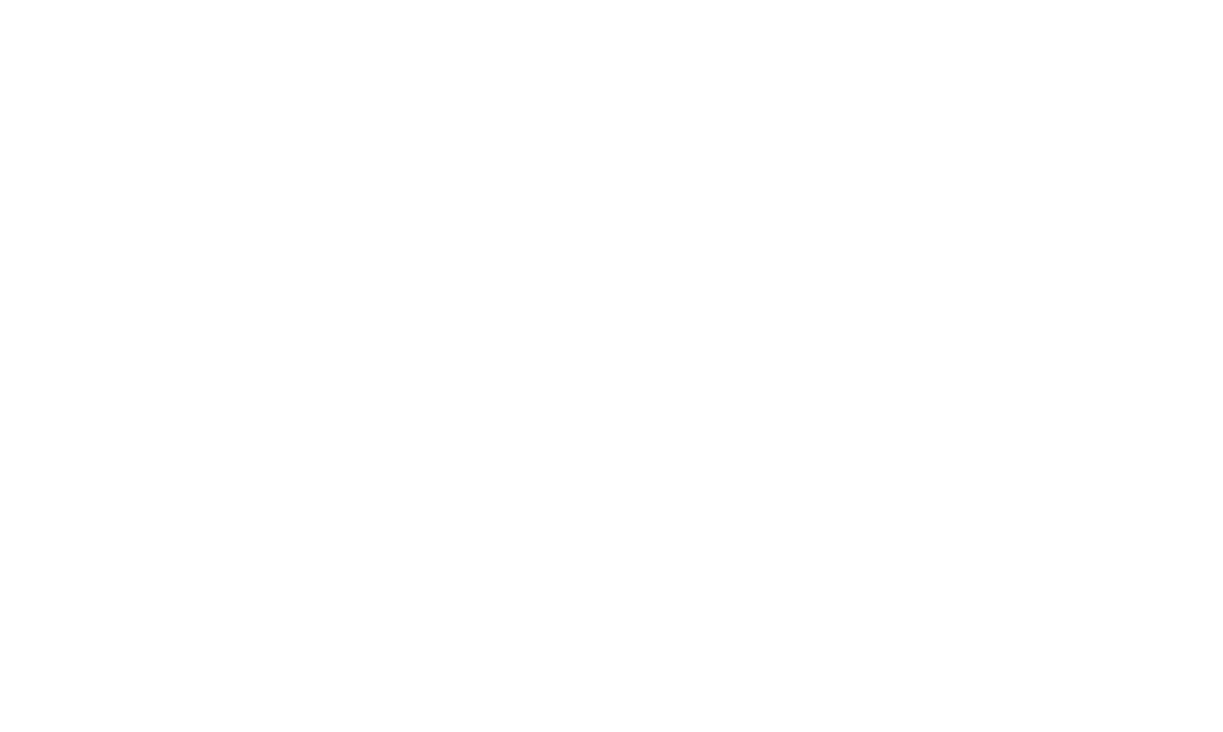 scroll, scrollTop: 0, scrollLeft: 0, axis: both 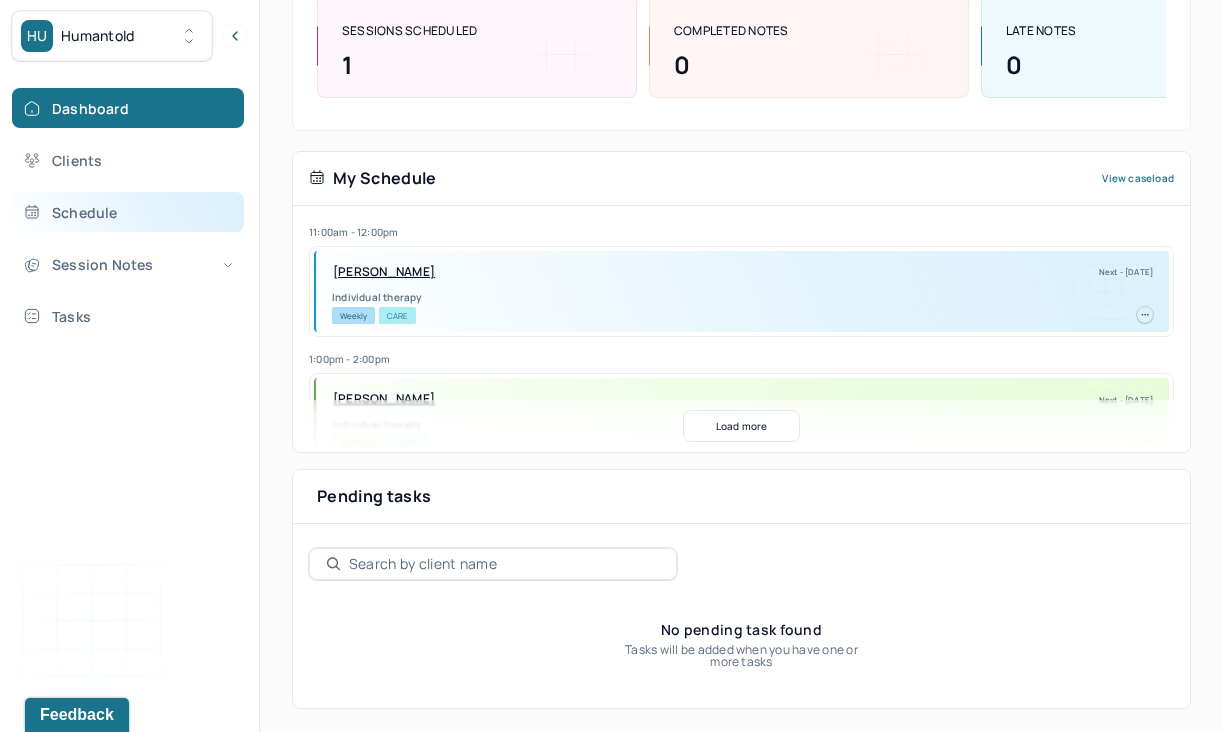 click on "Schedule" at bounding box center (128, 212) 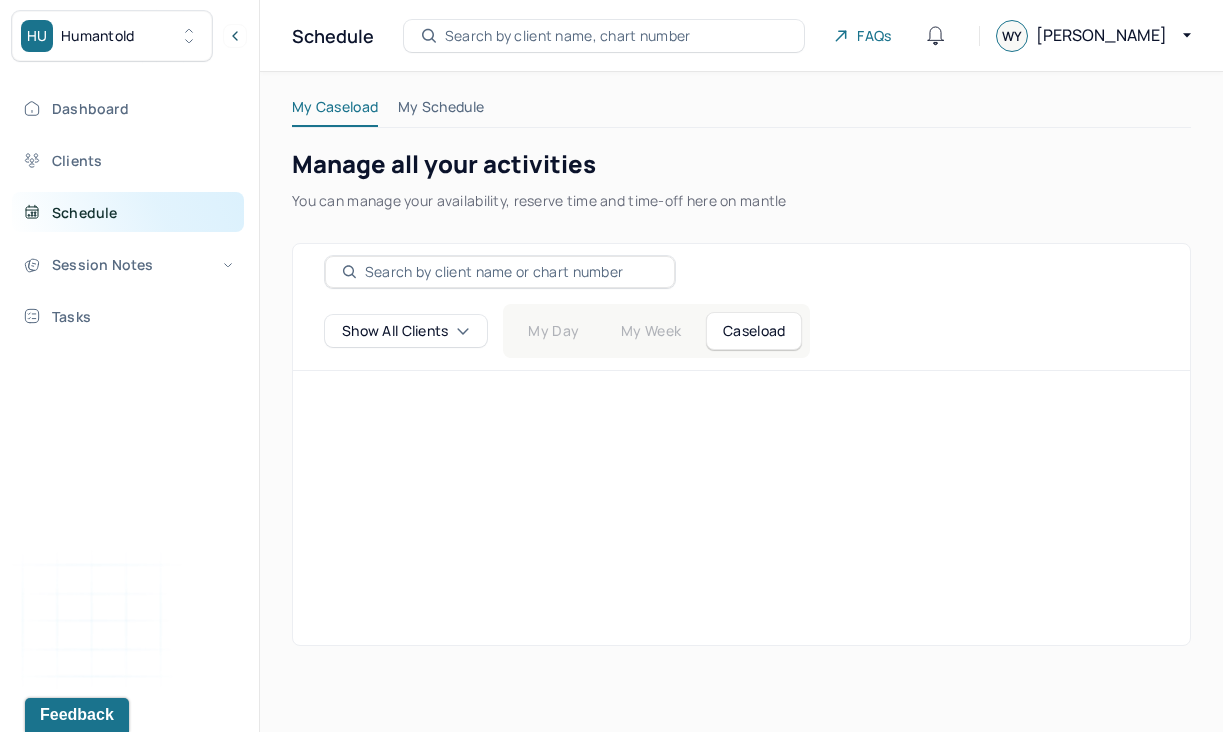 scroll, scrollTop: 0, scrollLeft: 0, axis: both 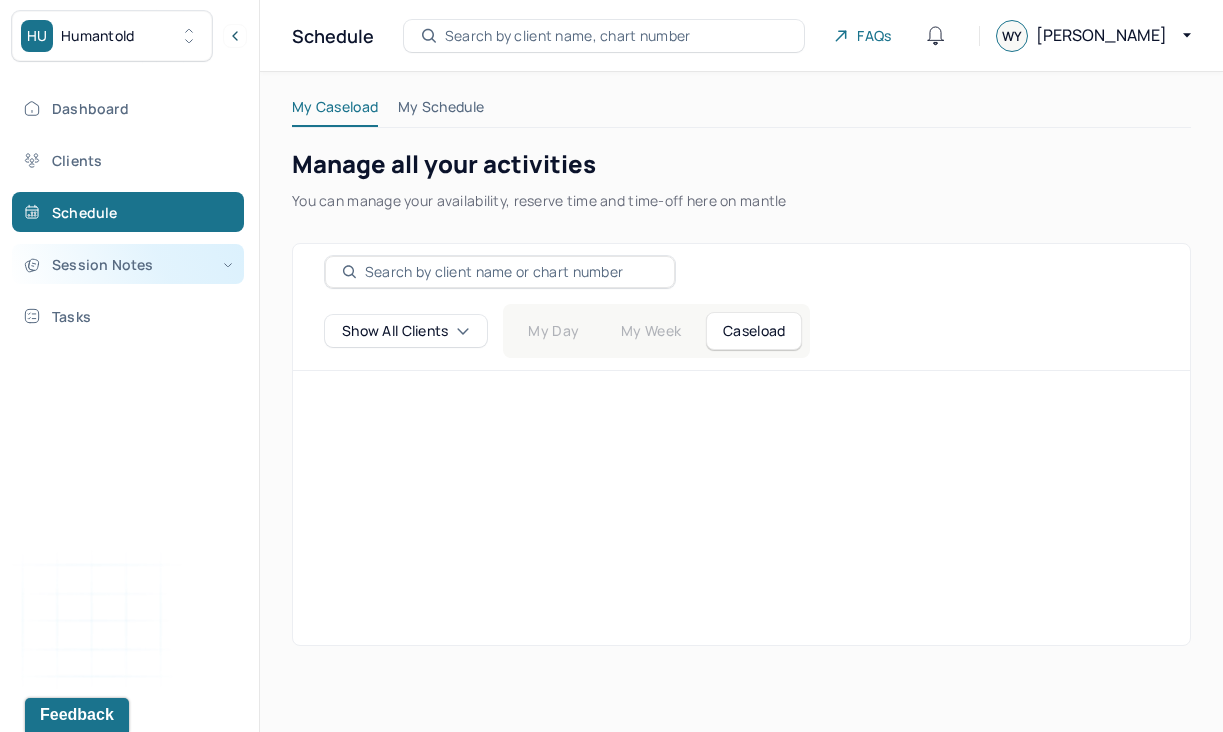 click on "Session Notes" at bounding box center (128, 264) 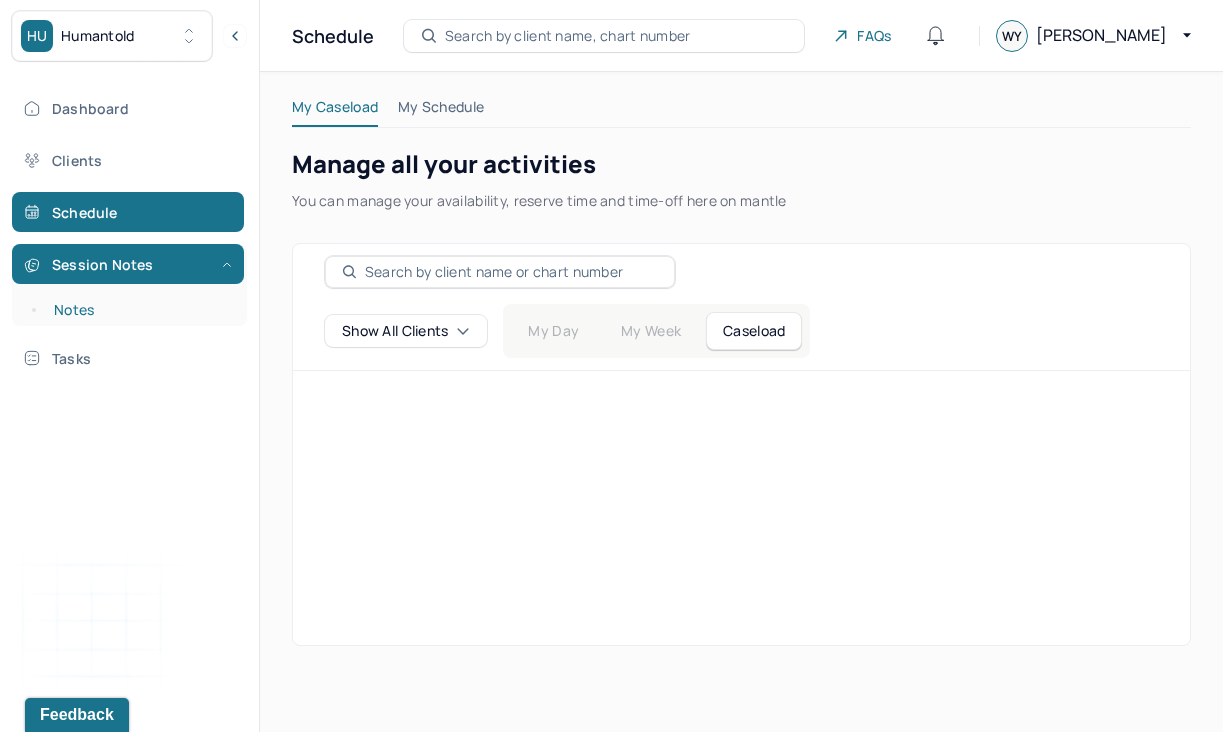 click on "Notes" at bounding box center (139, 310) 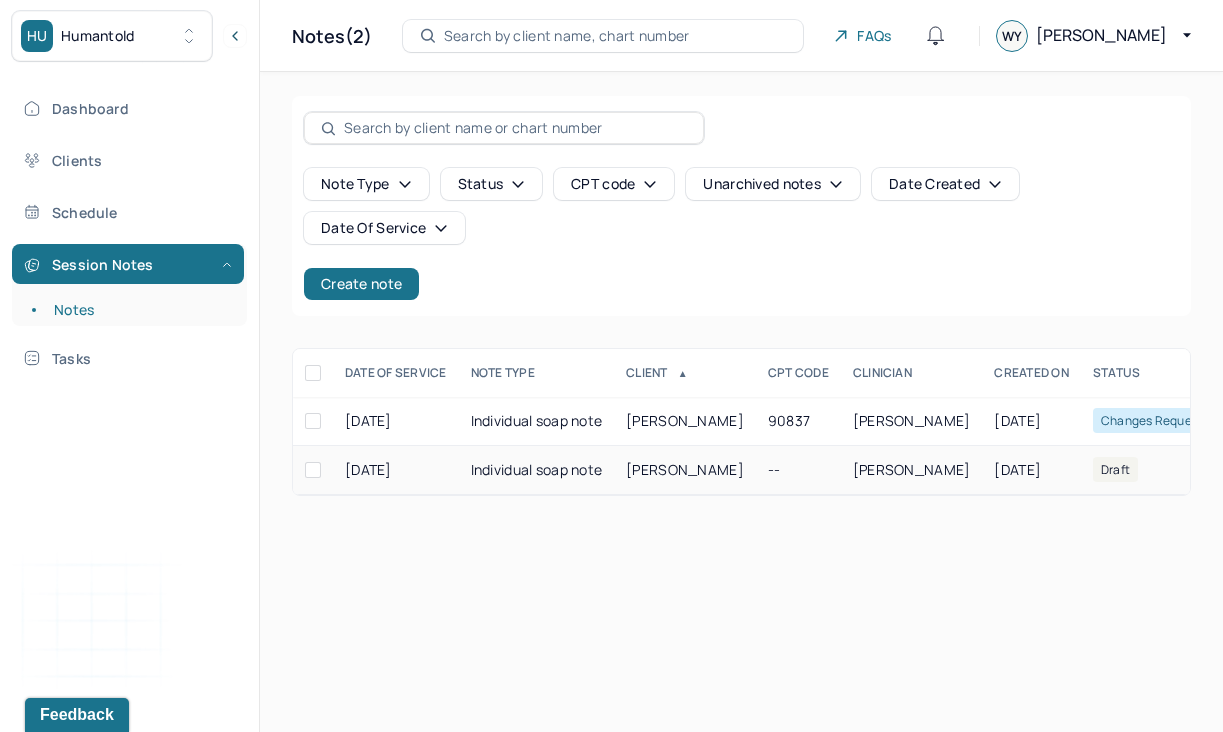 click on "Individual soap note" at bounding box center (537, 470) 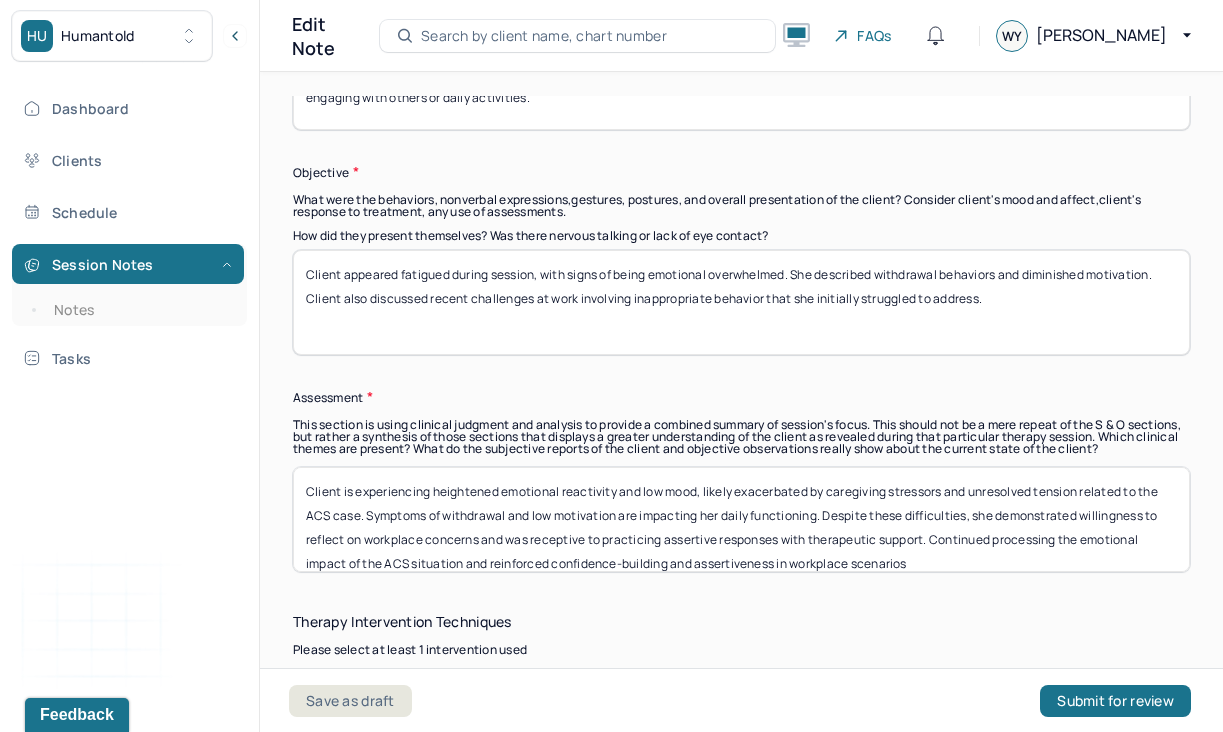 scroll, scrollTop: 1752, scrollLeft: 0, axis: vertical 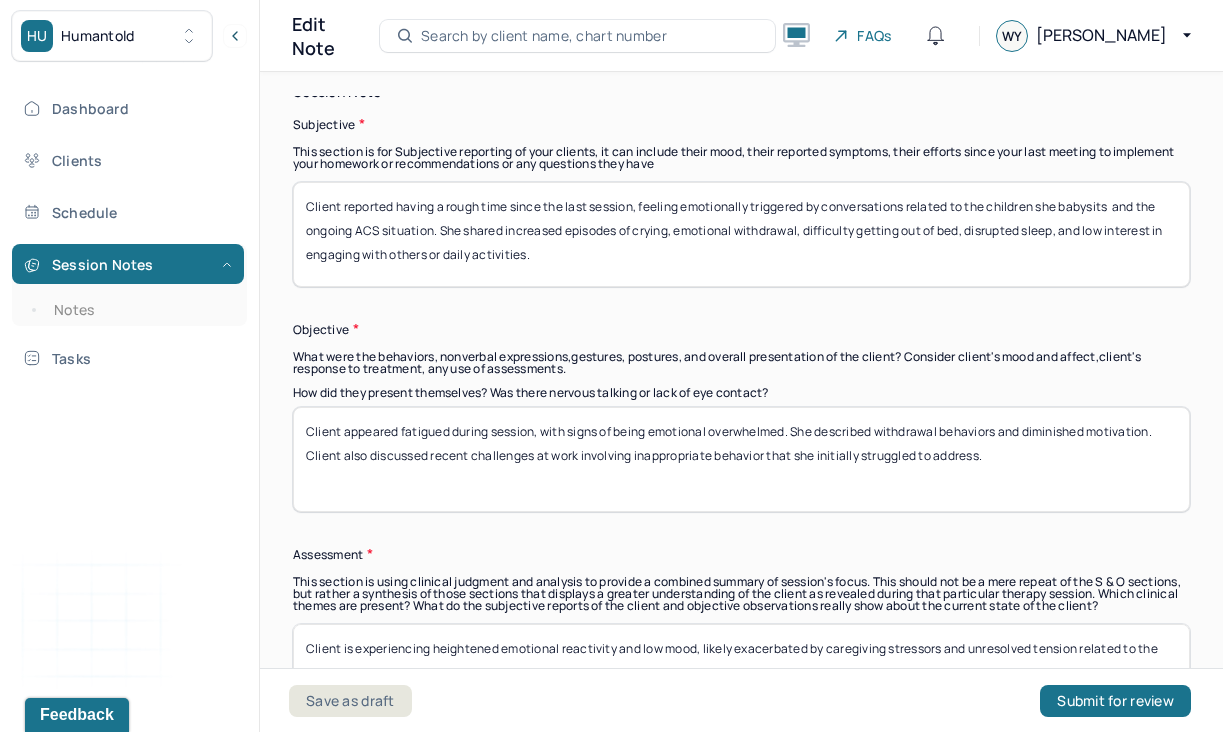 drag, startPoint x: 539, startPoint y: 263, endPoint x: 326, endPoint y: 125, distance: 253.79716 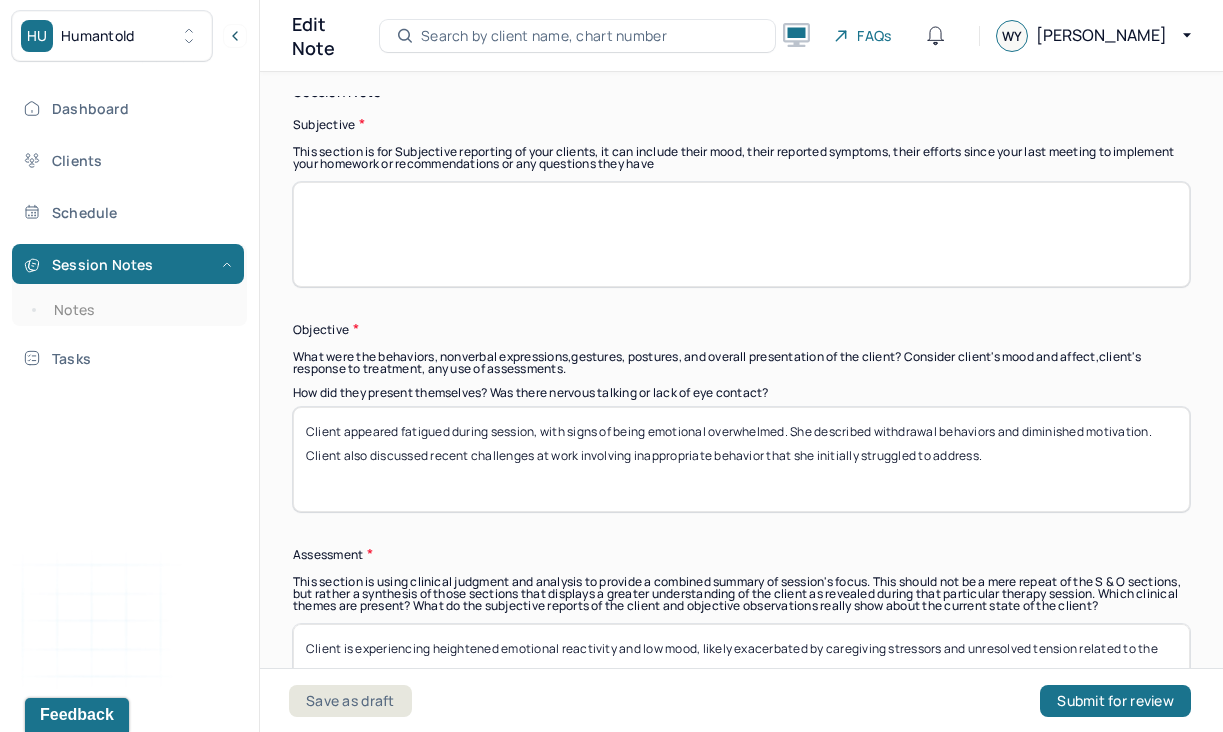 paste on "Client reported a slight decrease in low mood and an increase in motivation over the past week. She described continued efforts in improving her morning time management routine to help set a productive and intentional tone for her day. Client shared that she has been consistently practicing gratitude and has become more mindful of her appearance-related thoughts and reactive emotional responses. While she acknowledged ongoing challenges in managing frustration, she expressed openness to exploring alternative coping strategies when similar situations arise." 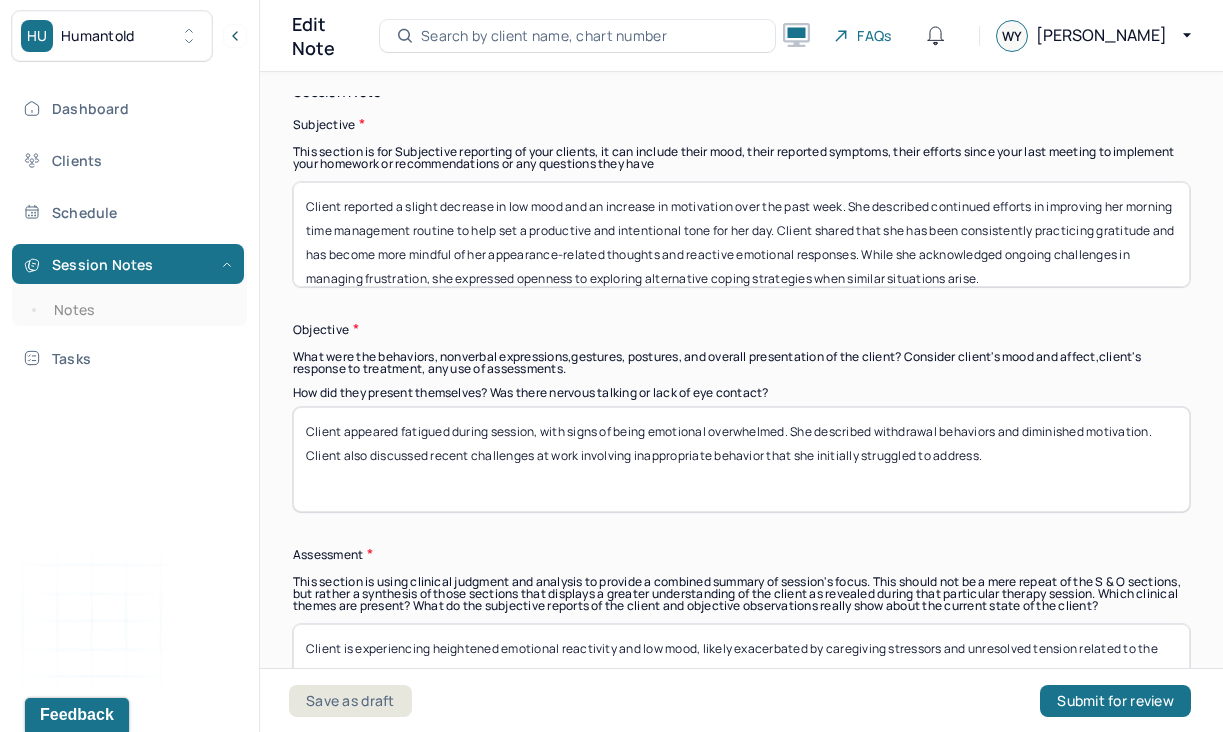 scroll, scrollTop: 16, scrollLeft: 0, axis: vertical 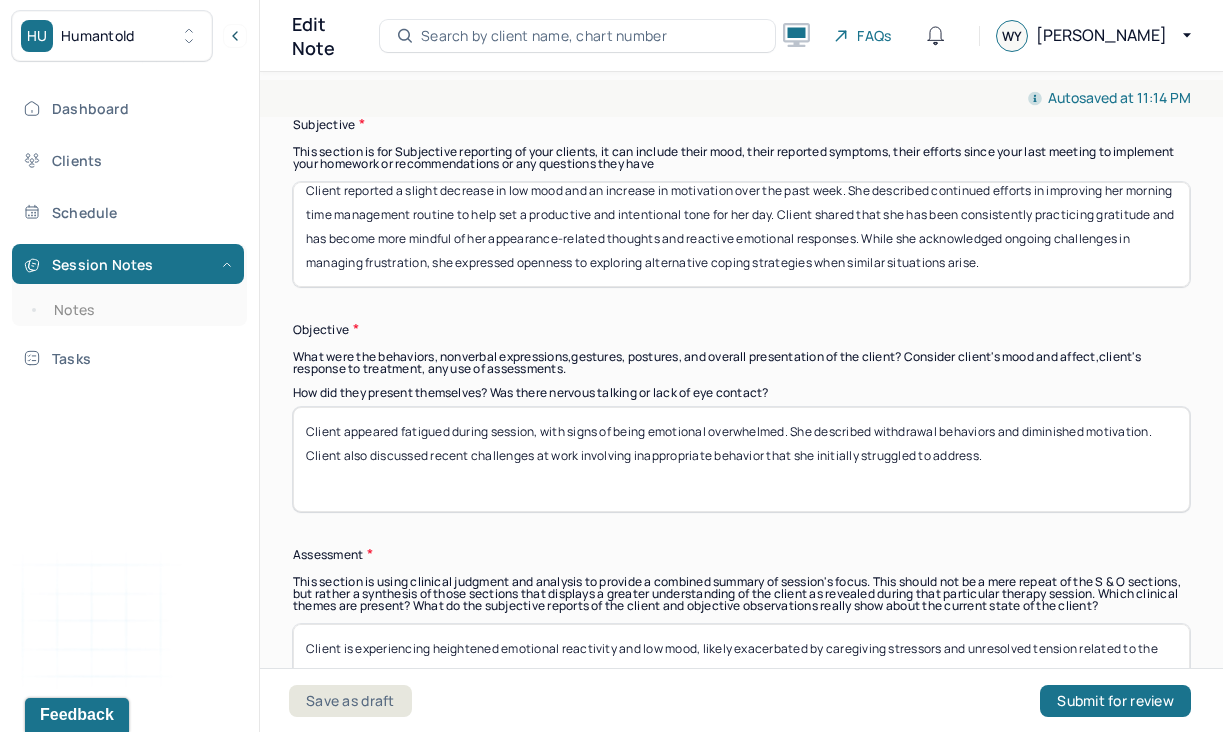 click on "Client reported a slight decrease in low mood and an increase in motivation over the past week. She described continued efforts in improving her morning time management routine to help set a productive and intentional tone for her day. Client shared that she has been consistently practicing gratitude and has become more mindful of her appearance-related thoughts and reactive emotional responses. While she acknowledged ongoing challenges in managing frustration, she expressed openness to exploring alternative coping strategies when similar situations arise." at bounding box center [741, 234] 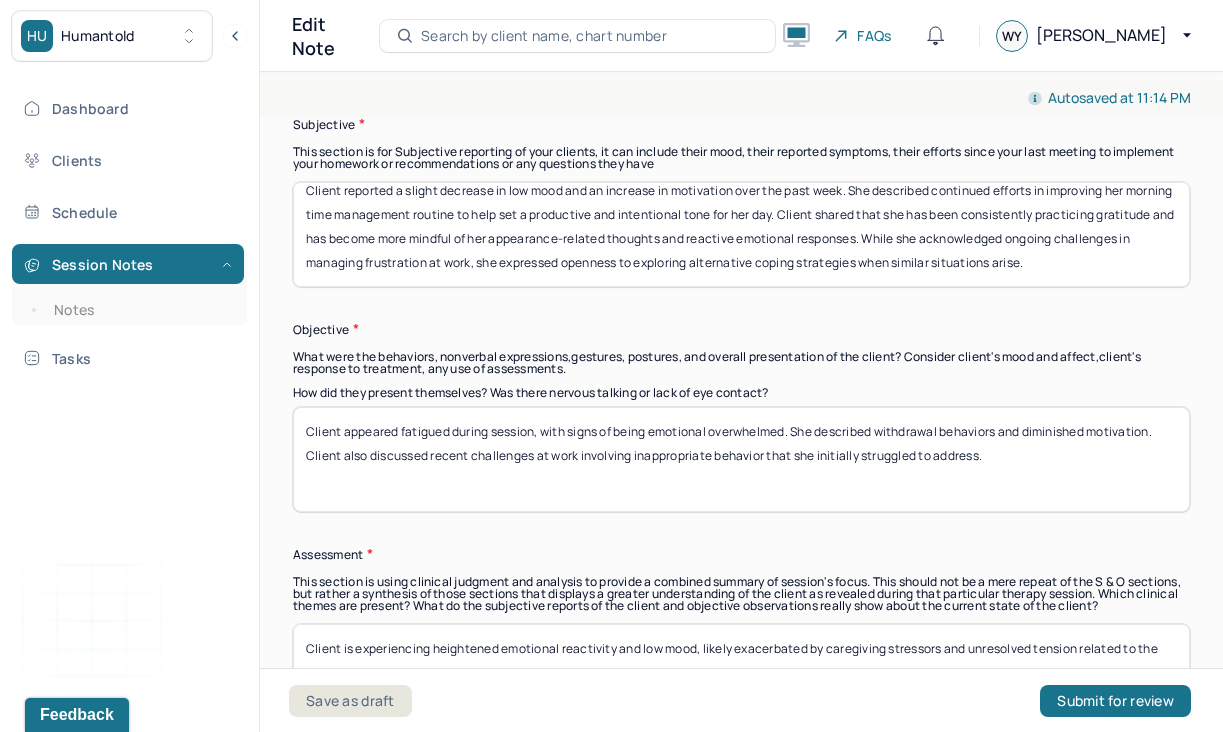 scroll, scrollTop: 0, scrollLeft: 0, axis: both 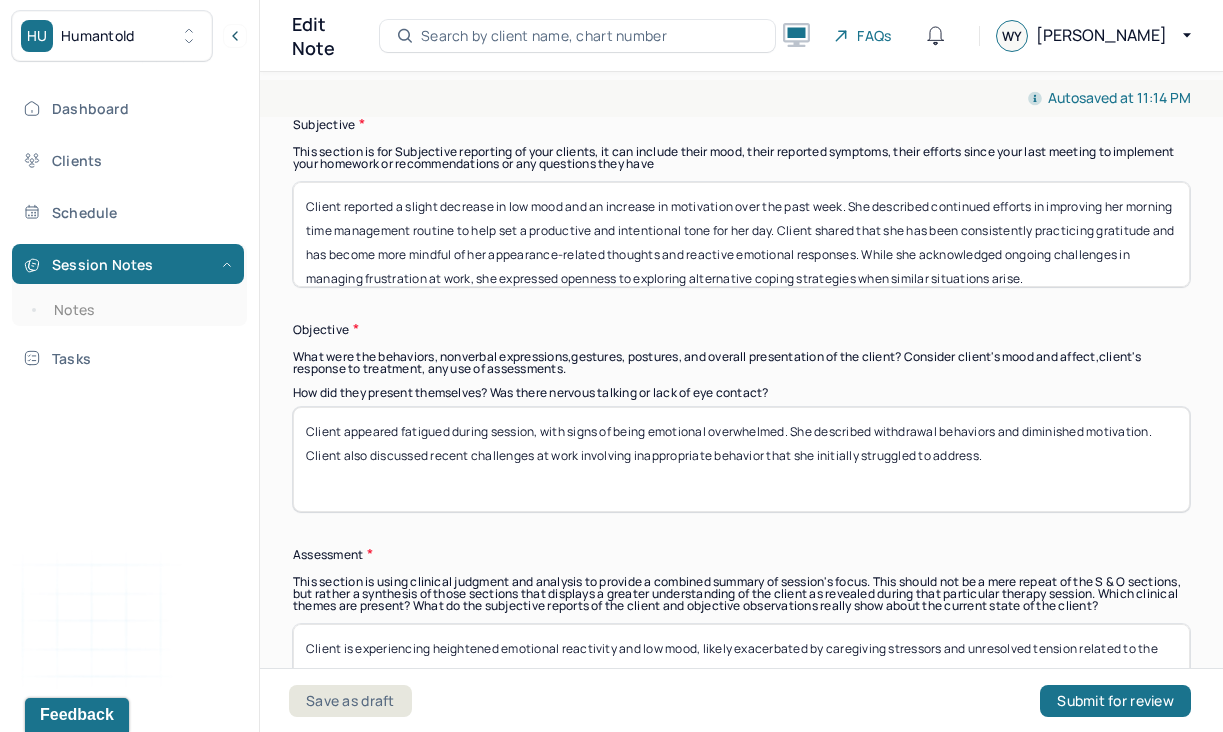 click on "Client reported a slight decrease in low mood and an increase in motivation over the past week. She described continued efforts in improving her morning time management routine to help set a productive and intentional tone for her day. Client shared that she has been consistently practicing gratitude and has become more mindful of her appearance-related thoughts and reactive emotional responses. While she acknowledged ongoing challenges in managing frustration at work, she expressed openness to exploring alternative coping strategies when similar situations arise." at bounding box center (741, 234) 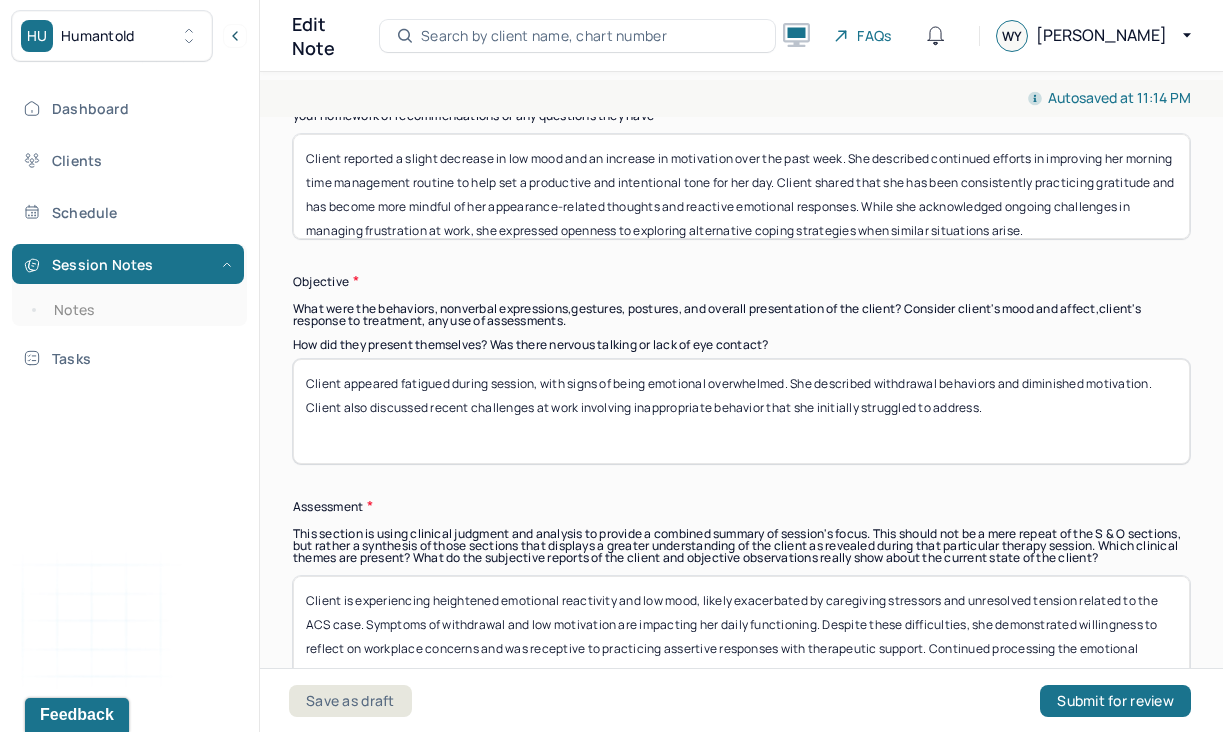 type on "Client reported a slight decrease in low mood and an increase in motivation over the past week. She described continued efforts in improving her morning time management routine to help set a productive and intentional tone for her day. Client shared that she has been consistently practicing gratitude and has become more mindful of her appearance-related thoughts and reactive emotional responses. While she acknowledged ongoing challenges in managing frustration at work, she expressed openness to exploring alternative coping strategies when similar situations arise." 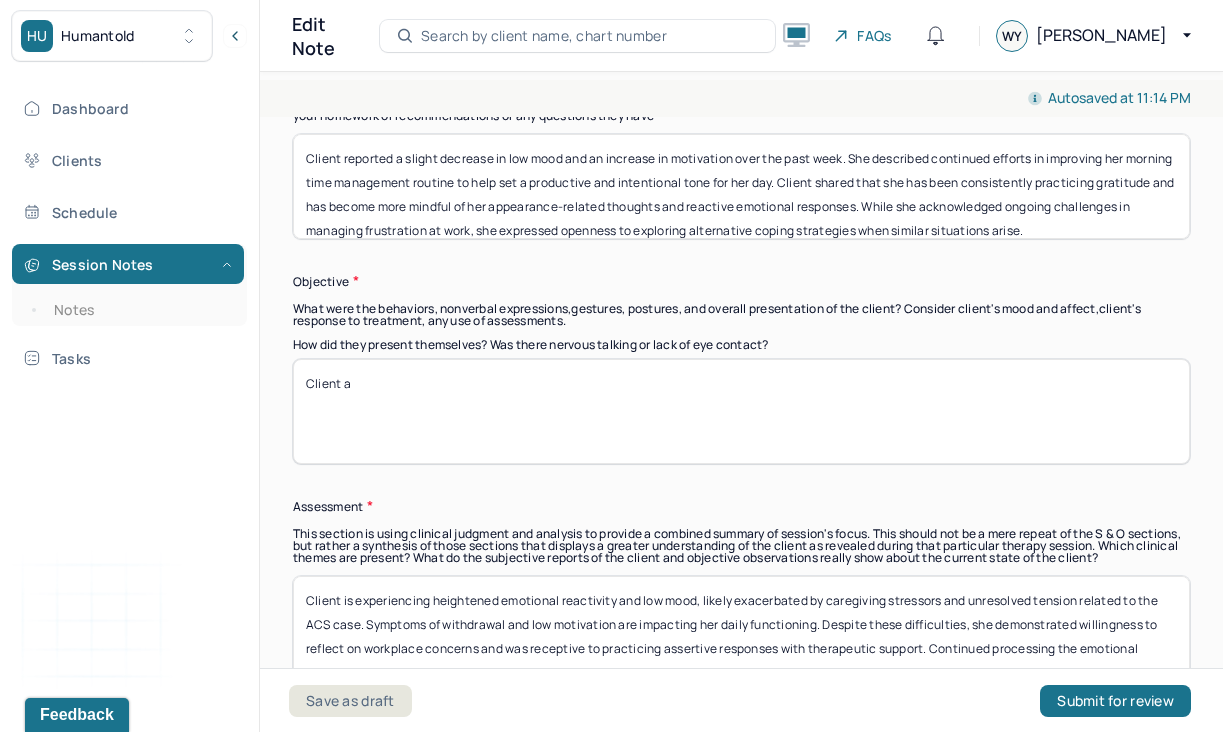 paste on "She presented with a brightened affect and appropriate appearance. Her verbalizations were coherent and goal-directed. She demonstrated increased insight into the relationship between her thoughts, emotions, and behaviors. No signs of acute distress or safety concerns were observed. Her participation reflected an emerging internal motivation for self-regulation and positive behavioral change." 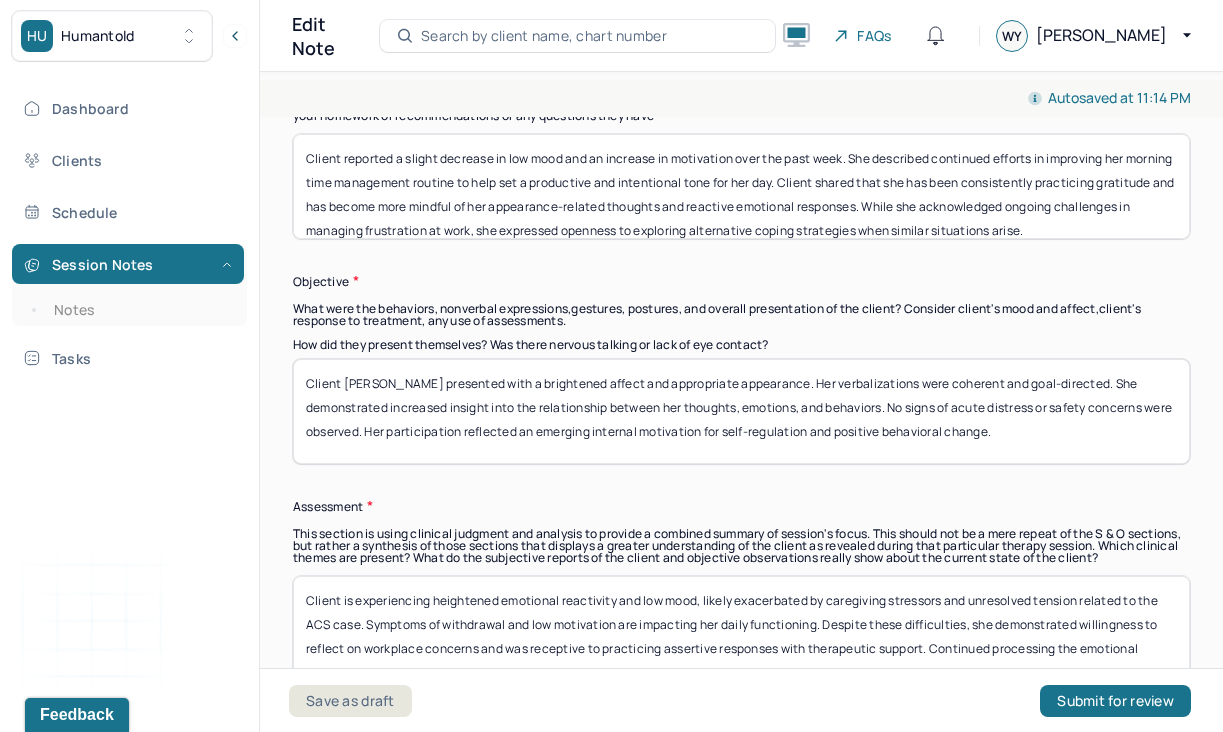 click on "Client appeared fatigued during session, with signs of being emotional overwhelmed. She described withdrawal behaviors and diminished motivation. Client also discussed recent challenges at work involving inappropriate behavior that she initially struggled to address." at bounding box center (741, 411) 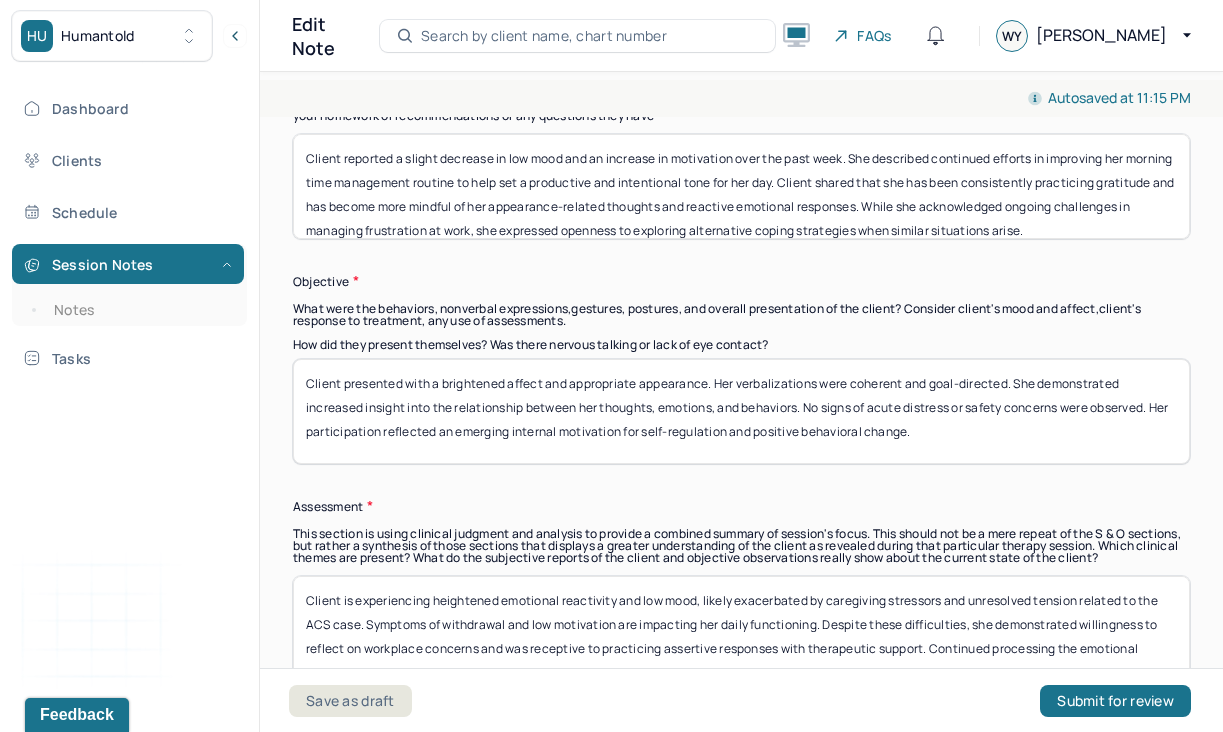 click on "Client [PERSON_NAME] presented with a brightened affect and appropriate appearance. Her verbalizations were coherent and goal-directed. She demonstrated increased insight into the relationship between her thoughts, emotions, and behaviors. No signs of acute distress or safety concerns were observed. Her participation reflected an emerging internal motivation for self-regulation and positive behavioral change." at bounding box center [741, 411] 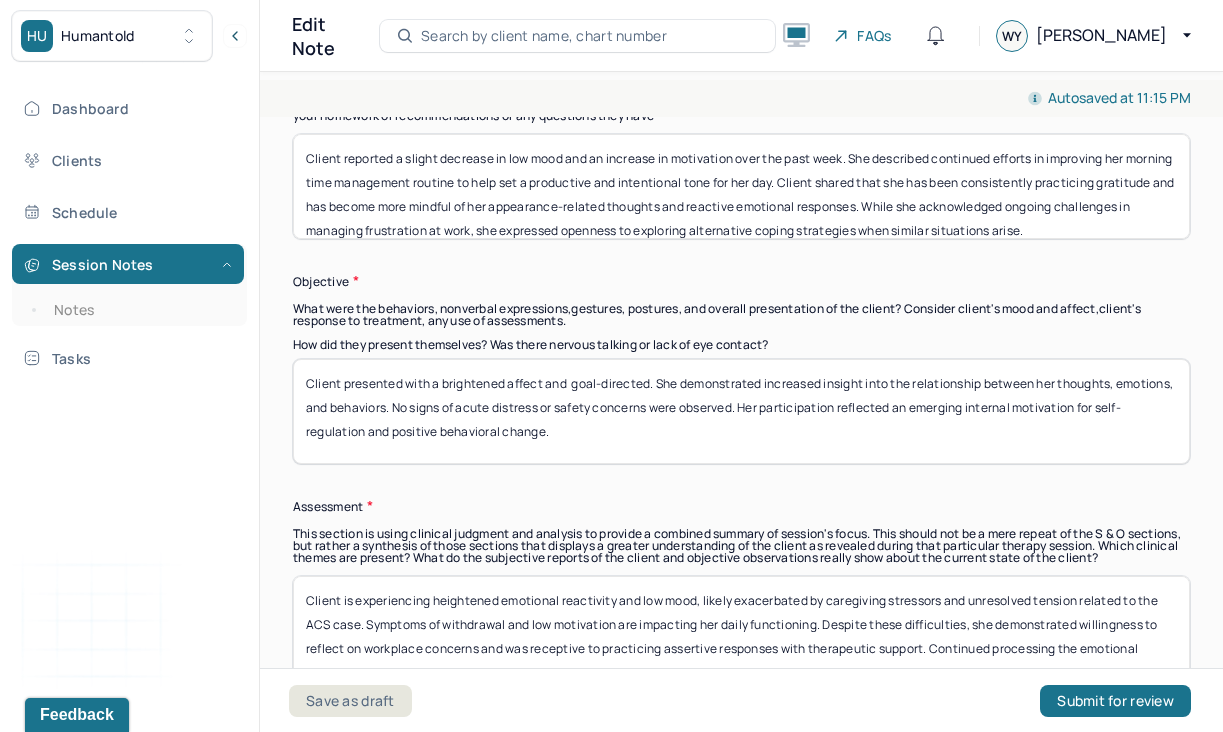 click on "Client presented with a brightened affect and  goal-directed. She demonstrated increased insight into the relationship between her thoughts, emotions, and behaviors. No signs of acute distress or safety concerns were observed. Her participation reflected an emerging internal motivation for self-regulation and positive behavioral change." at bounding box center [741, 411] 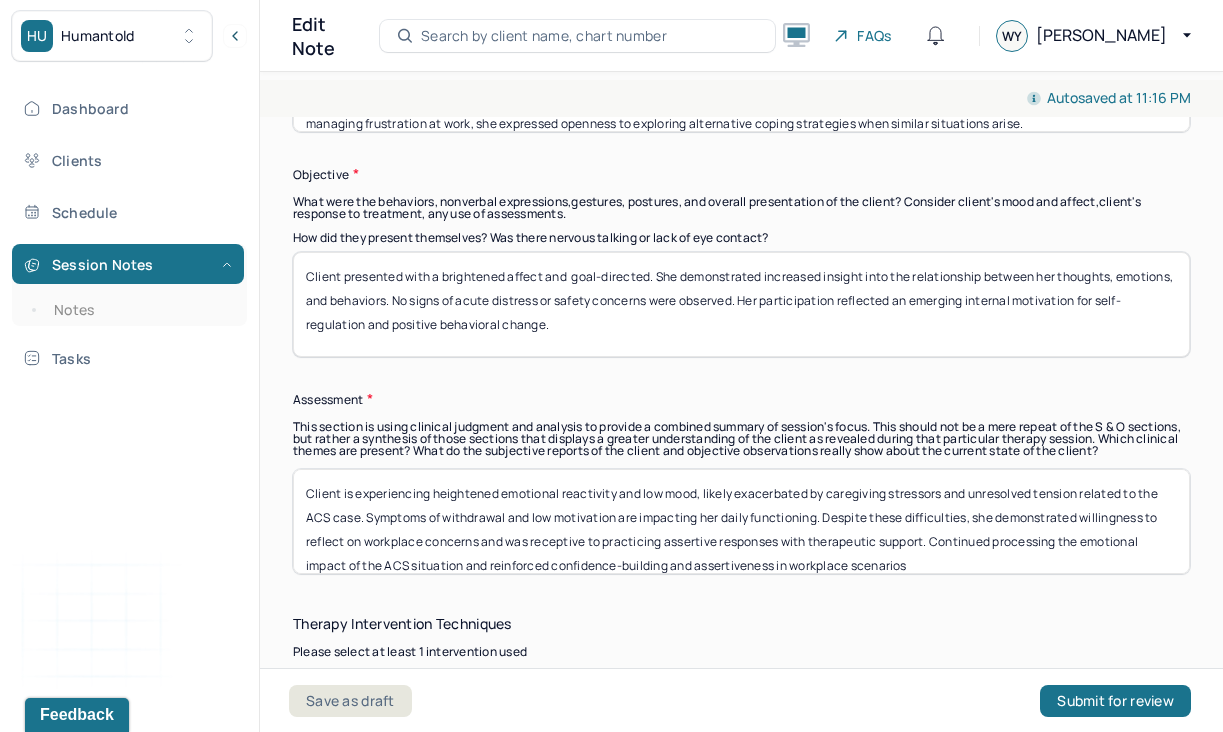 scroll, scrollTop: 1607, scrollLeft: 0, axis: vertical 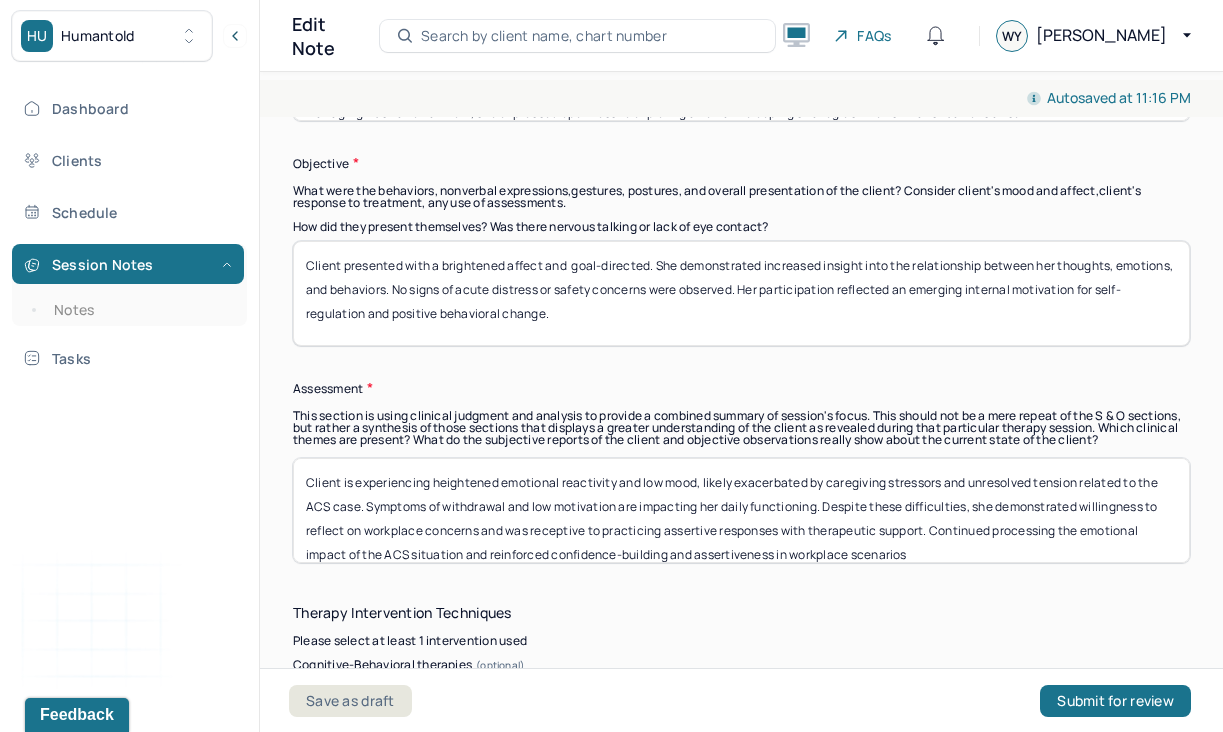 type on "Client presented with a brightened affect and  goal-directed. She demonstrated increased insight into the relationship between her thoughts, emotions, and behaviors. No signs of acute distress or safety concerns were observed. Her participation reflected an emerging internal motivation for self-regulation and positive behavioral change." 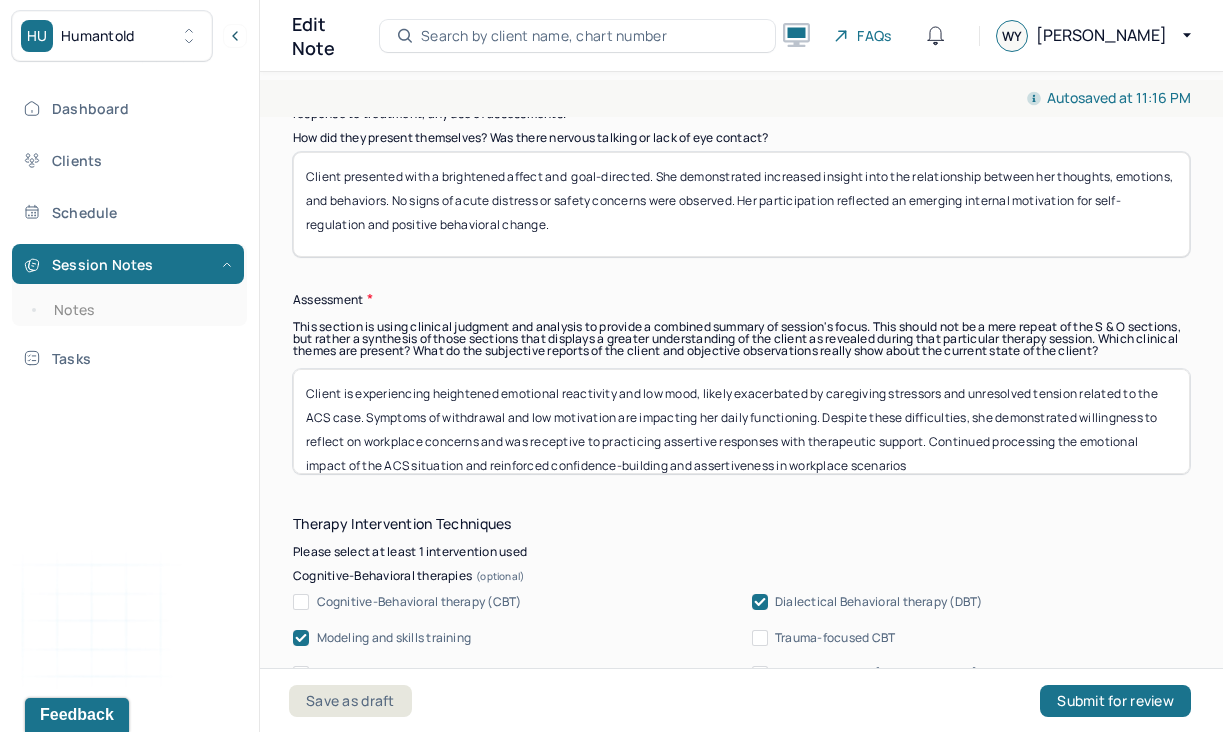 scroll, scrollTop: 1734, scrollLeft: 0, axis: vertical 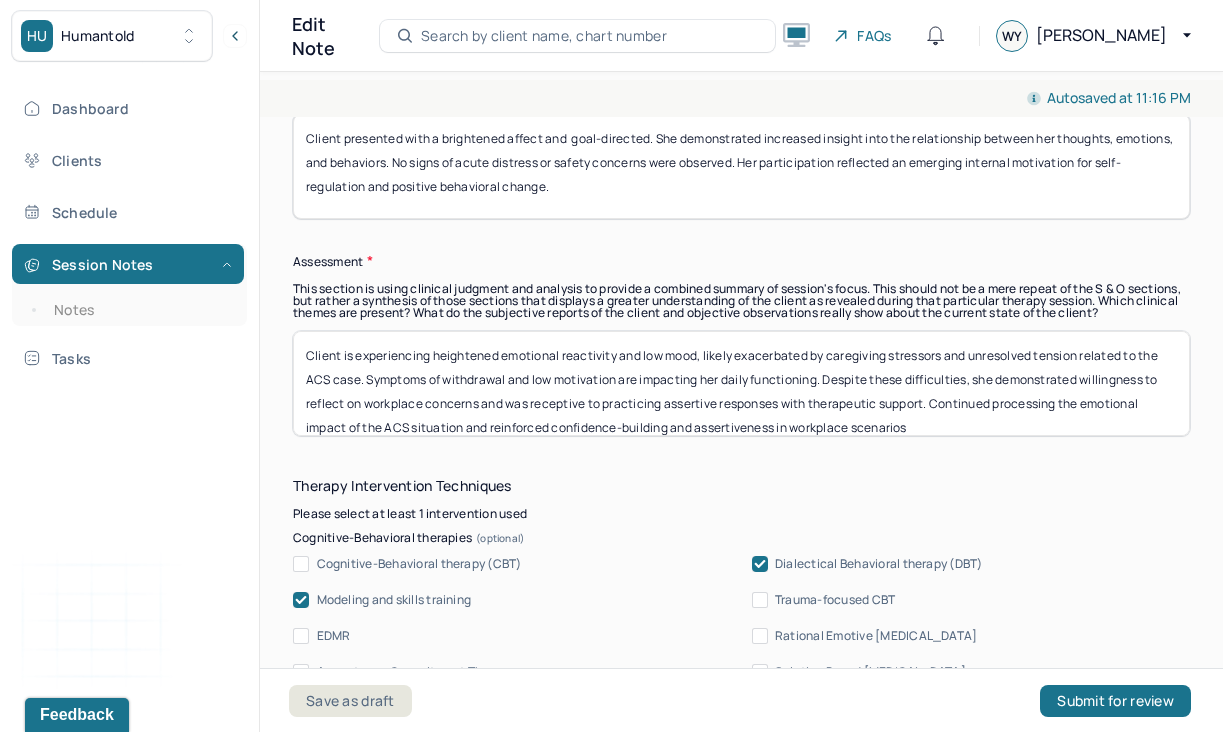 drag, startPoint x: 918, startPoint y: 439, endPoint x: 363, endPoint y: 239, distance: 589.93646 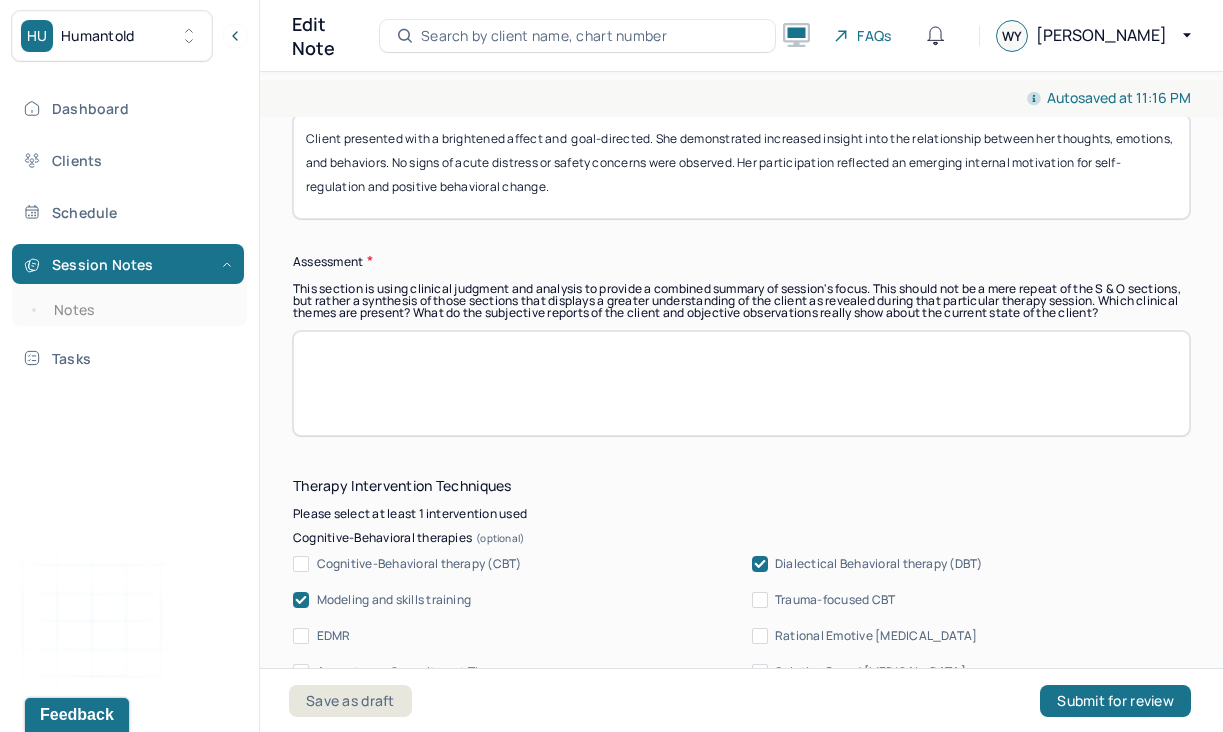 paste on "Client is showing measurable improvement in mood and motivation, likely due to the intentional integration of structure, gratitude, and self-awareness practices. Increased insight into her cognitive patterns and emotional reactivity reflects growing CBT skill acquisition. Frustration tolerance remains a challenge but her openness to behavioral experimentation suggests readiness for deeper skill-building in this area. Overall, client is progressing toward treatment goals." 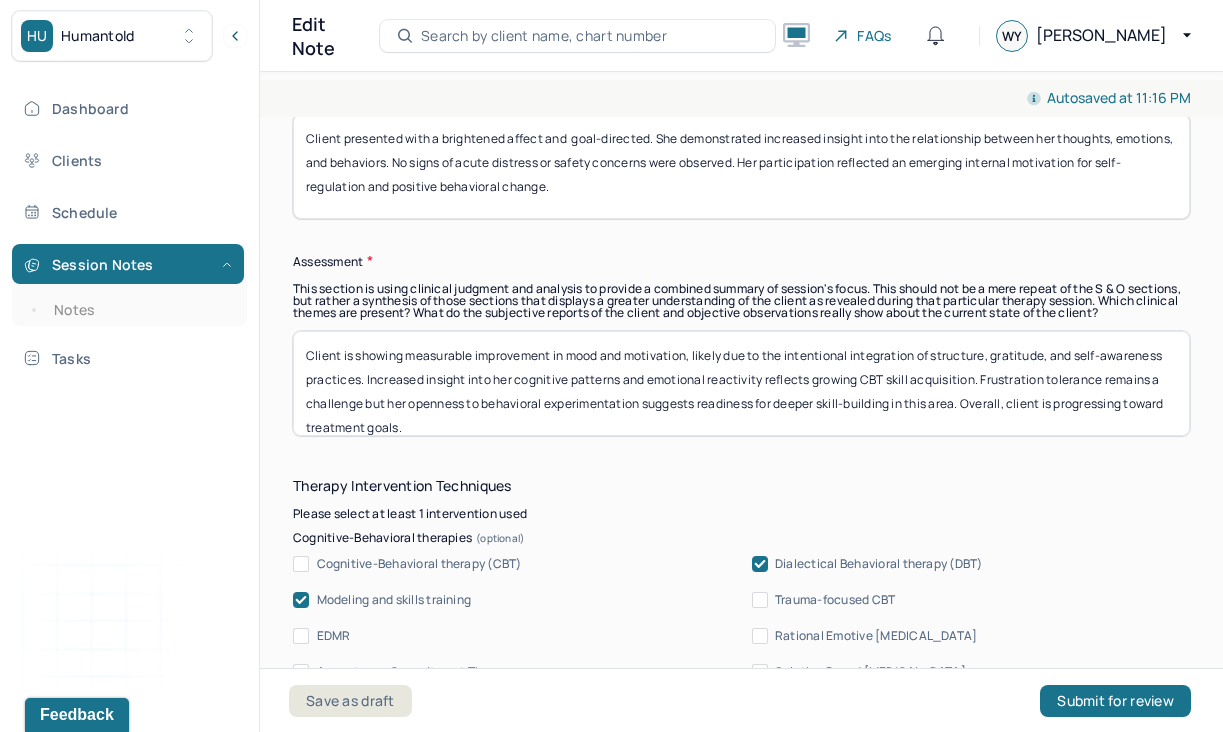 click on "Client is experiencing heightened emotional reactivity and low mood, likely exacerbated by caregiving stressors and unresolved tension related to the ACS case. Symptoms of withdrawal and low motivation are impacting her daily functioning. Despite these difficulties, she demonstrated willingness to reflect on workplace concerns and was receptive to practicing assertive responses with therapeutic support. Continued processing the emotional impact of the ACS situation and reinforced confidence-building and assertiveness in workplace scenarios" at bounding box center (741, 383) 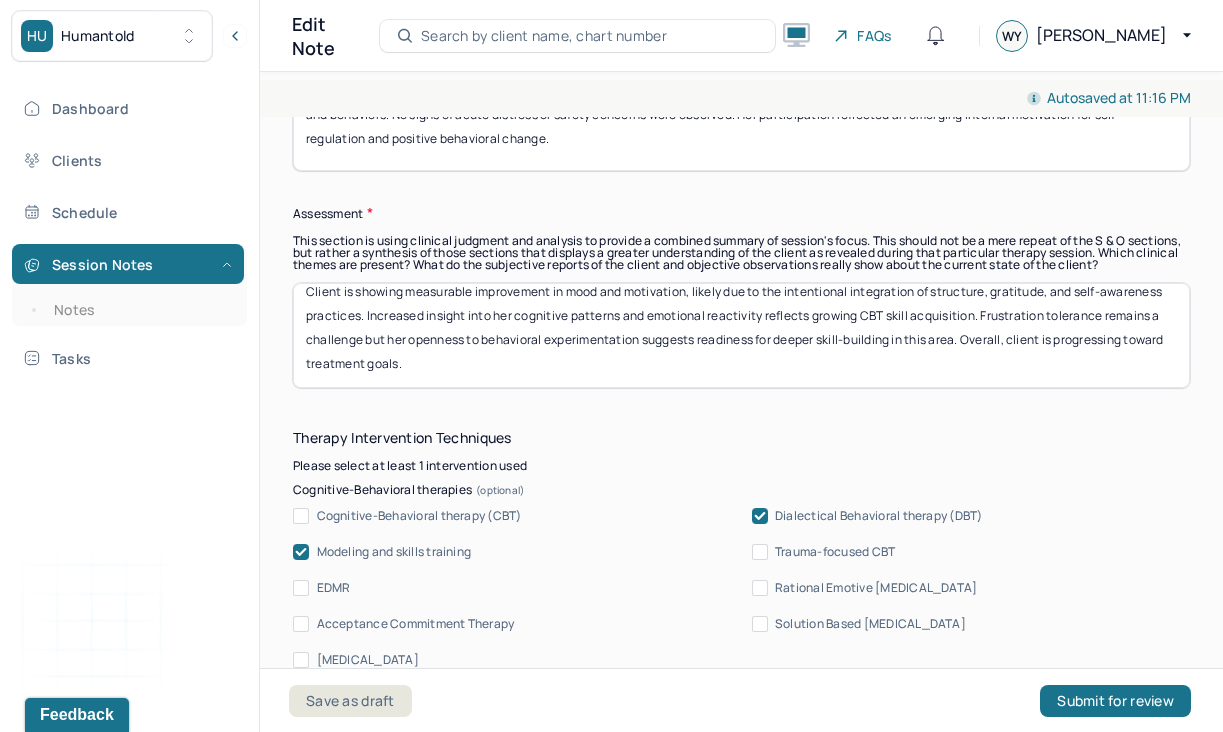 scroll, scrollTop: 1788, scrollLeft: 0, axis: vertical 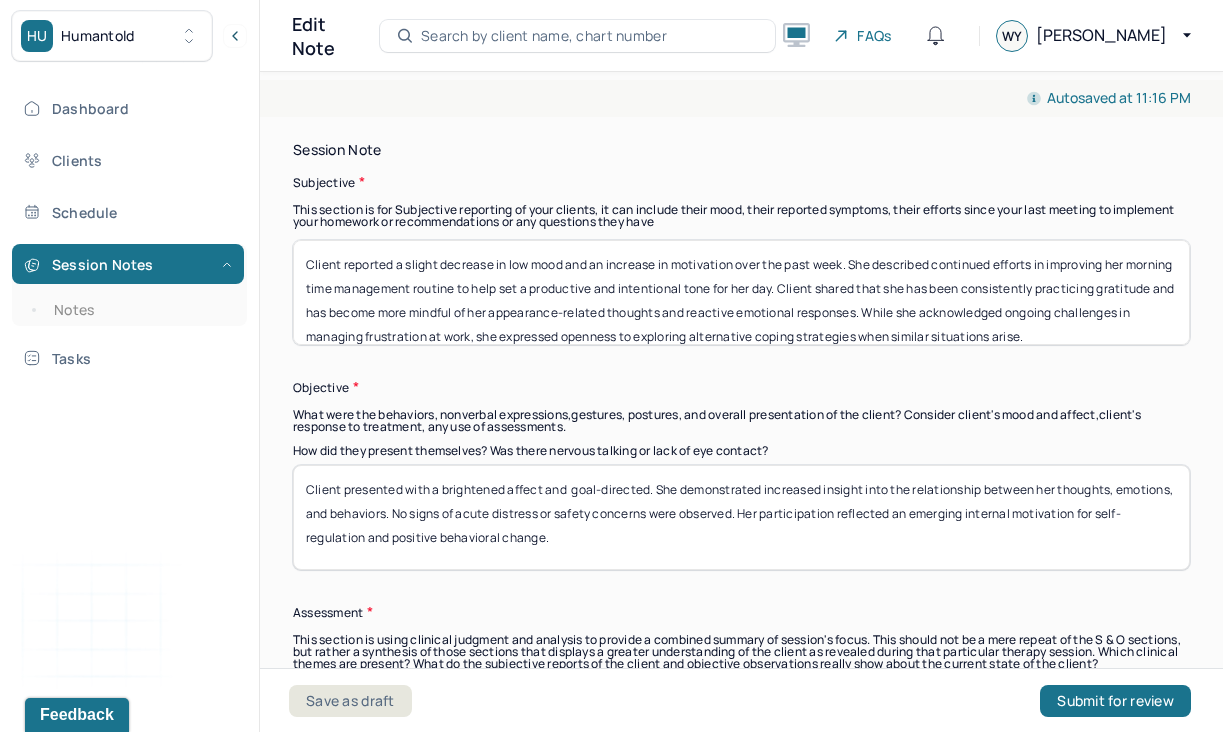 type on "Client is showing measurable improvement in mood and motivation, likely due to the intentional integration of structure, gratitude, and self-awareness practices. Increased insight into her cognitive patterns and emotional reactivity reflects growing CBT skill acquisition. Frustration tolerance remains a challenge but her openness to behavioral experimentation suggests readiness for deeper skill-building in this area. Overall, client is progressing toward treatment goals." 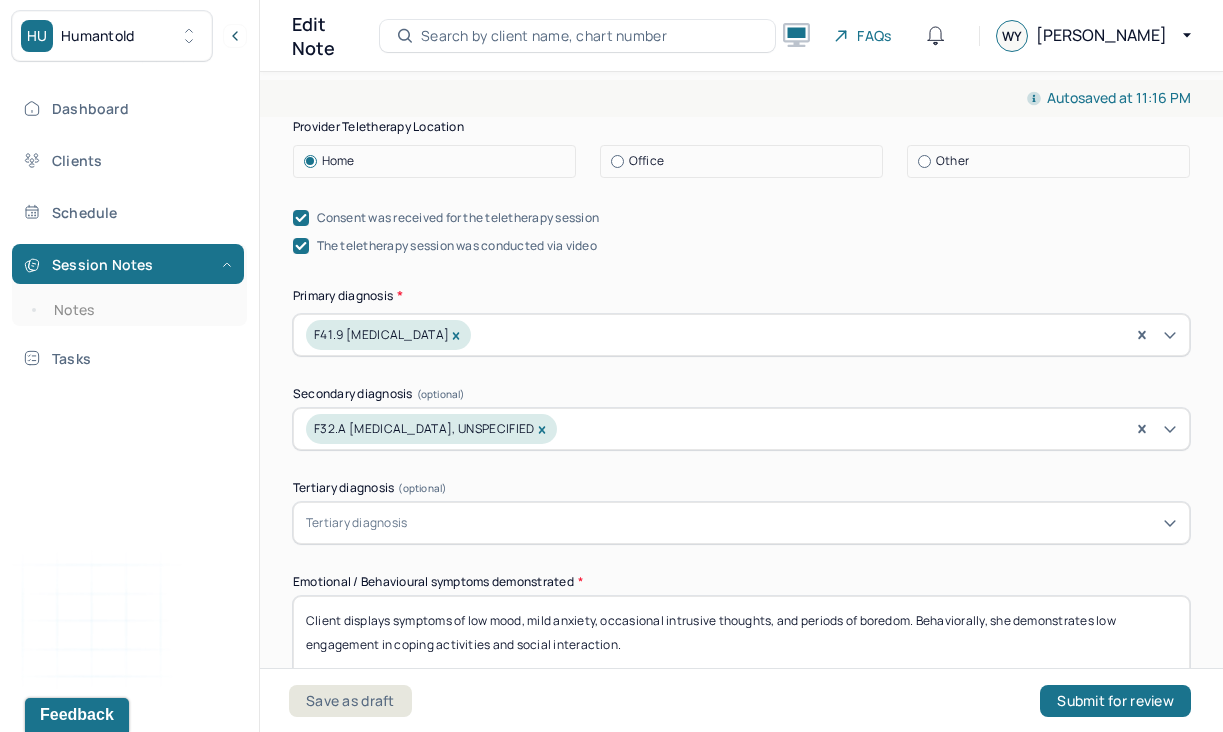 scroll, scrollTop: 573, scrollLeft: 0, axis: vertical 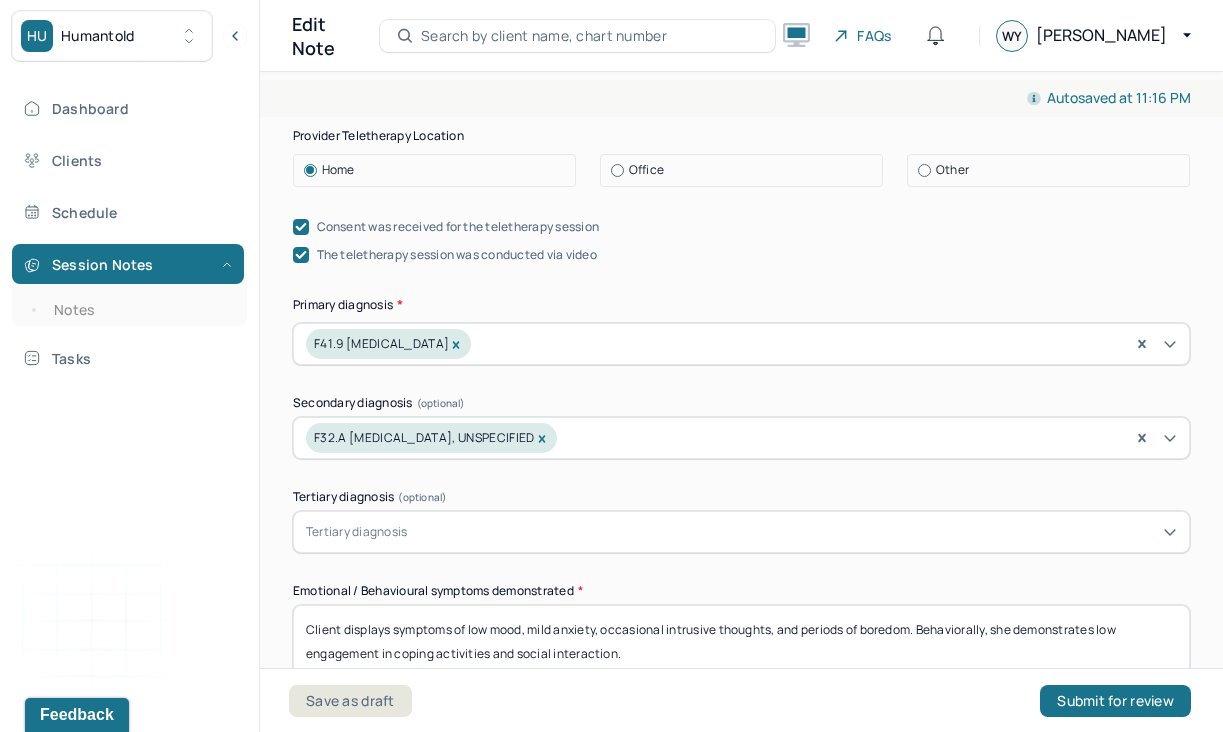 click at bounding box center [301, 227] 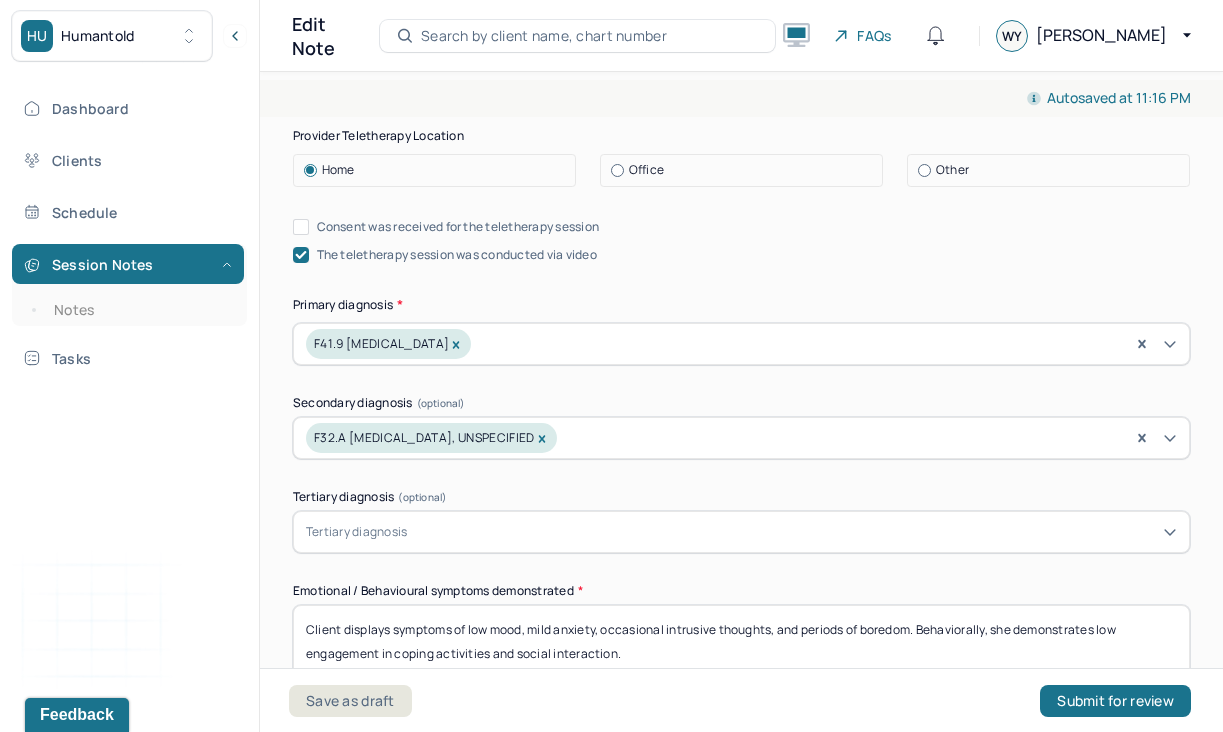 click on "Consent was received for the teletherapy session" at bounding box center (301, 227) 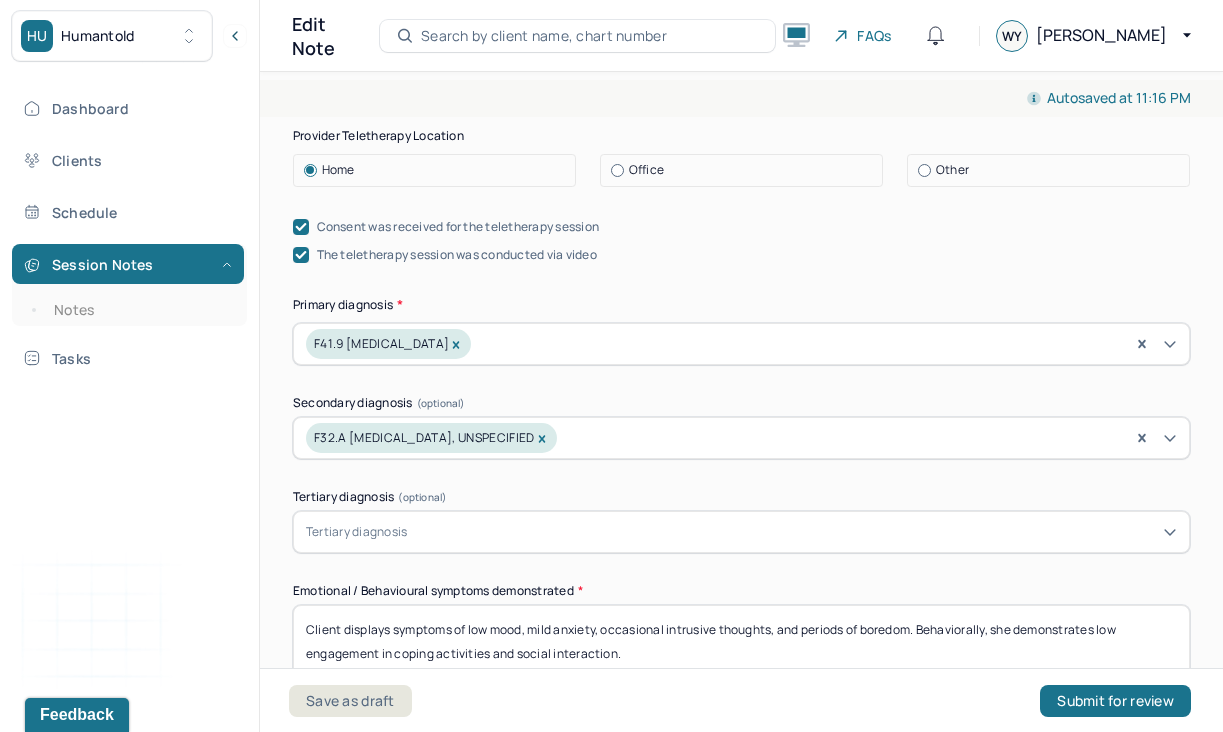 click on "Appointment location * Teletherapy Client Teletherapy Location Home Office Other Provider Teletherapy Location Home Office Other Consent was received for the teletherapy session The teletherapy session was conducted via video Primary diagnosis * F41.9 [MEDICAL_DATA] Secondary diagnosis (optional) F32.A [MEDICAL_DATA], UNSPECIFIED Tertiary diagnosis (optional) Tertiary diagnosis Emotional / Behavioural symptoms demonstrated * Client displays symptoms of low mood, mild anxiety, occasional intrusive thoughts, and periods of boredom. Behaviorally, she demonstrates low engagement in coping activities and social interaction.  Causing * Maladaptive Functioning Intention for Session * Attempts to alleviate the emotional disturbances" at bounding box center [741, 425] 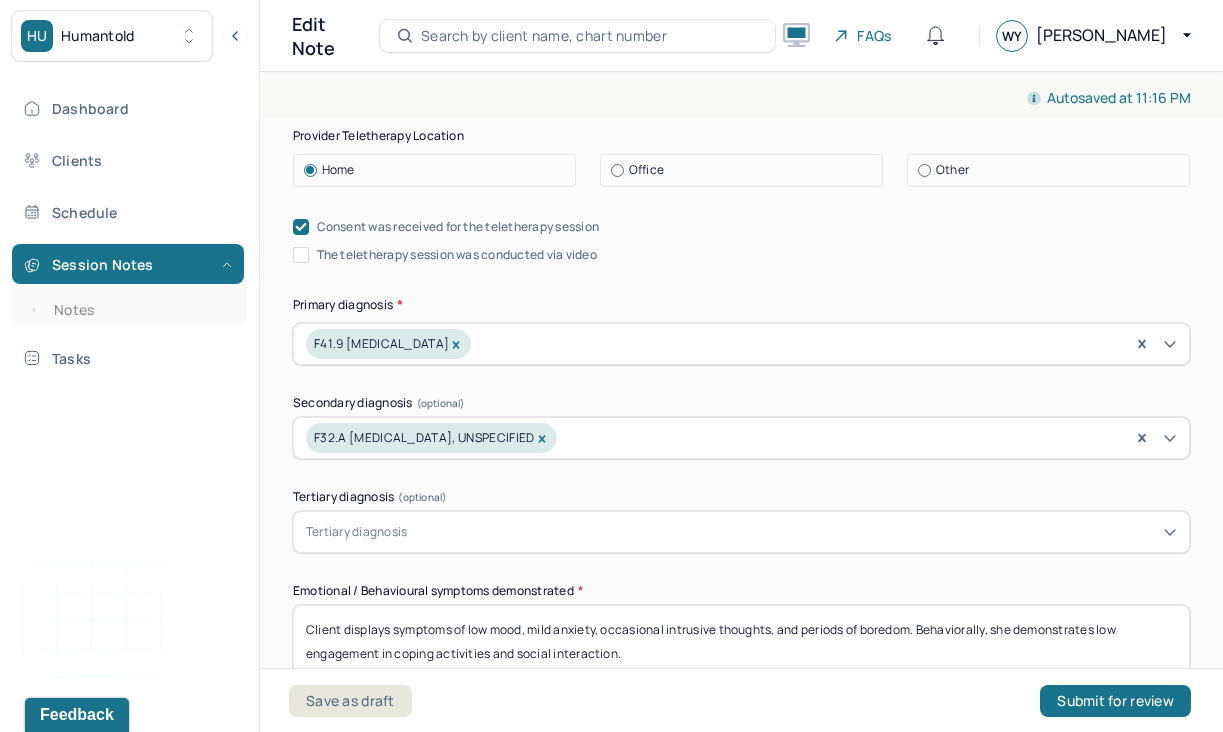 click on "The teletherapy session was conducted via video" at bounding box center [301, 255] 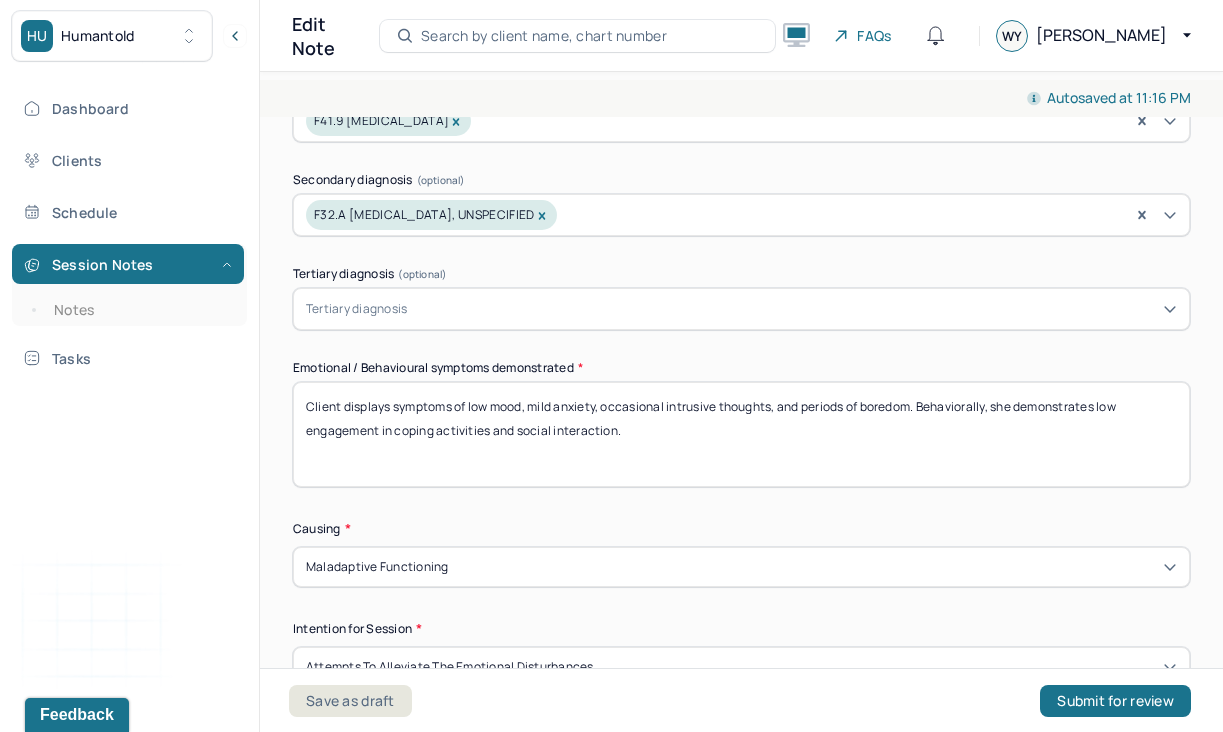 scroll, scrollTop: 929, scrollLeft: 0, axis: vertical 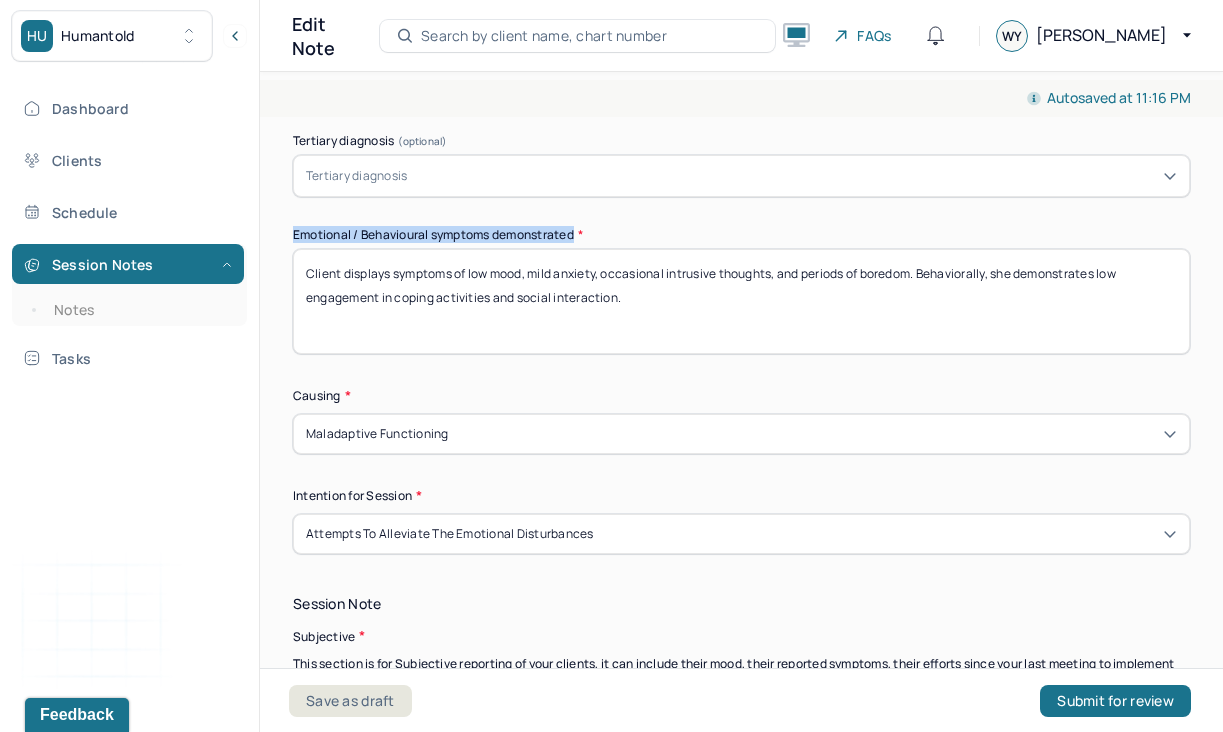 drag, startPoint x: 580, startPoint y: 230, endPoint x: 283, endPoint y: 222, distance: 297.10773 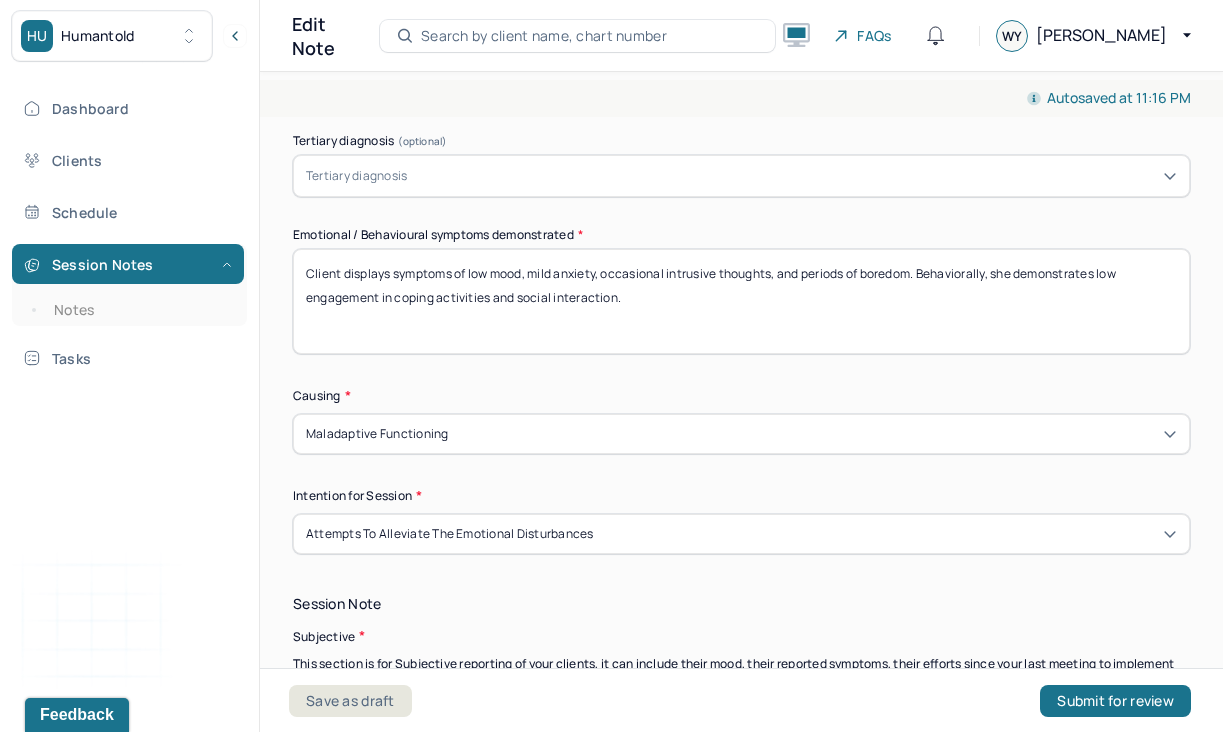 drag, startPoint x: 689, startPoint y: 303, endPoint x: 283, endPoint y: 248, distance: 409.70844 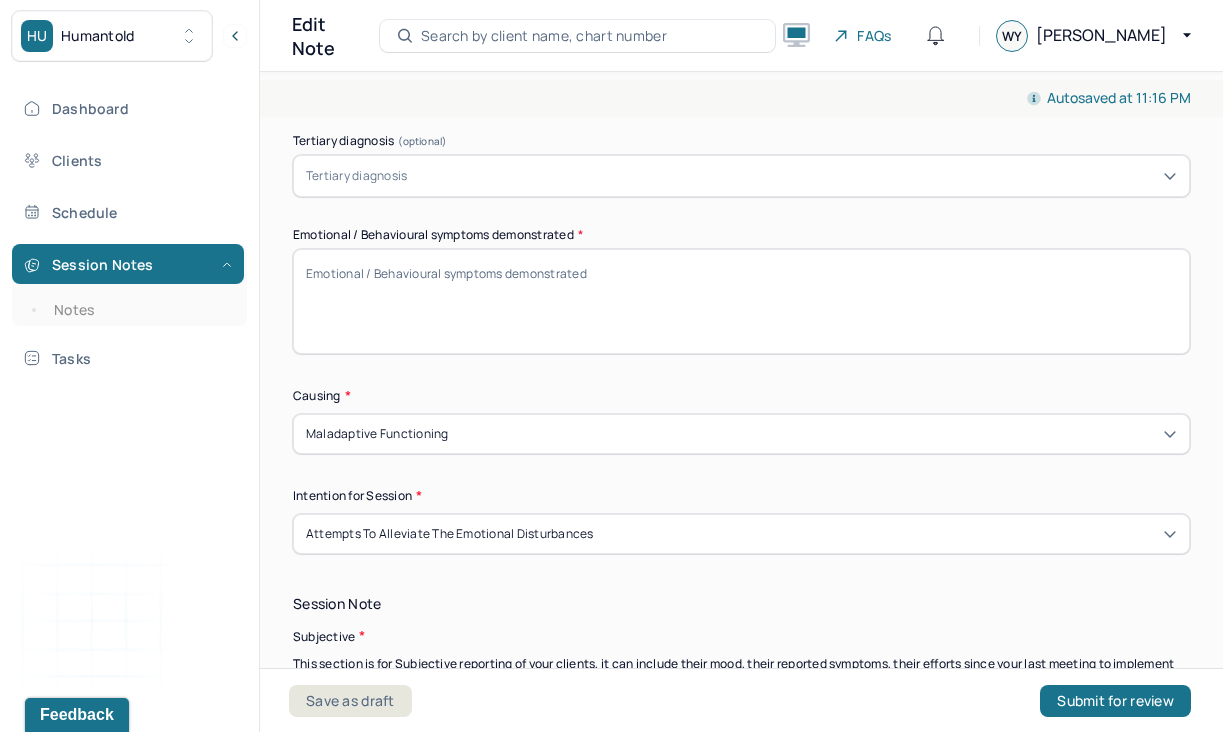 paste on "Mild improvement in mood and motivation
Increased emotional awareness and mindfulness, particularly regarding reactive responses" 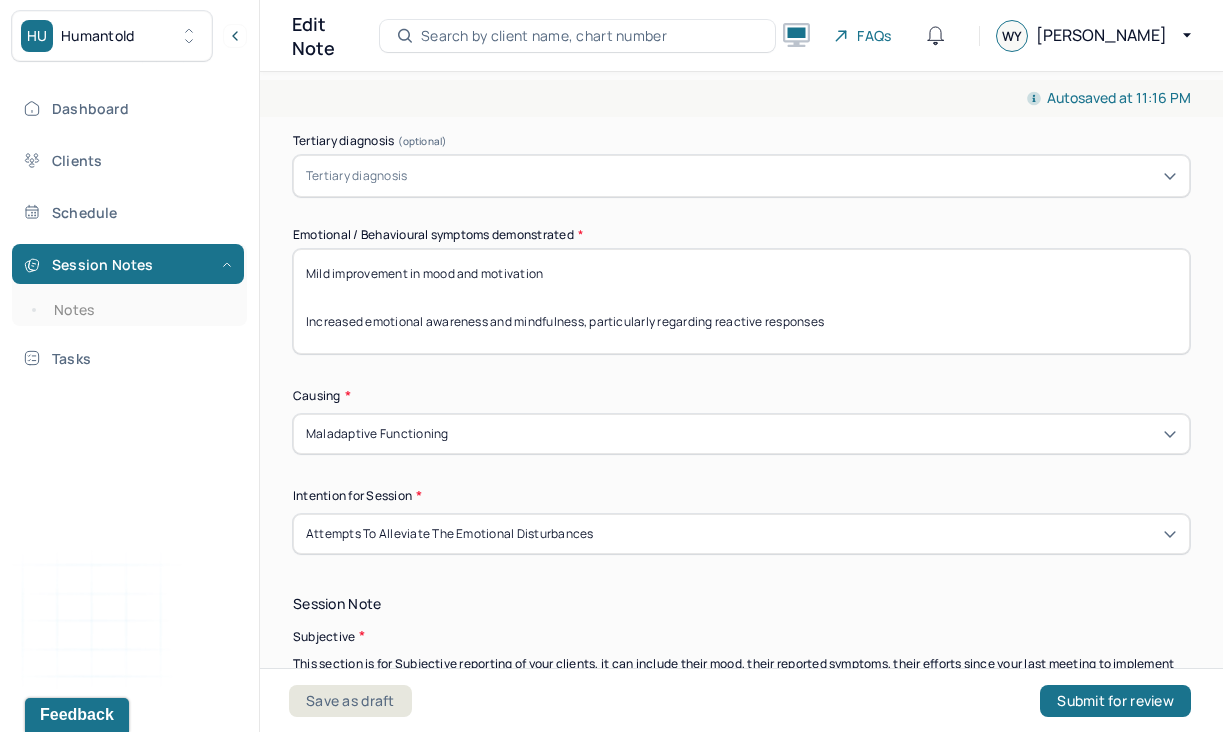click on "Client displays symptoms of low mood, mild anxiety, occasional intrusive thoughts, and periods of boredom. Behaviorally, she demonstrates low engagement in coping activities and social interaction." at bounding box center (741, 301) 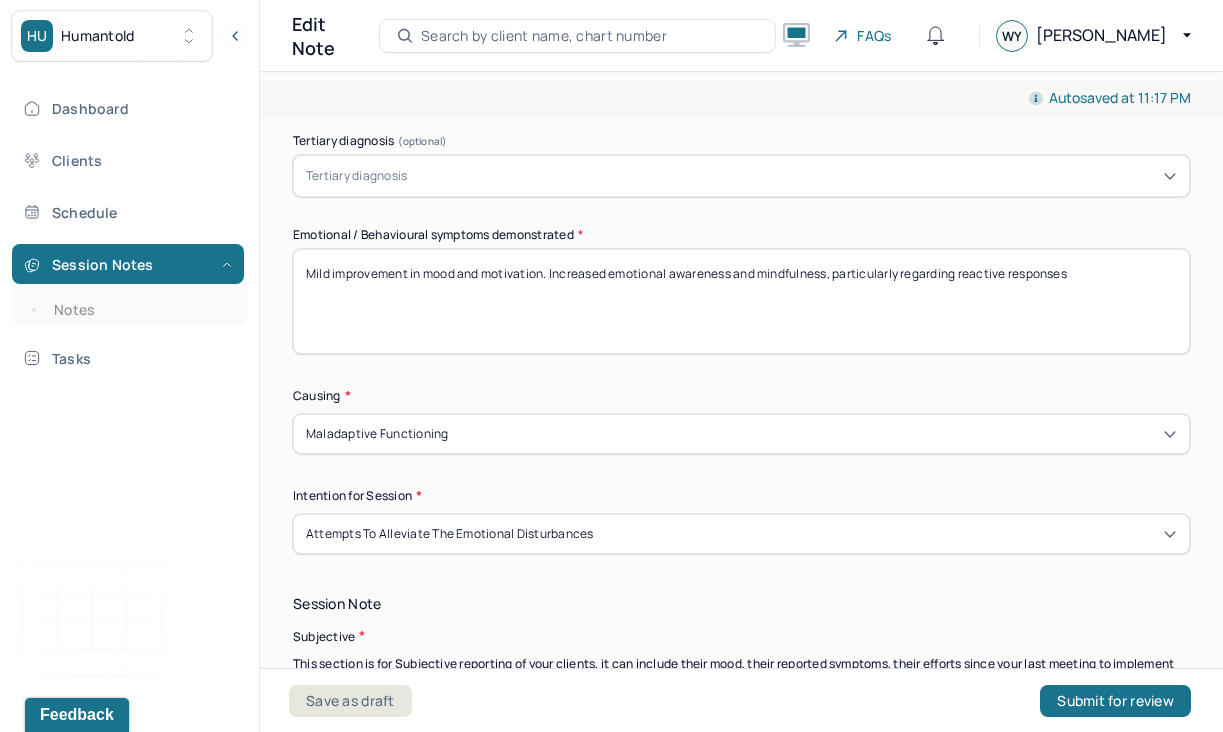 click on "Mild improvement in mood and motivation. Increased emotional awareness and mindfulness, particularly regarding reactive responses" at bounding box center (741, 301) 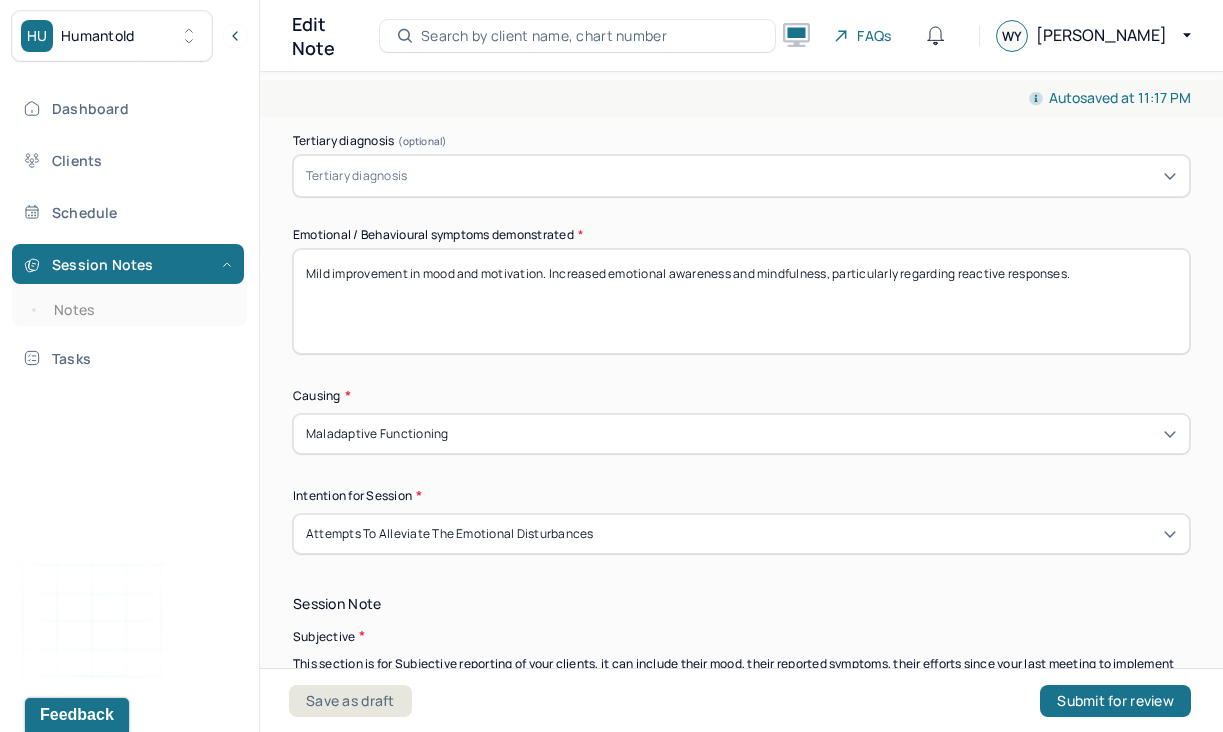 paste on "Growing insight into connection between thoughts, emotions, and behaviors" 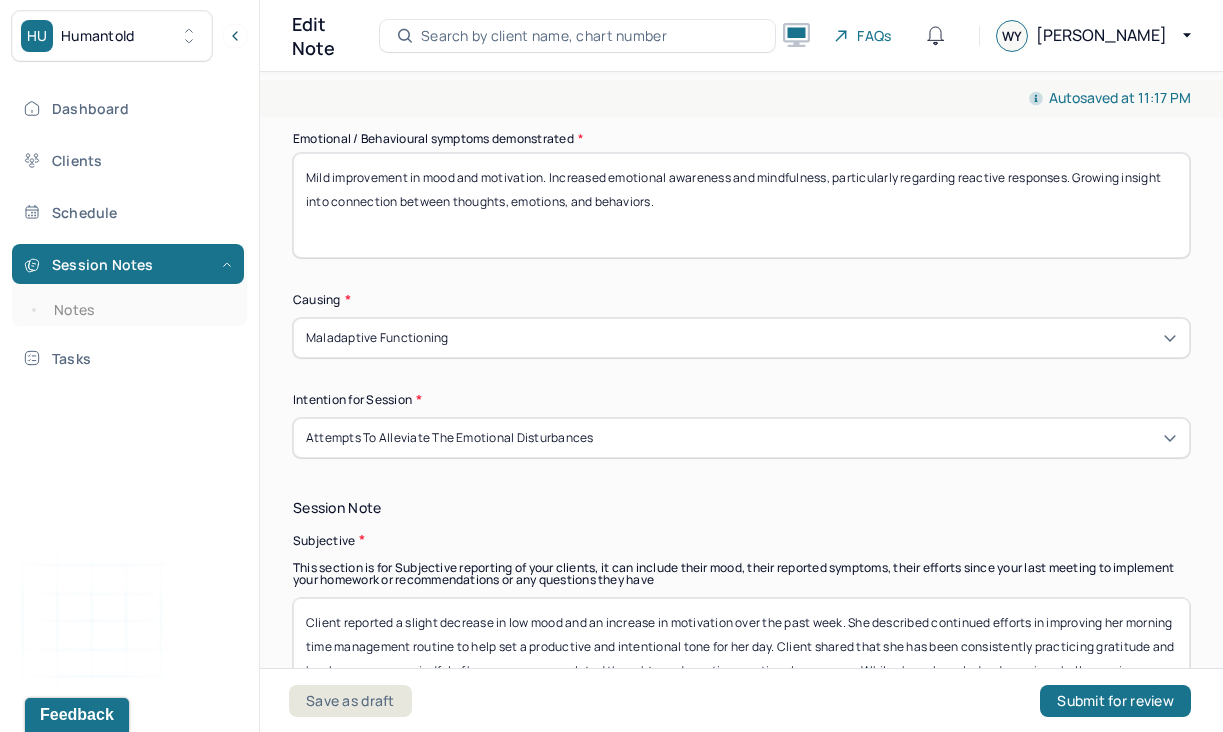 scroll, scrollTop: 1210, scrollLeft: 0, axis: vertical 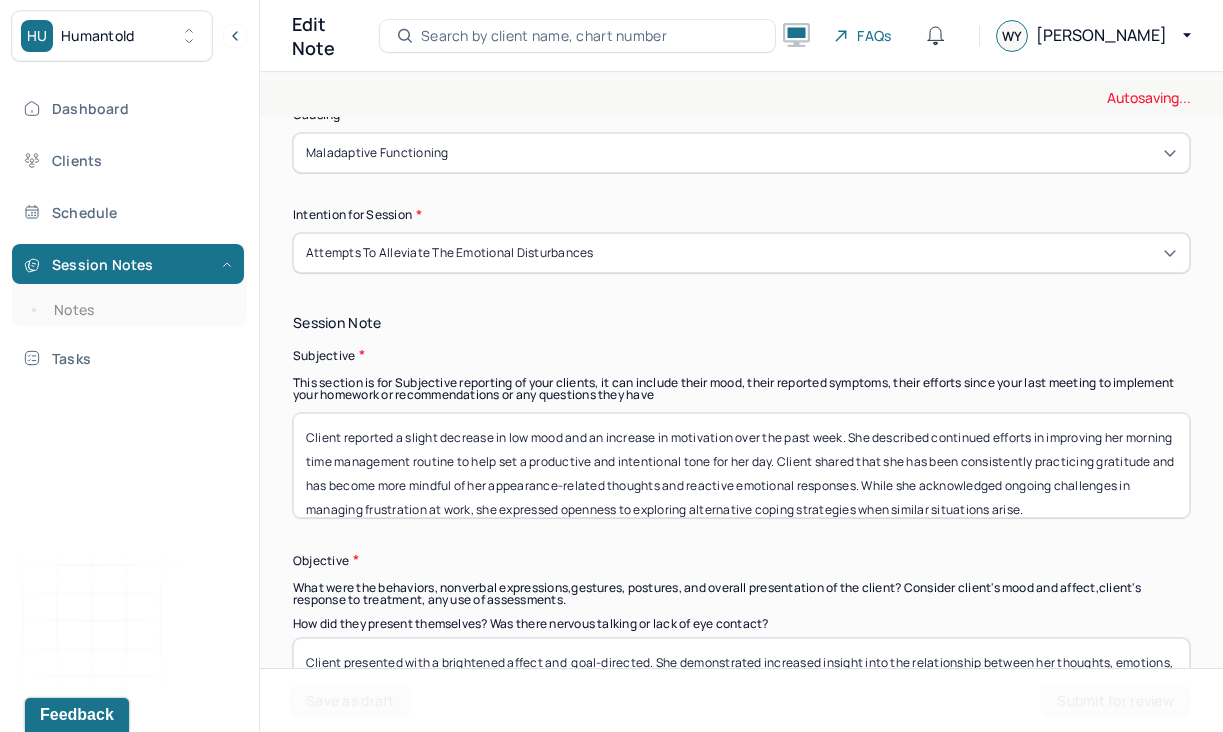 type on "Mild improvement in mood and motivation. Increased emotional awareness and mindfulness, particularly regarding reactive responses. Growing insight into connection between thoughts, emotions, and behaviors." 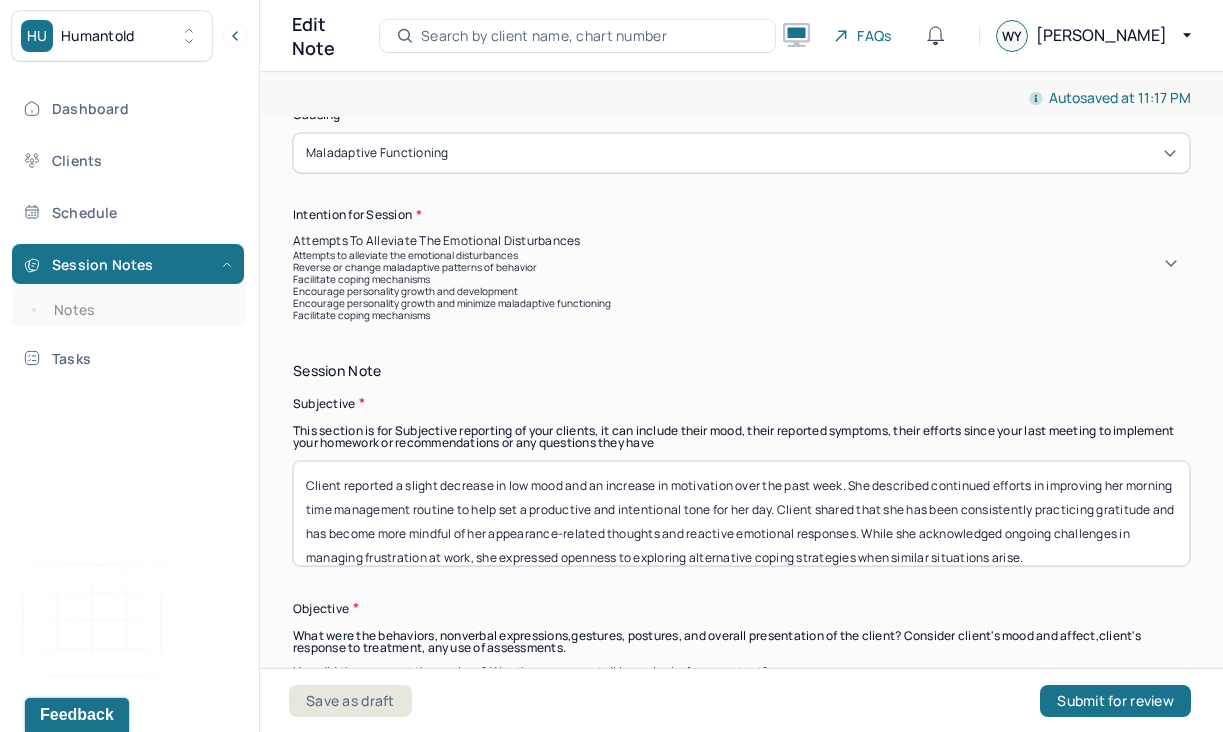 click on "Encourage personality growth and minimize maladaptive functioning" at bounding box center [741, 303] 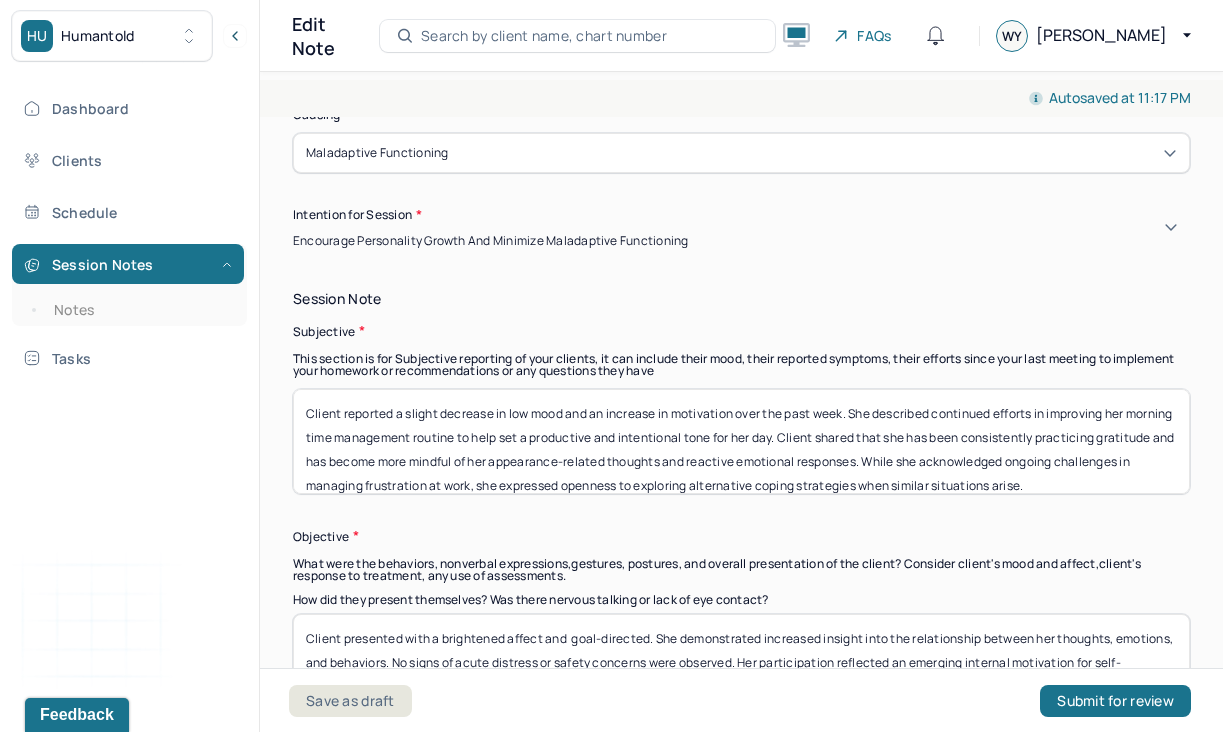 click on "Intention for Session *" at bounding box center [741, 215] 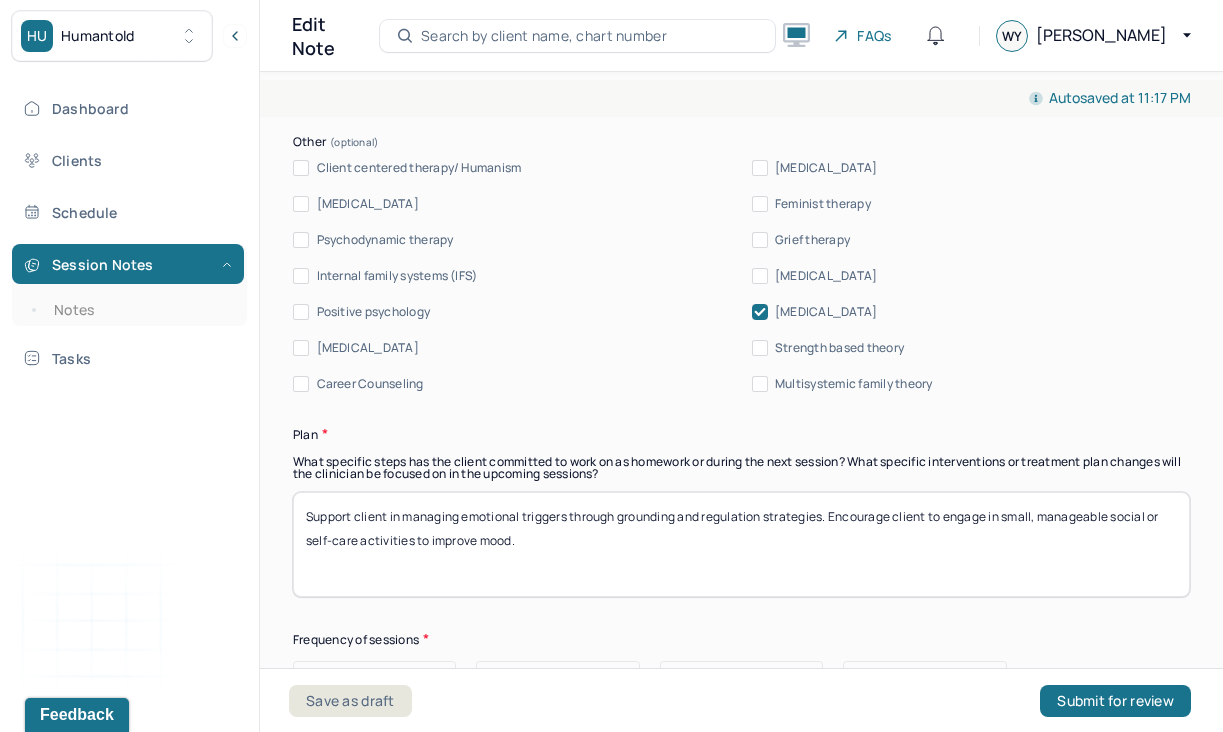 scroll, scrollTop: 2549, scrollLeft: 0, axis: vertical 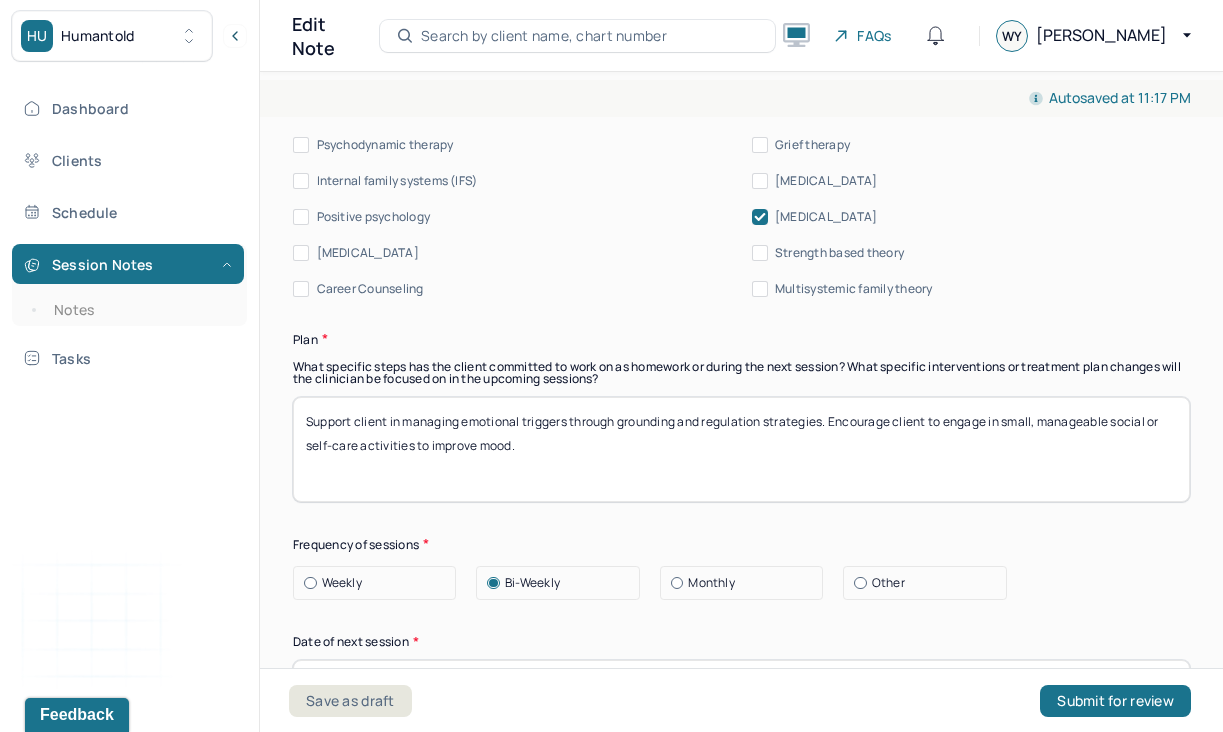 drag, startPoint x: 542, startPoint y: 466, endPoint x: 306, endPoint y: 396, distance: 246.16255 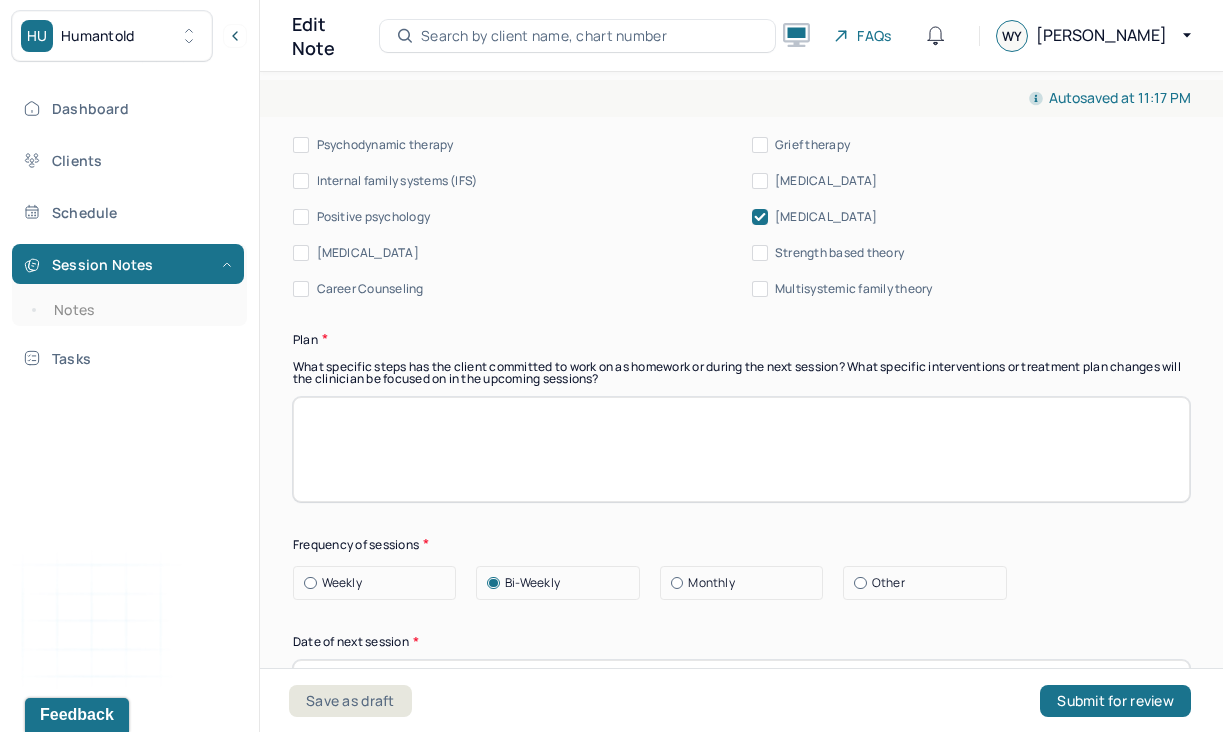 paste on "Reinforce morning routine and gratitude practice as protective factors against mood dysregulation." 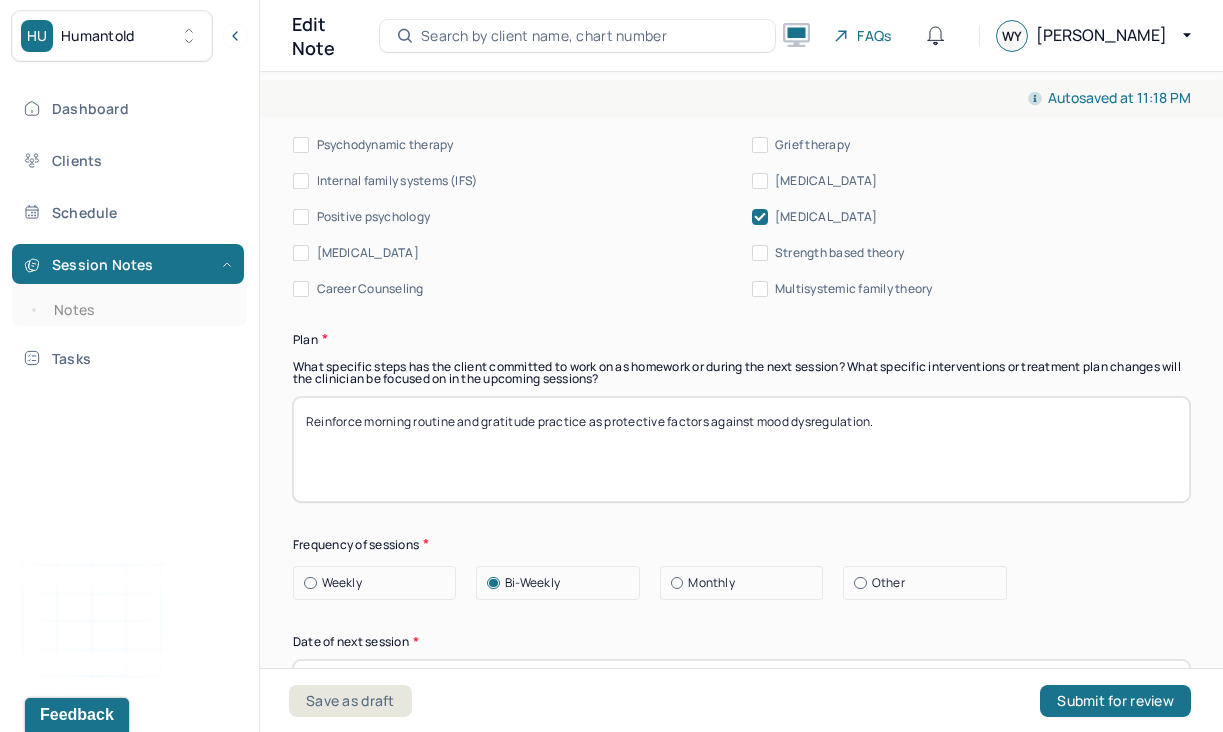 click on "Reinforce morning routine and gratitude practice as protective factors against mood dysregulation." at bounding box center [741, 449] 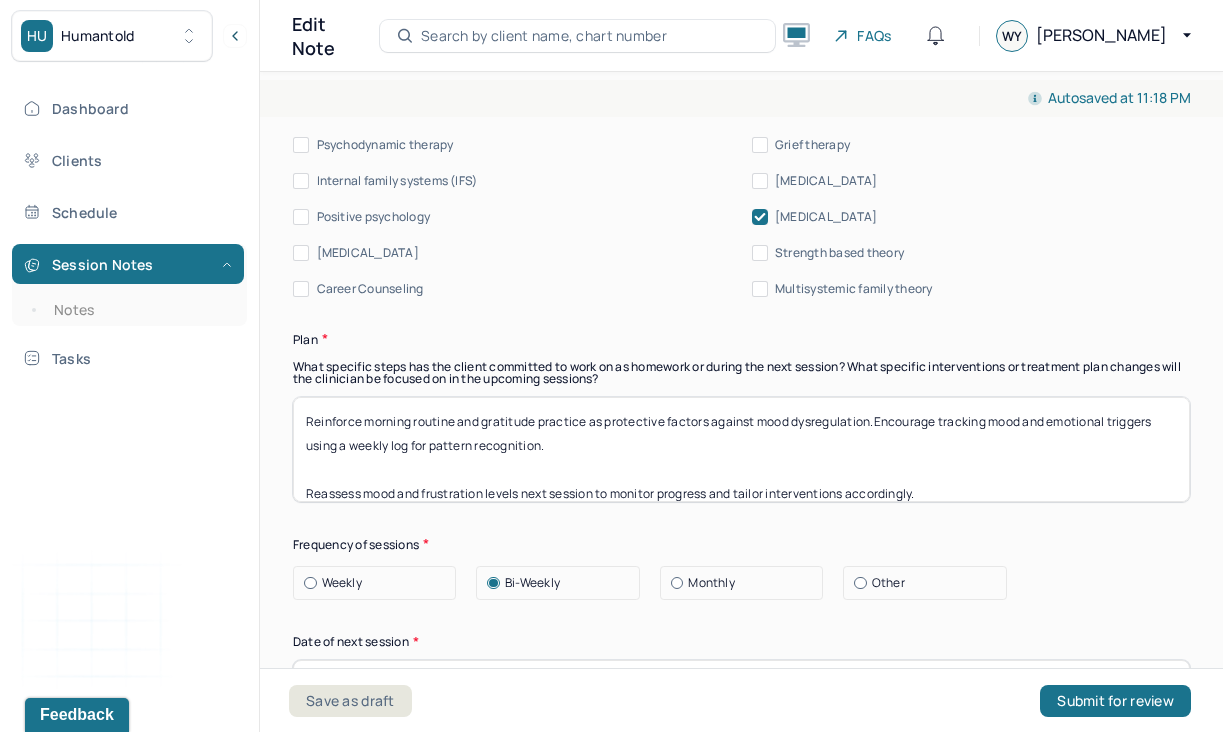 click on "Reinforce morning routine and gratitude practice as protective factors against mood dysregulation." at bounding box center (741, 449) 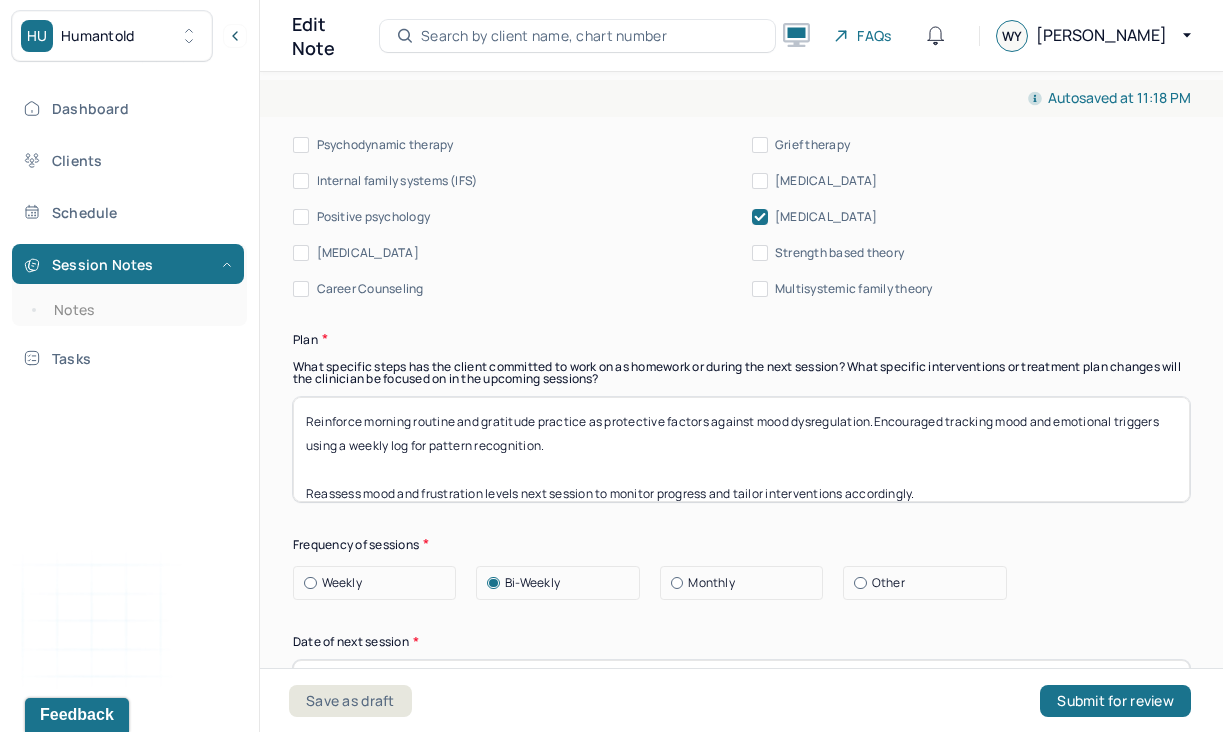 click on "Reinforce morning routine and gratitude practice as protective factors against mood dysregulation." at bounding box center [741, 449] 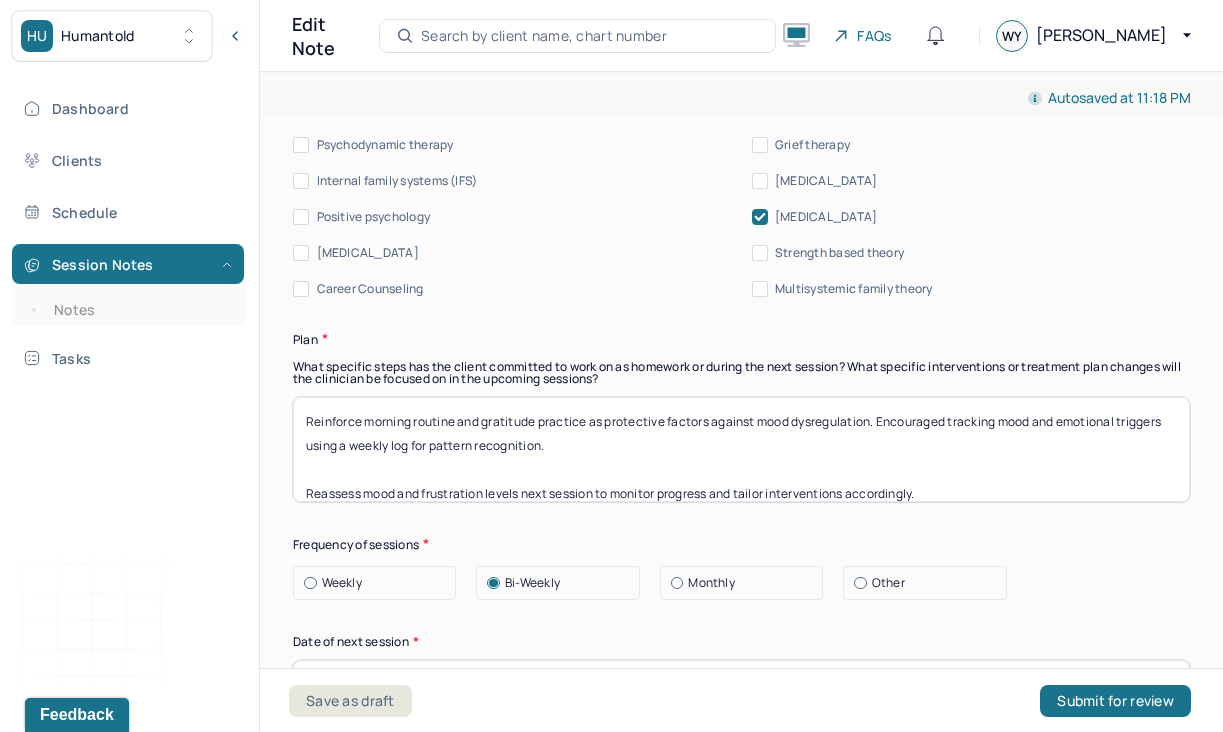 click on "Reinforce morning routine and gratitude practice as protective factors against mood dysregulation." at bounding box center [741, 449] 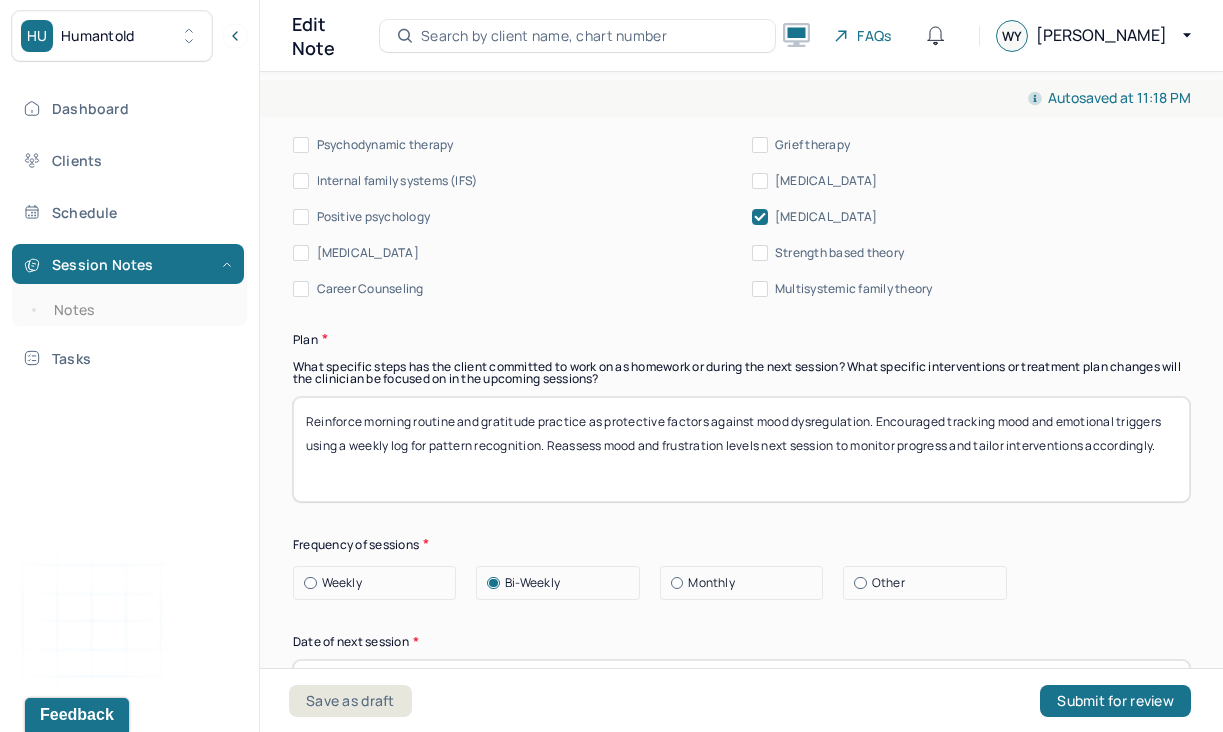 click on "Reinforce morning routine and gratitude practice as protective factors against mood dysregulation. Encouraged tracking mood and emotional triggers using a weekly log for pattern recognition.
Reassess mood and frustration levels next session to monitor progress and tailor interventions accordingly." at bounding box center (741, 449) 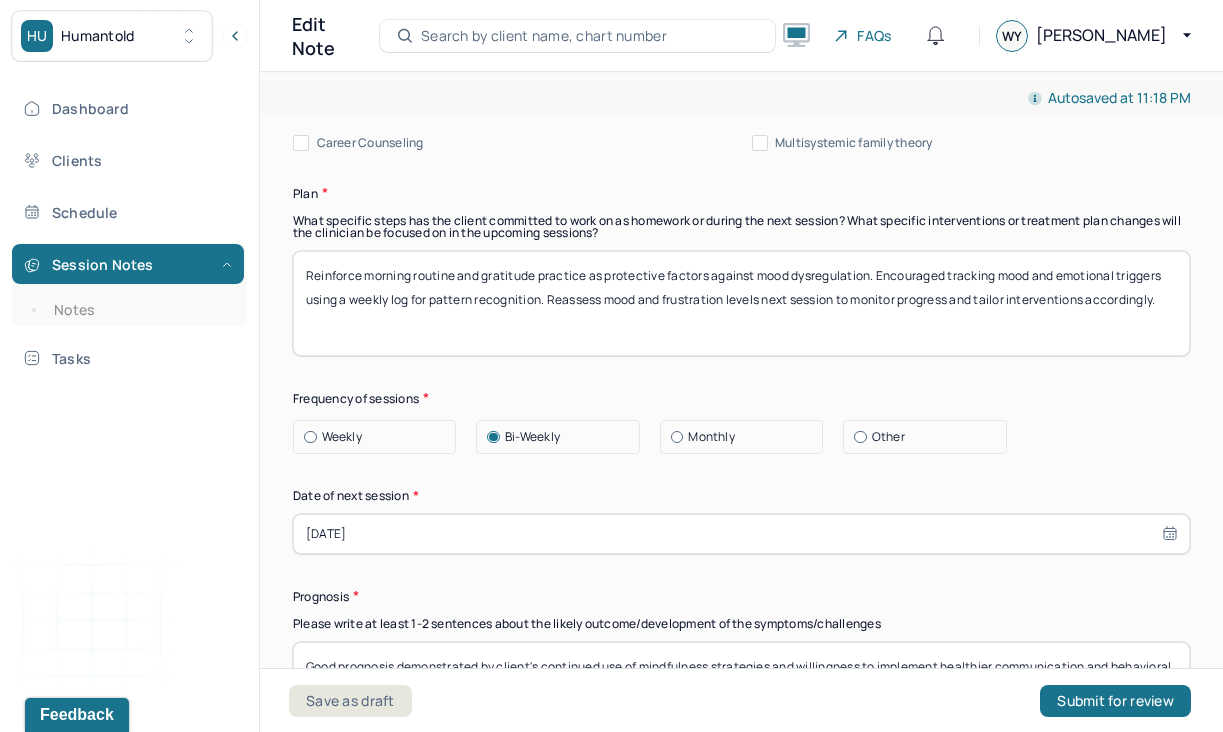 scroll, scrollTop: 2838, scrollLeft: 0, axis: vertical 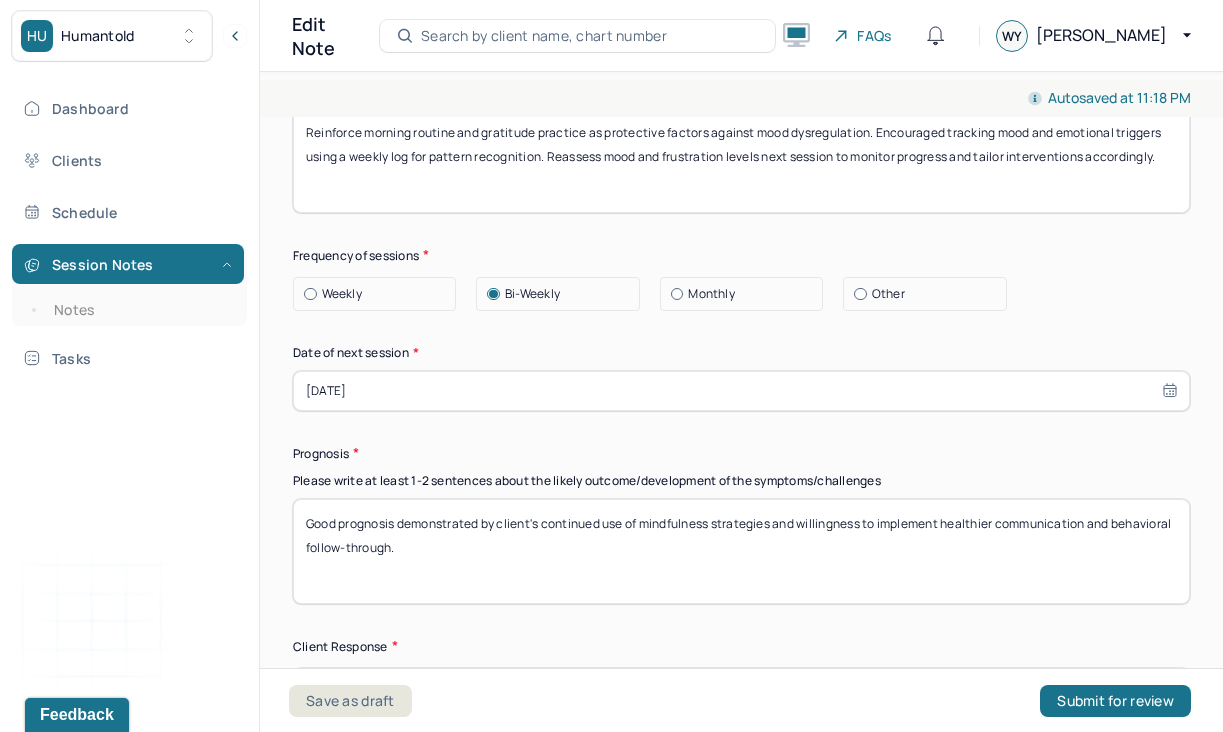type on "Reinforce morning routine and gratitude practice as protective factors against mood dysregulation. Encouraged tracking mood and emotional triggers using a weekly log for pattern recognition. Reassess mood and frustration levels next session to monitor progress and tailor interventions accordingly." 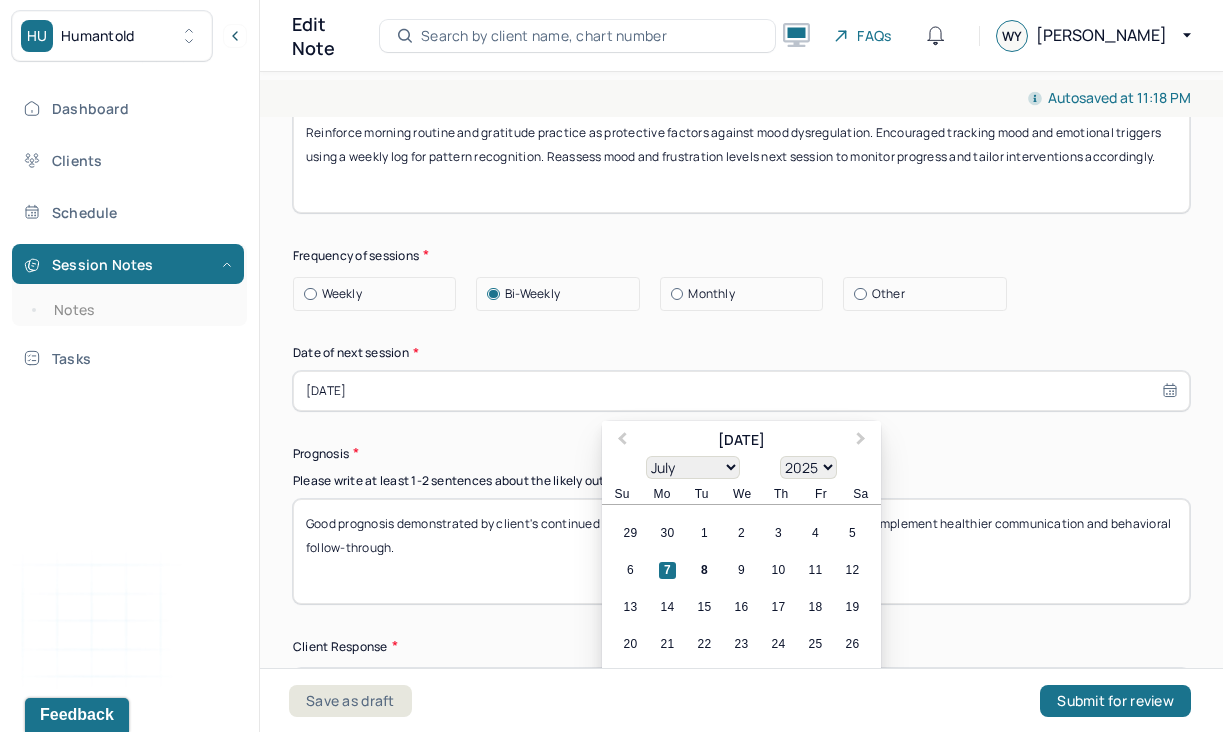 click on "[DATE]" at bounding box center [741, 391] 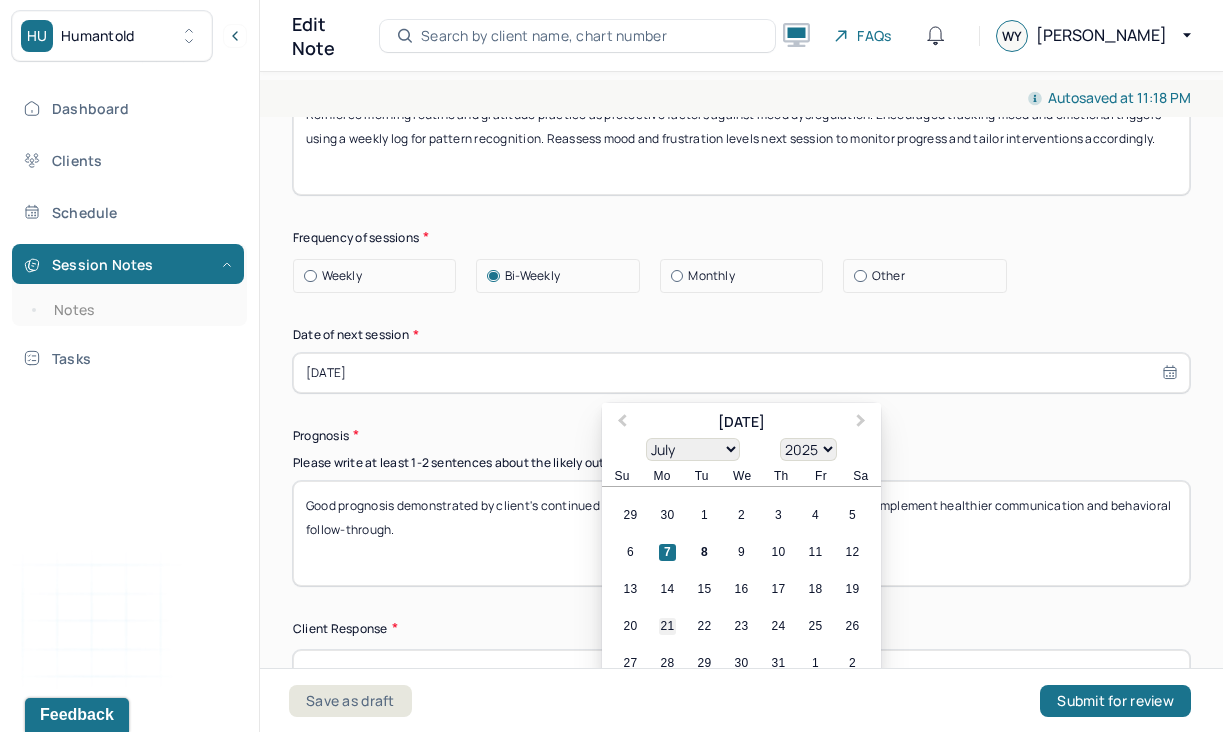 click on "21" at bounding box center [667, 626] 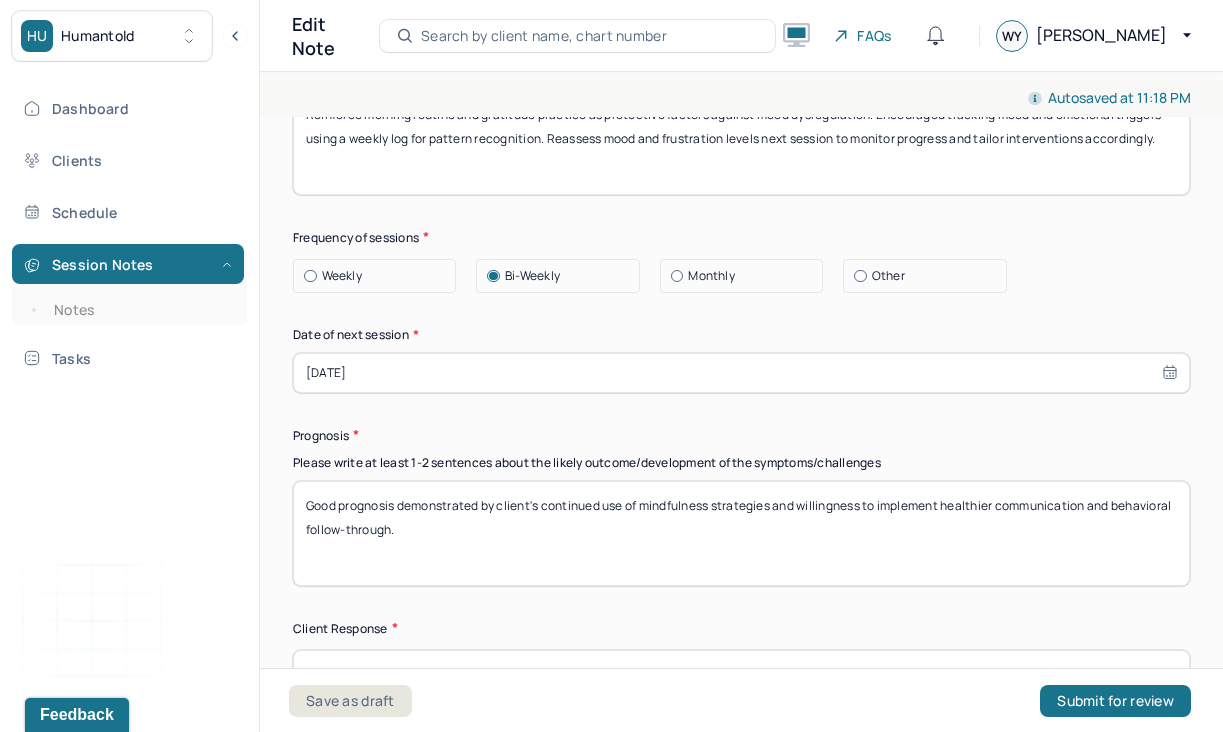 click on "Prognosis" at bounding box center [741, 435] 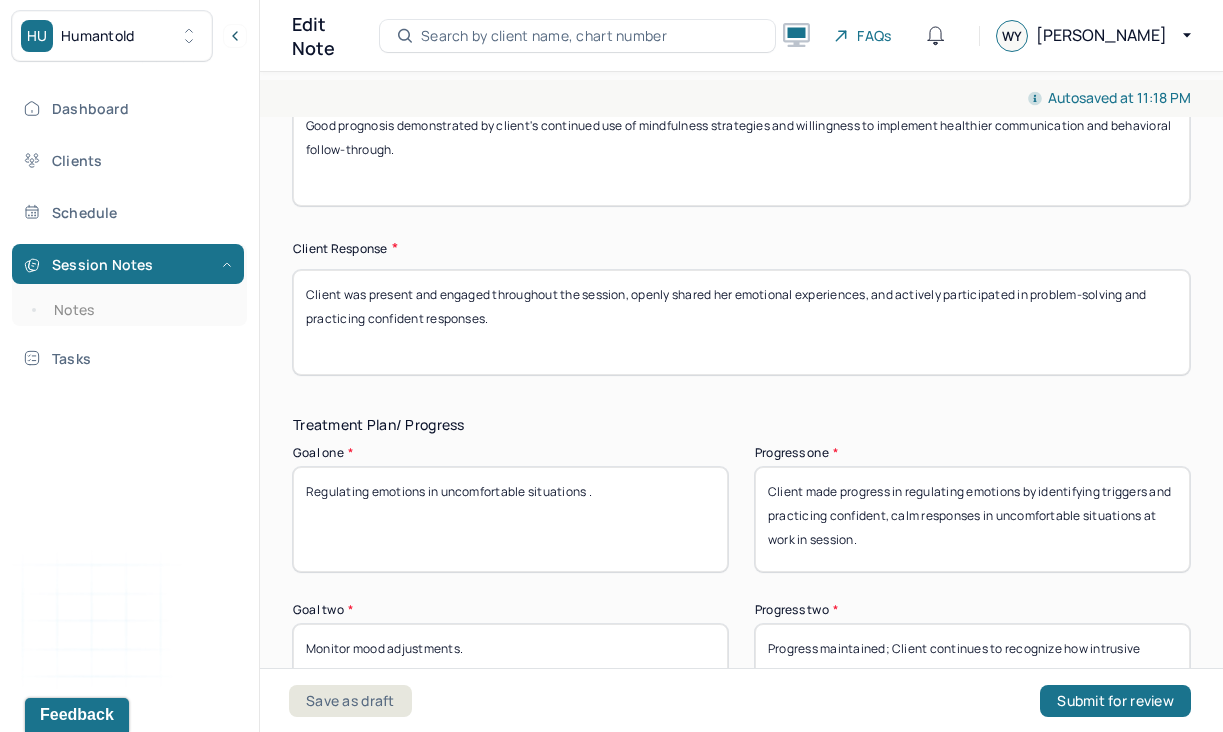 scroll, scrollTop: 3298, scrollLeft: 0, axis: vertical 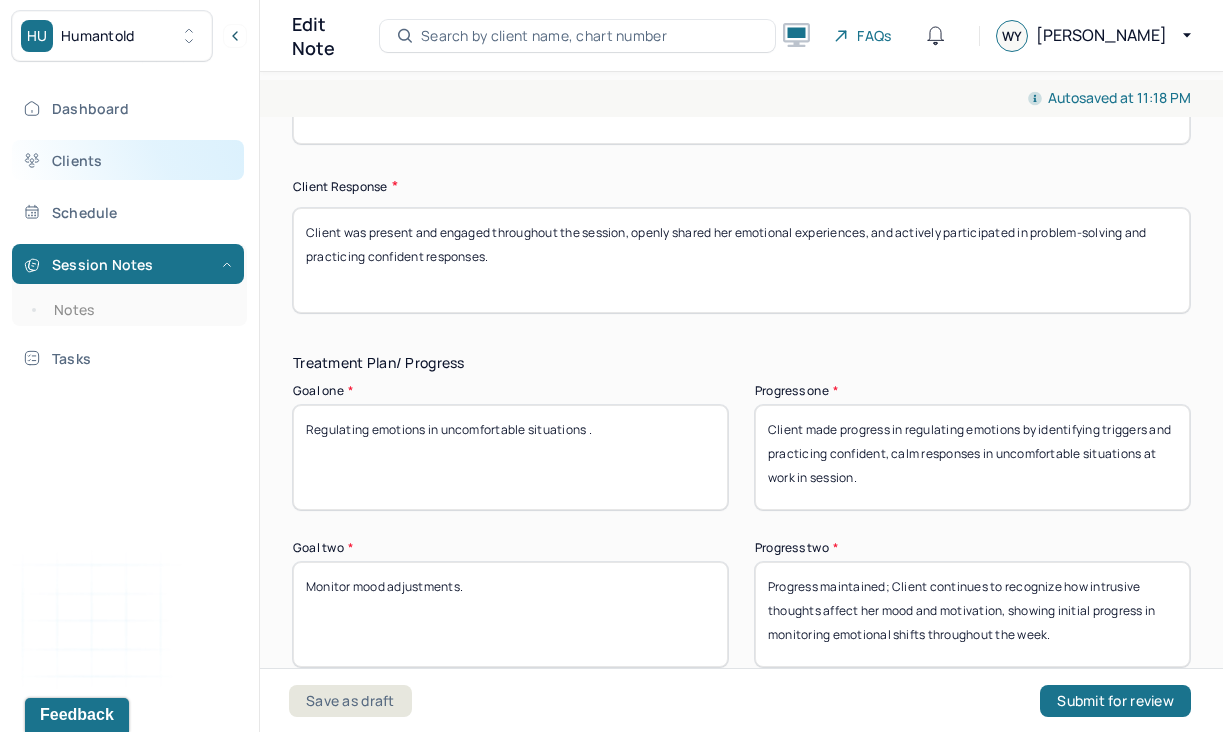 drag, startPoint x: 491, startPoint y: 276, endPoint x: 219, endPoint y: 171, distance: 291.56302 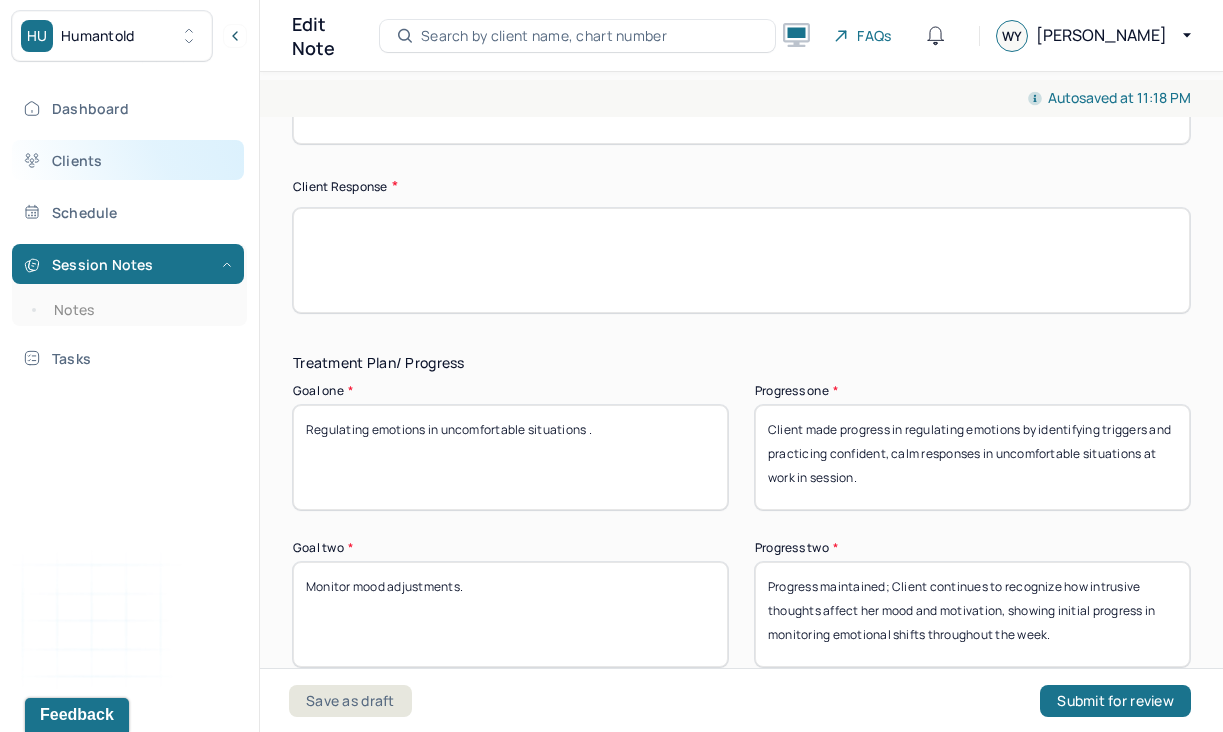 paste on "Client was engaged, reflective, and open to exploring new strategies. She actively participated in session and demonstrated willingness to apply skills discussed." 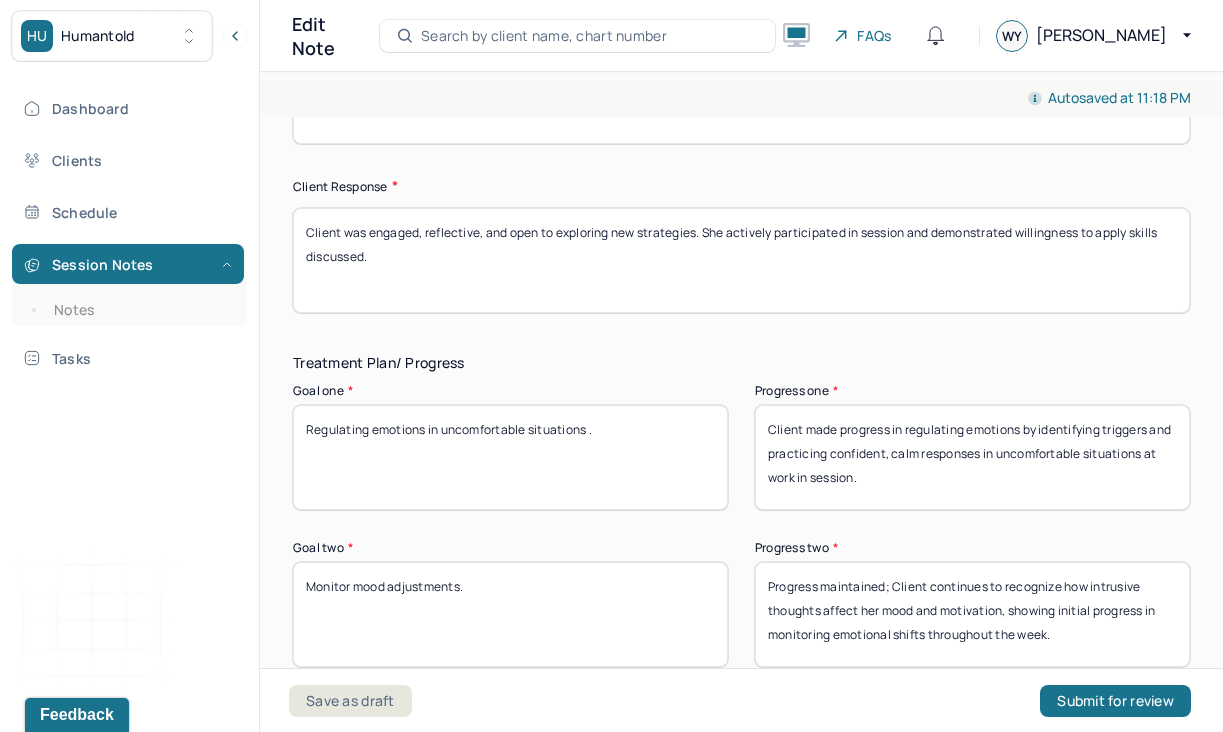 click on "Client was present and engaged throughout the session, openly shared her emotional experiences, and actively participated in problem-solving and practicing confident responses." at bounding box center [741, 260] 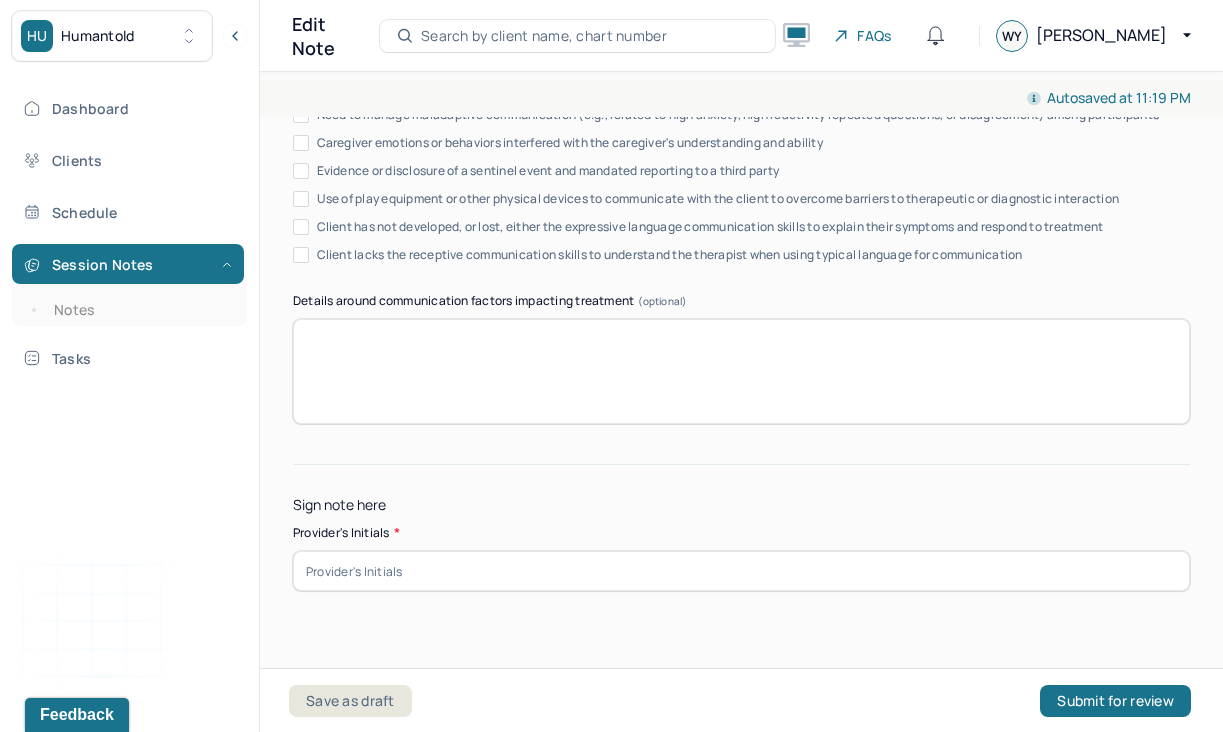 scroll, scrollTop: 4088, scrollLeft: 0, axis: vertical 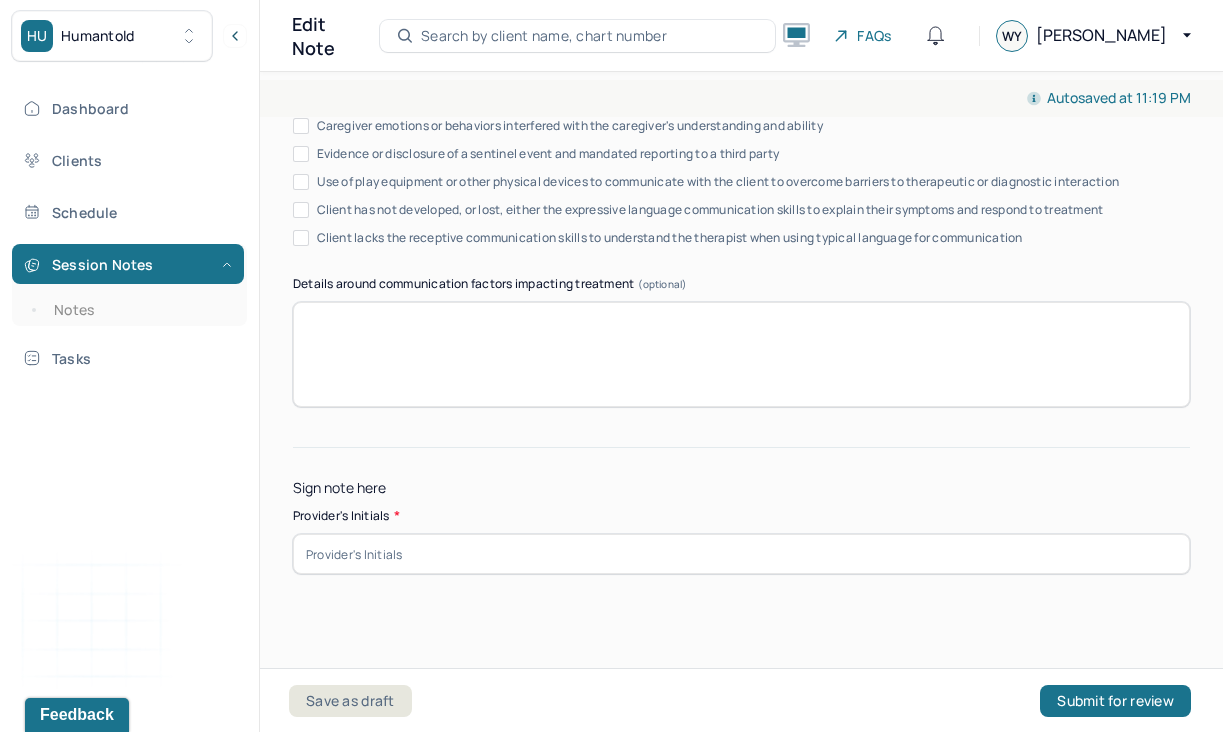 type on "Client was engaged, reflective, and open to exploring new strategies. She actively participated in session and demonstrated willingness to apply skills discussed." 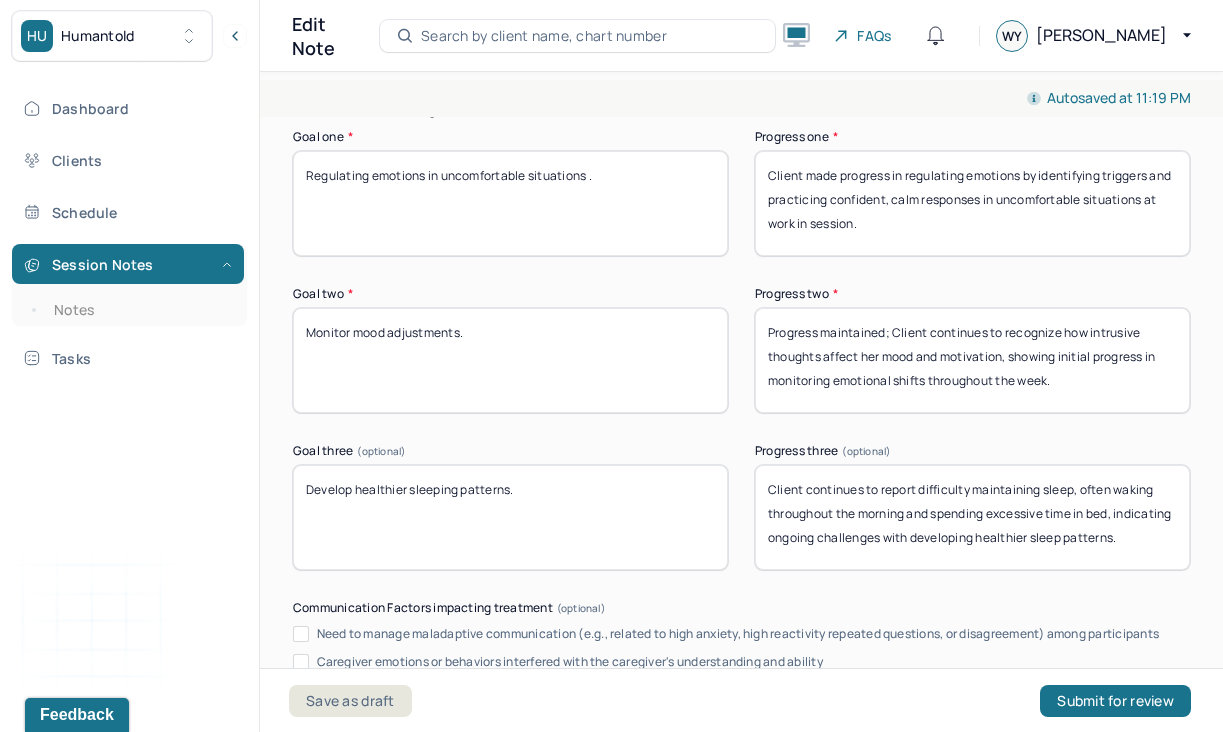 scroll, scrollTop: 3550, scrollLeft: 0, axis: vertical 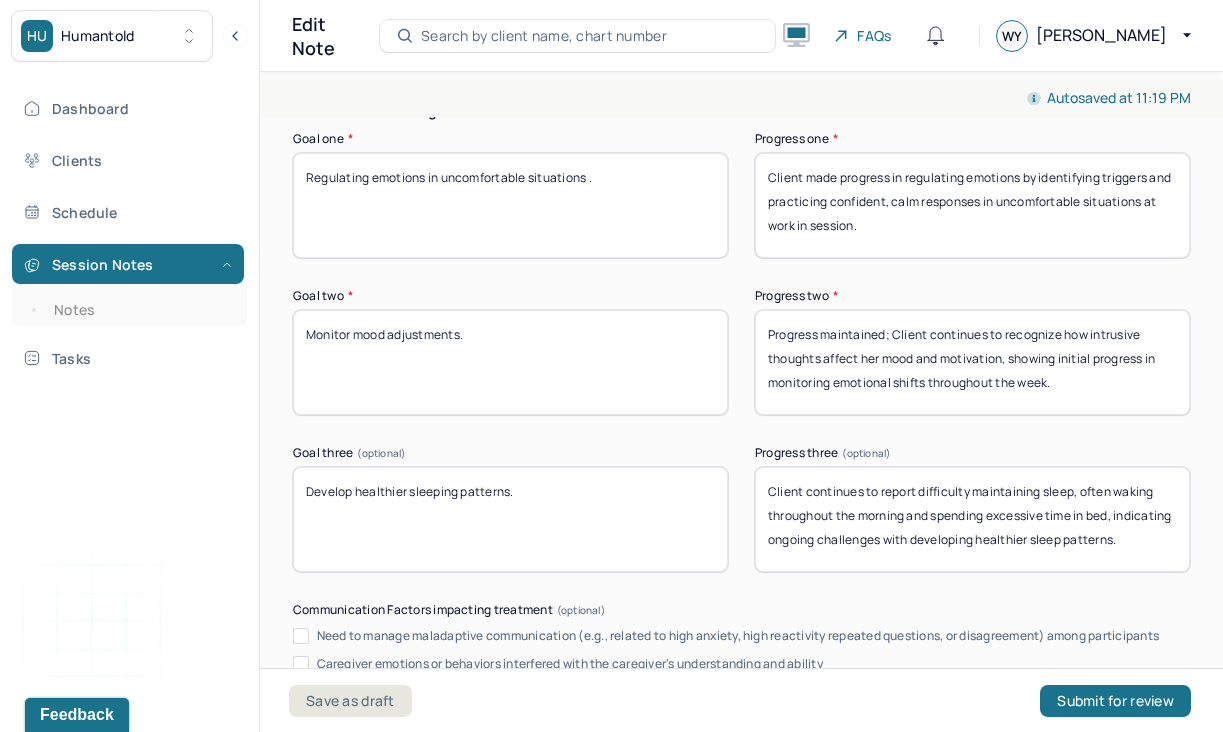 type on "WY" 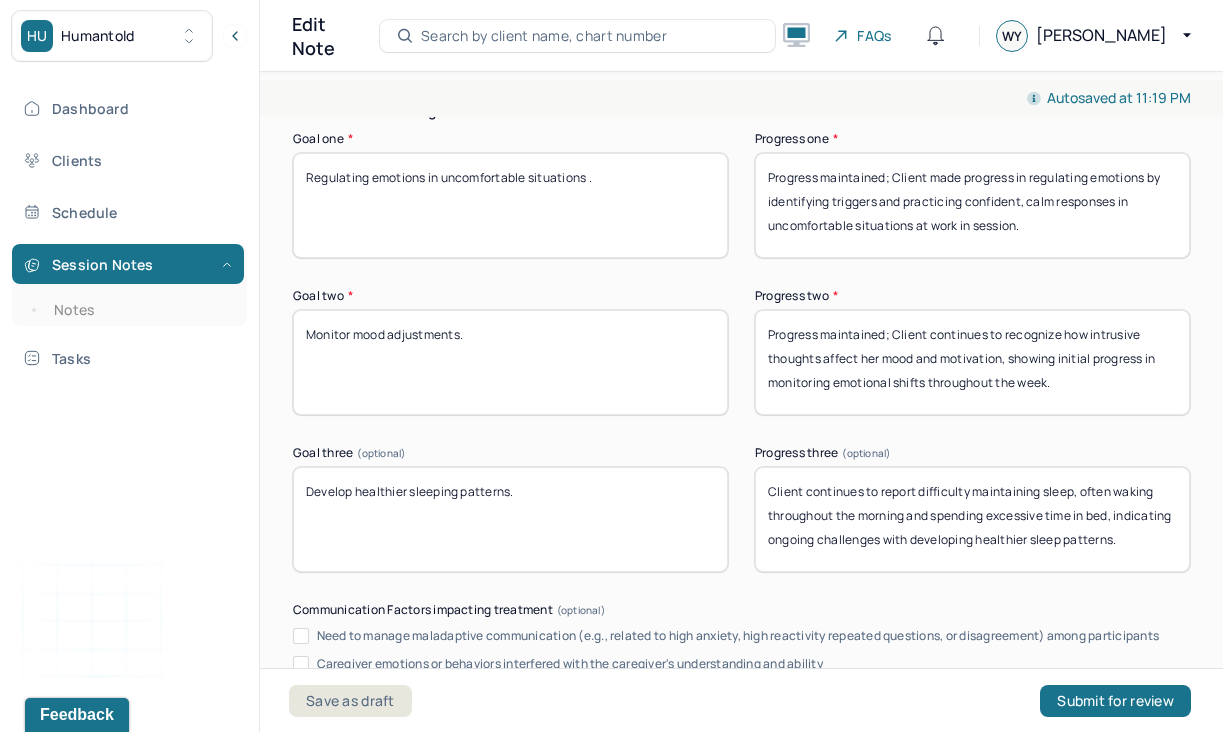 type on "Progress maintained; Client made progress in regulating emotions by identifying triggers and practicing confident, calm responses in uncomfortable situations at work in session." 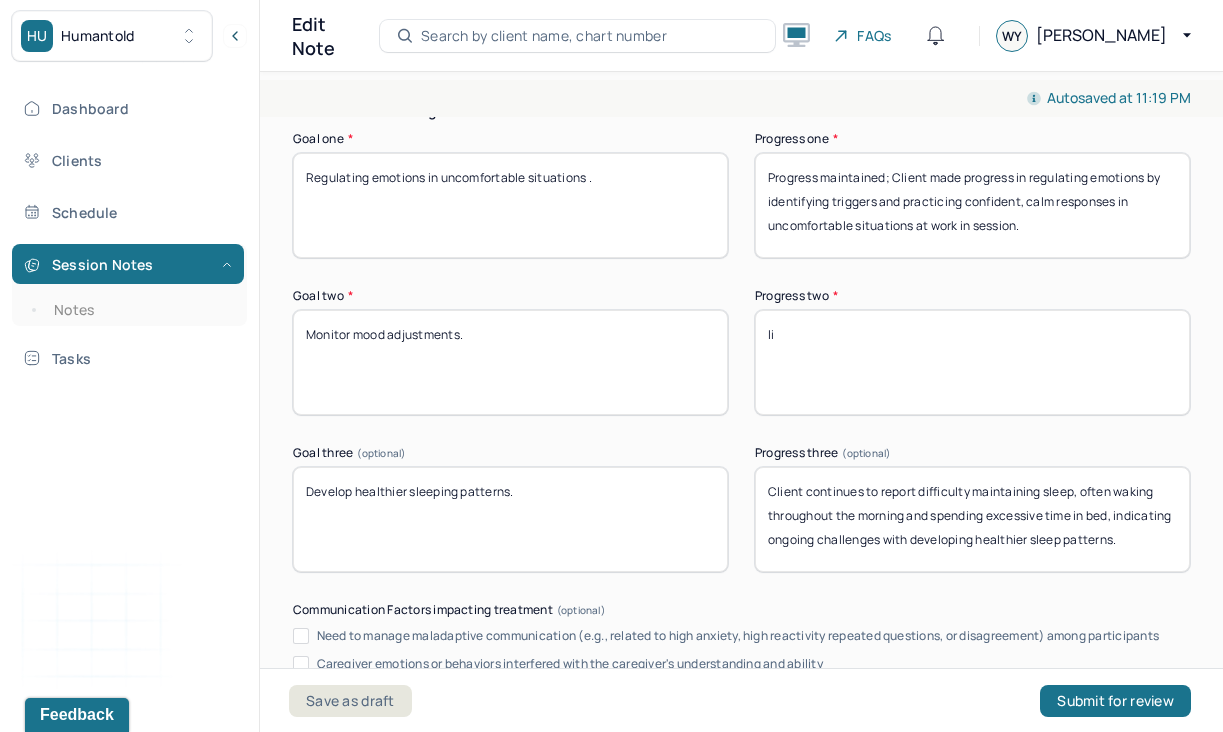 type on "l" 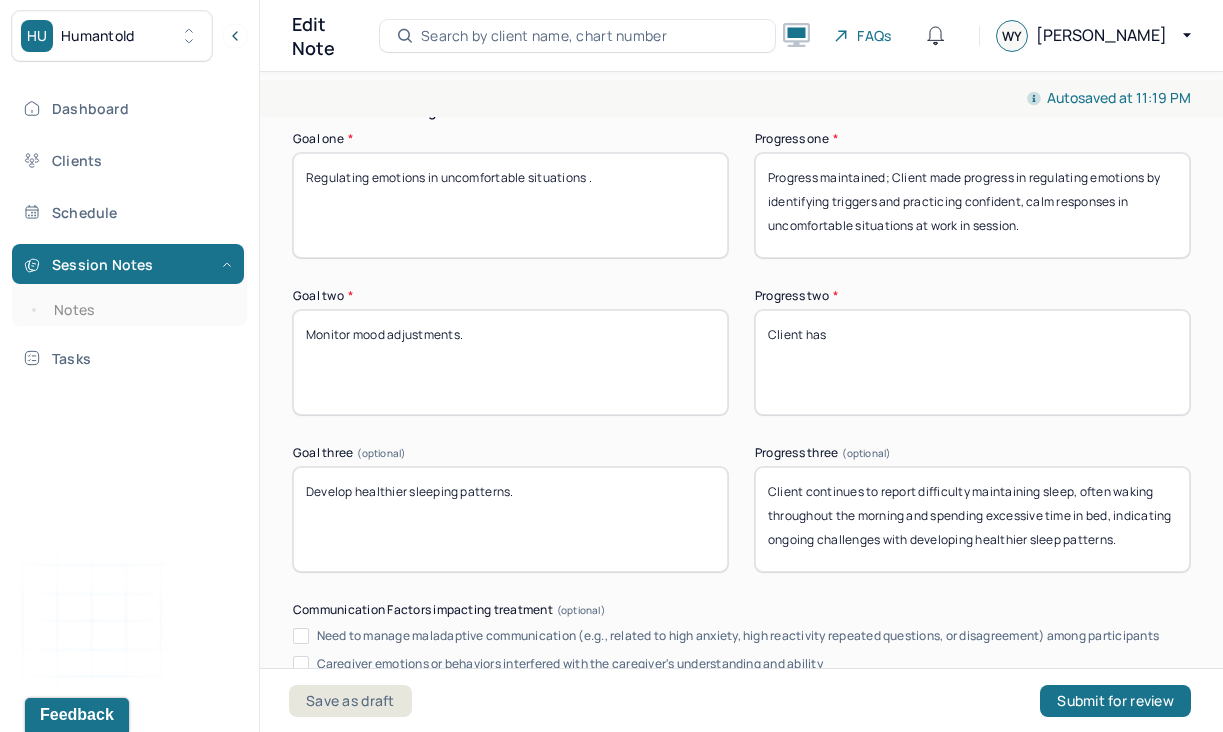paste on "implementing structured morning routines and a gratitude practice, both of which support emotional regulation. Client demonstrates increased insight into mood shifts and is able to articulate contributing factors, such as self-perception and time management. While some emotional fluctuations persist, her ability to recognize changes in mood and explore appropriate coping responses has improved." 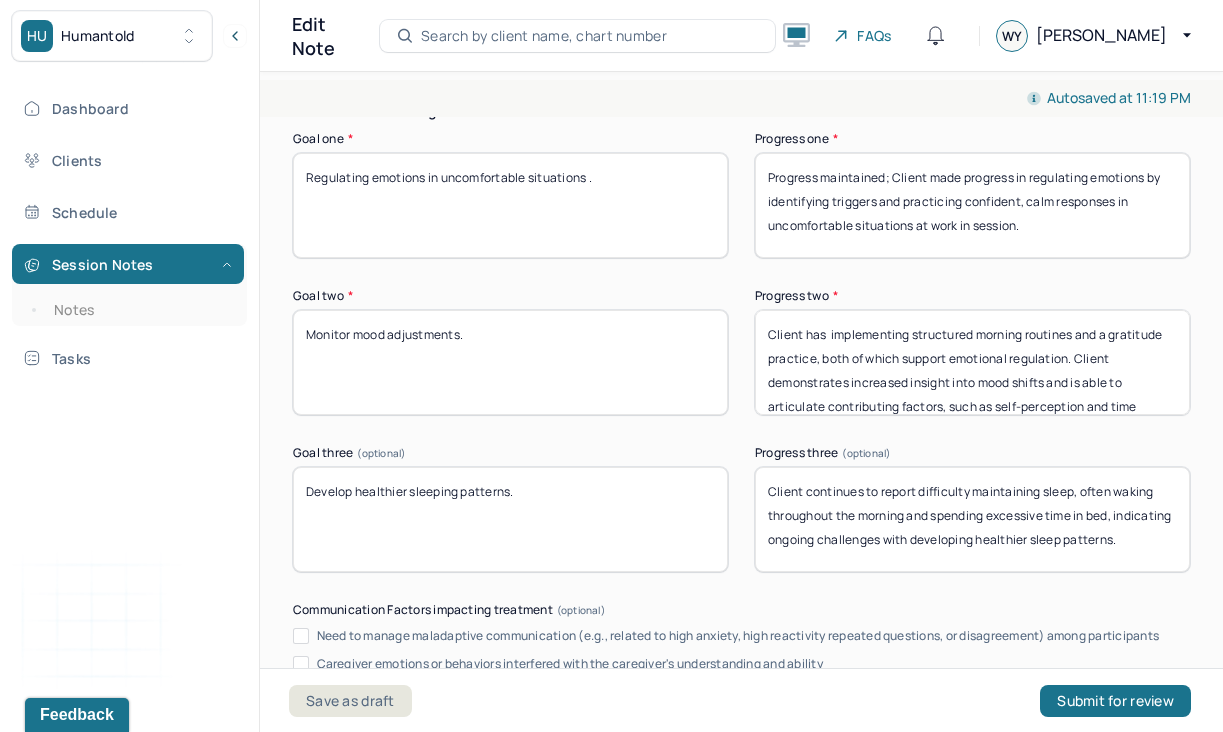 scroll, scrollTop: 72, scrollLeft: 0, axis: vertical 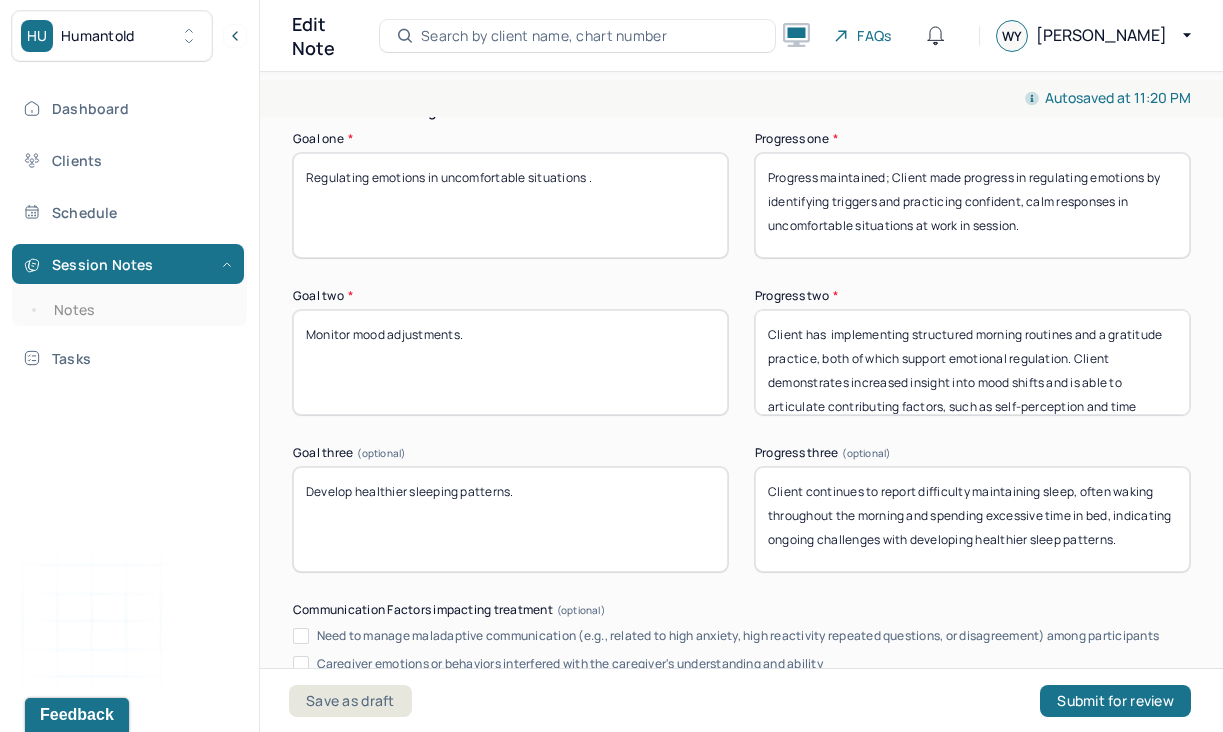 click on "Client has  implementing structured morning routines and a gratitude practice, both of which support emotional regulation. Client demonstrates increased insight into mood shifts and is able to articulate contributing factors, such as self-perception and time management. While some emotional fluctuations persist, her ability to recognize changes in mood and explore appropriate coping responses has improved." at bounding box center (972, 362) 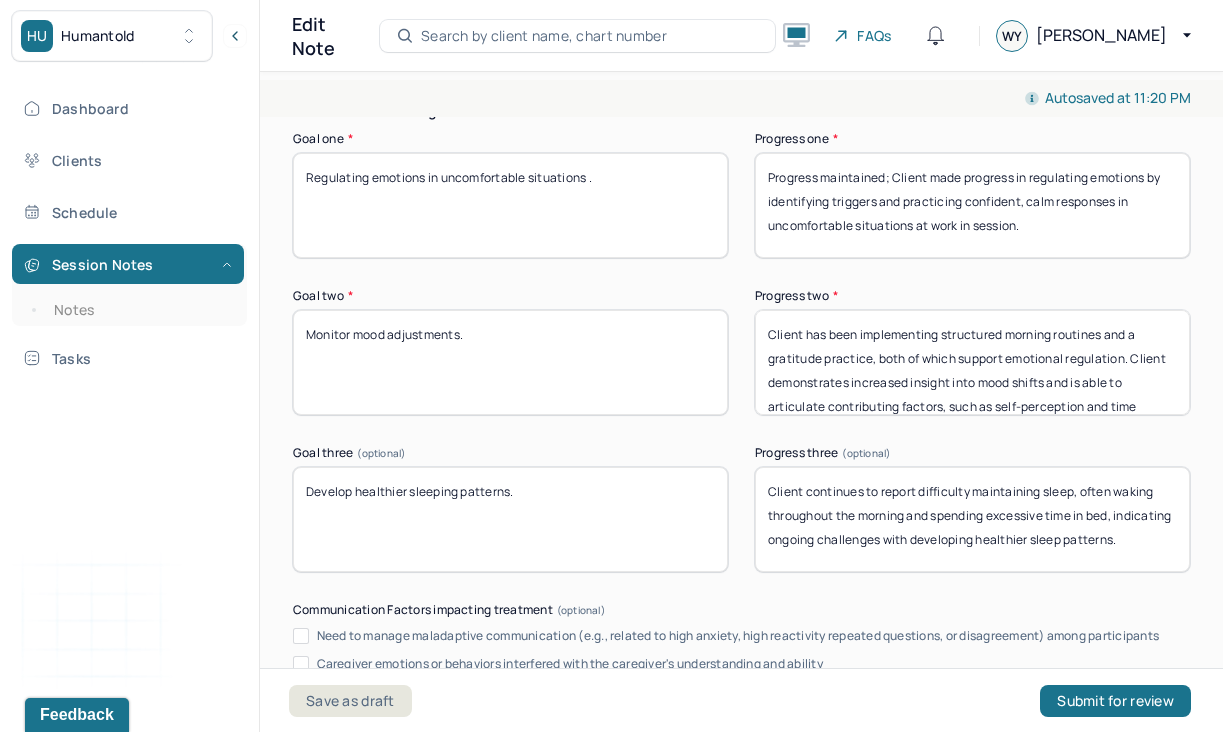 type on "Client has been implementing structured morning routines and a gratitude practice, both of which support emotional regulation. Client demonstrates increased insight into mood shifts and is able to articulate contributing factors, such as self-perception and time management. While some emotional fluctuations persist, her ability to recognize changes in mood and explore appropriate coping responses has improved." 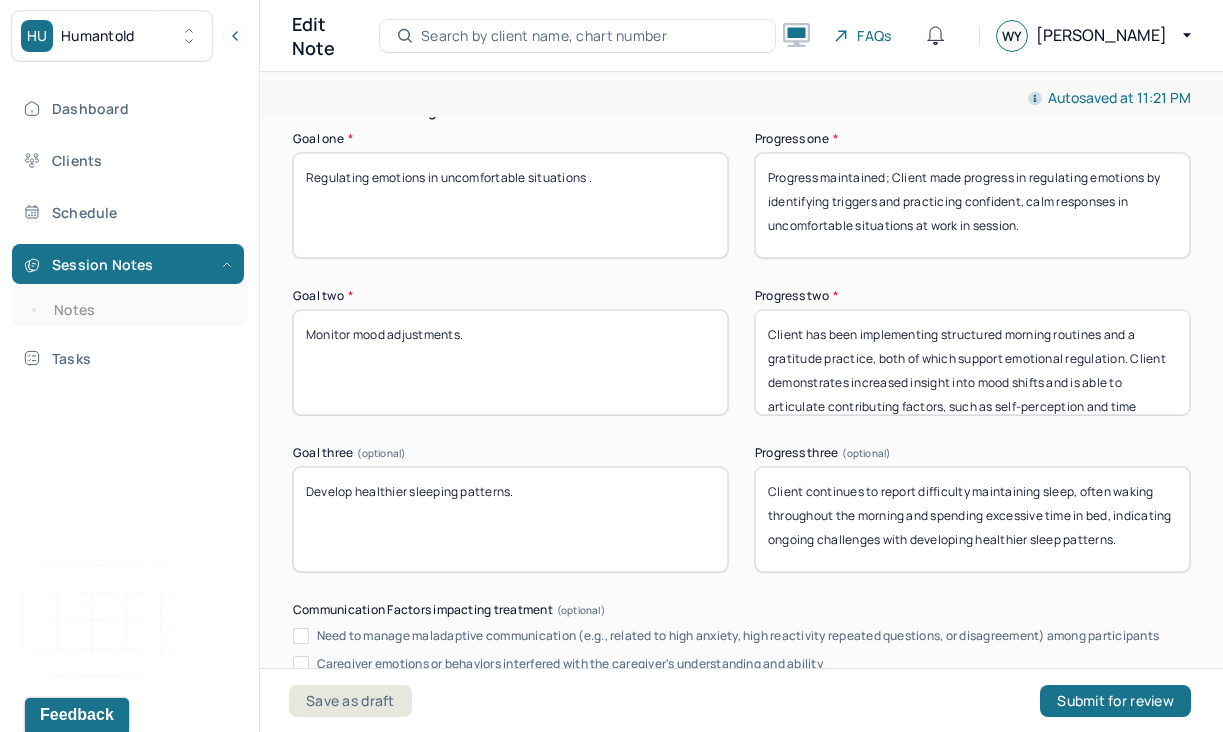 click on "Progress maintained; Client made progress in regulating emotions by identifying triggers and practicing confident, calm responses in uncomfortable situations at work in session." at bounding box center (972, 205) 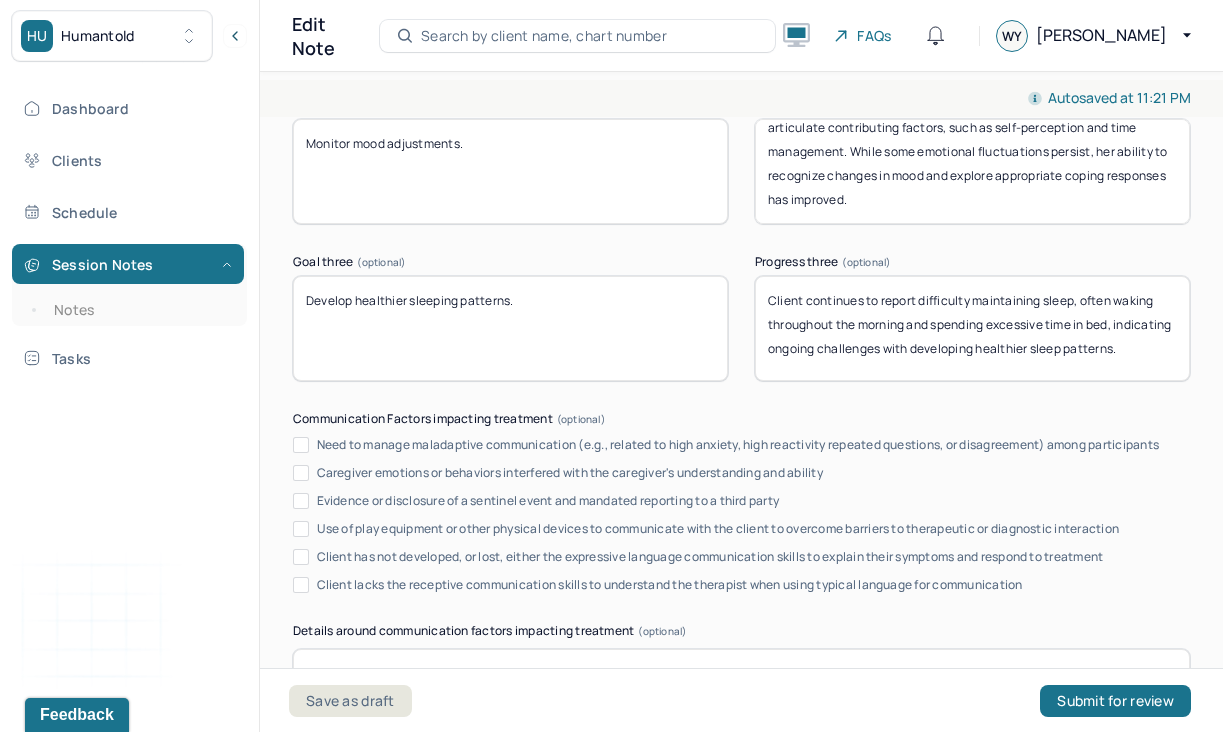 scroll, scrollTop: 3796, scrollLeft: 0, axis: vertical 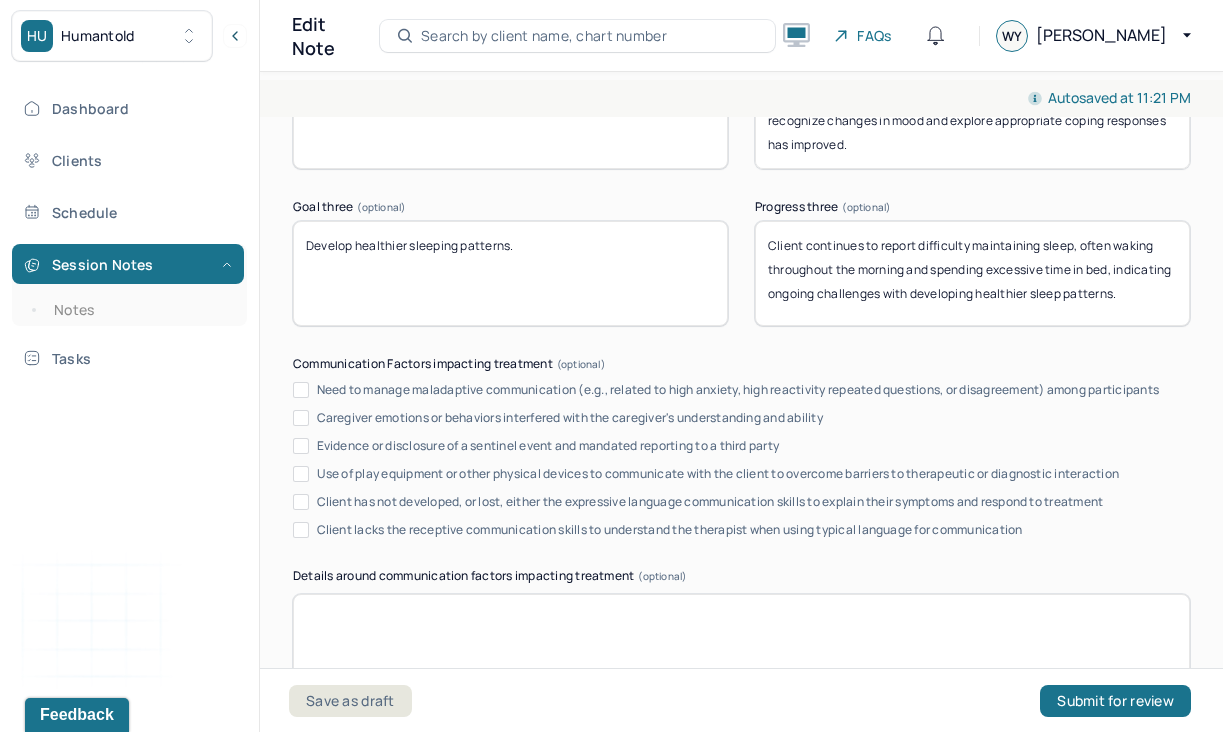 drag, startPoint x: 555, startPoint y: 254, endPoint x: 301, endPoint y: 241, distance: 254.33246 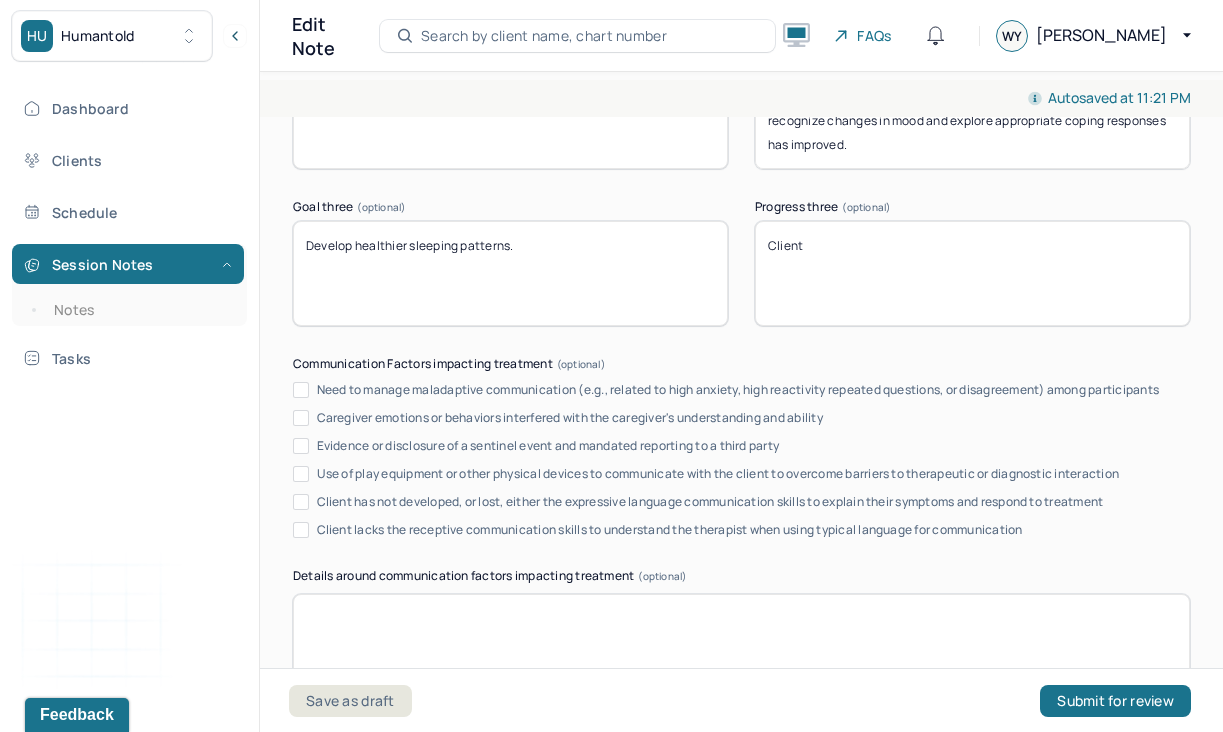 paste on "beginning to implement time management strategies in the morning, which may support more consistent nighttime habits. Further focus on establishing a structured bedtime routine is needed." 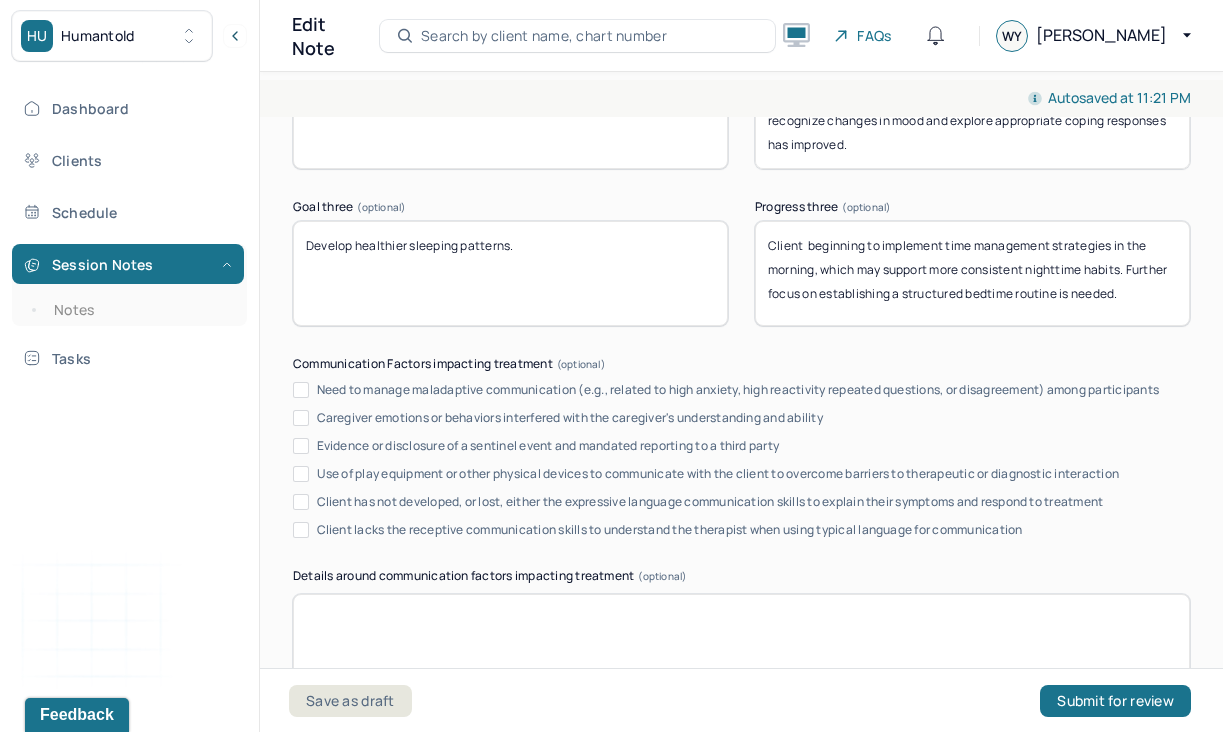 click on "Client  beginning to implement time management strategies in the morning, which may support more consistent nighttime habits. Further focus on establishing a structured bedtime routine is needed." at bounding box center [972, 273] 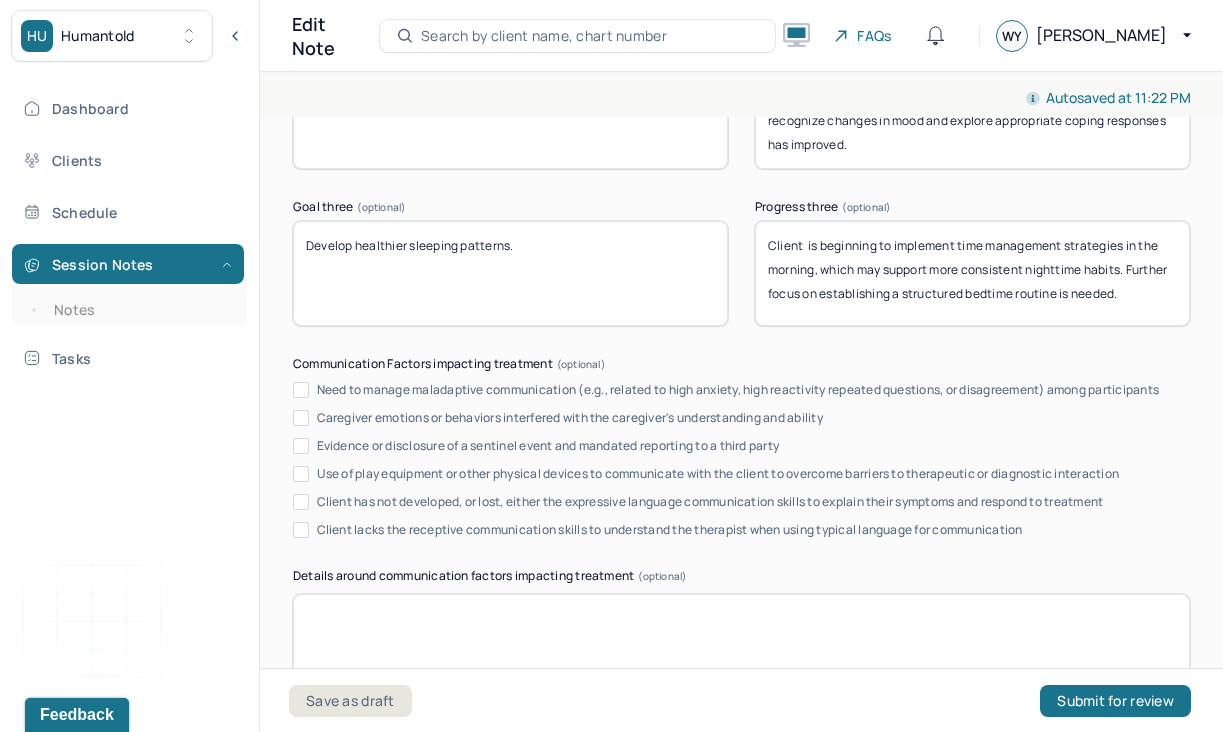 click on "Client  is beginning to implement time management strategies in the morning, which may support more consistent nighttime habits. Further focus on establishing a structured bedtime routine is needed." at bounding box center [972, 273] 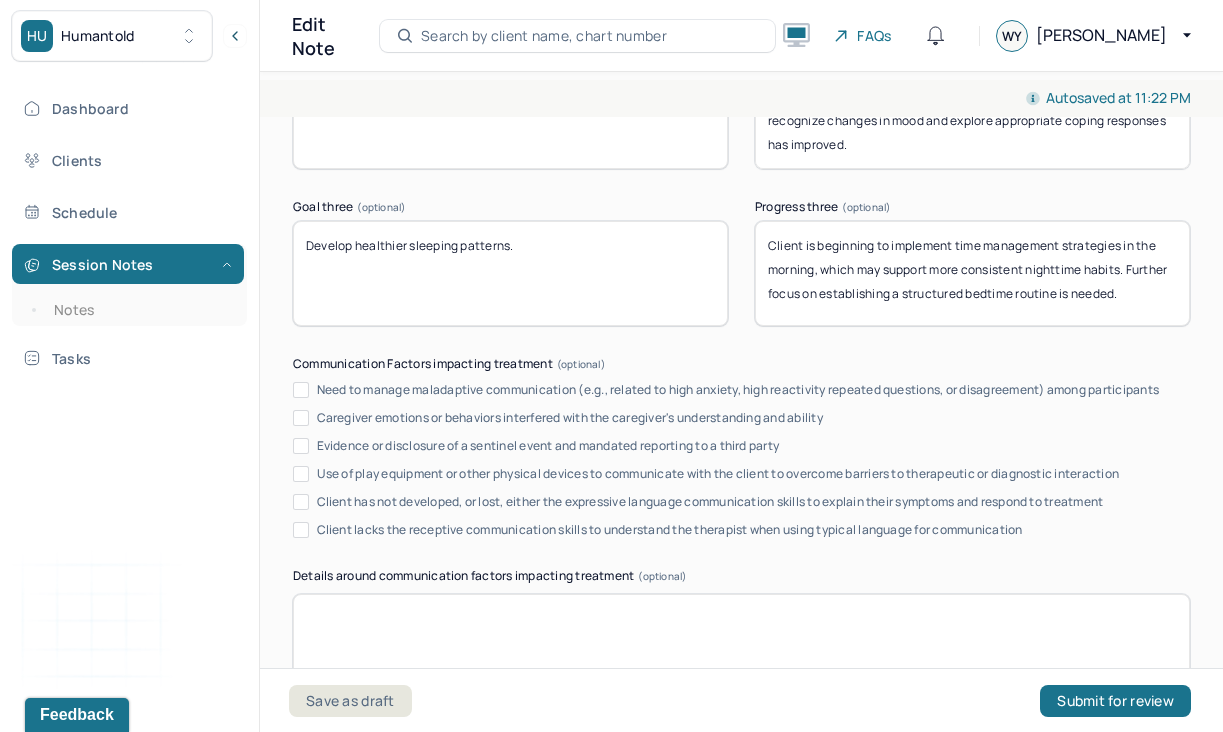 click on "Client  s beginning to implement time management strategies in the morning, which may support more consistent nighttime habits. Further focus on establishing a structured bedtime routine is needed." at bounding box center [972, 273] 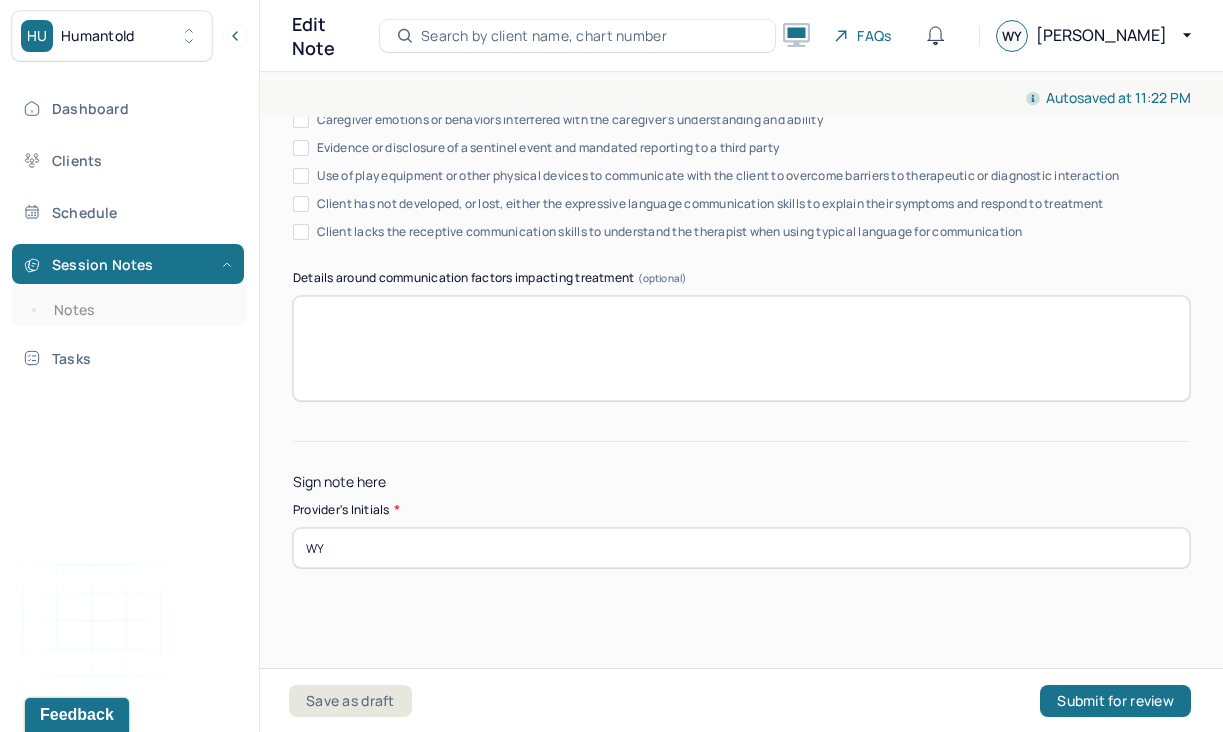 scroll, scrollTop: 4119, scrollLeft: 0, axis: vertical 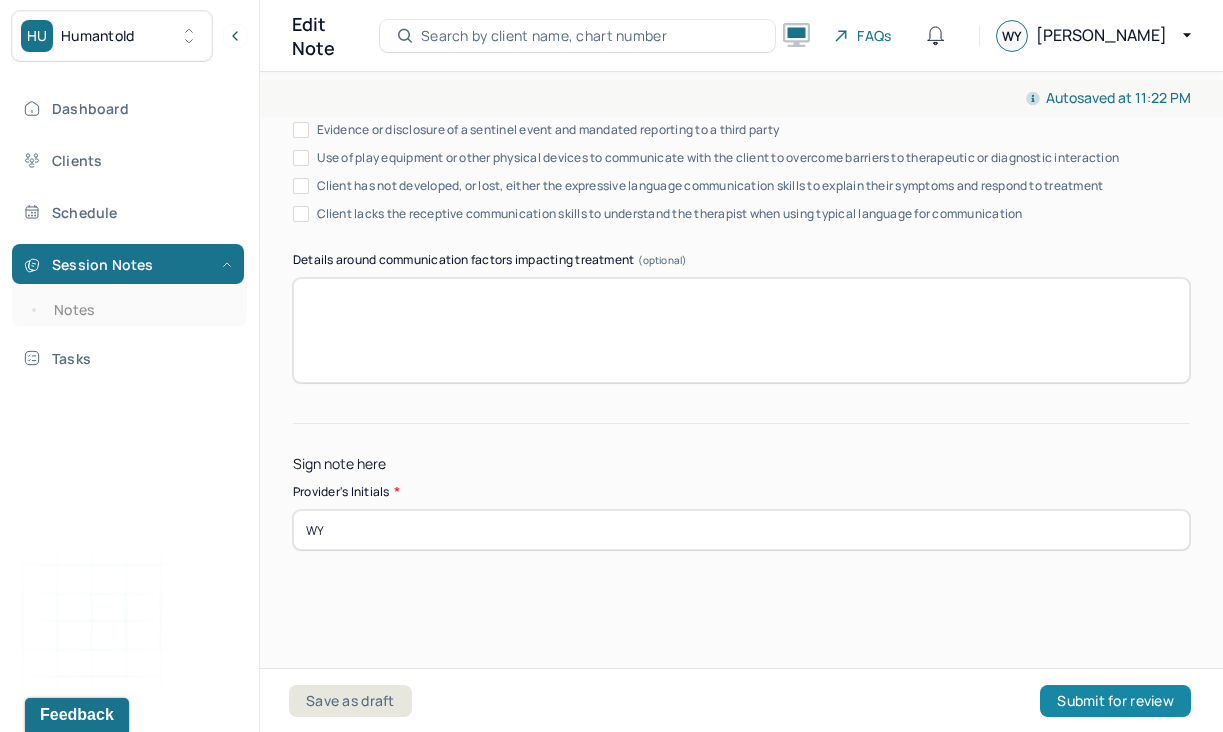 type on "Client is beginning to implement time management strategies in the morning, which may support more consistent nighttime habits. Further focus on establishing a structured bedtime routine is needed." 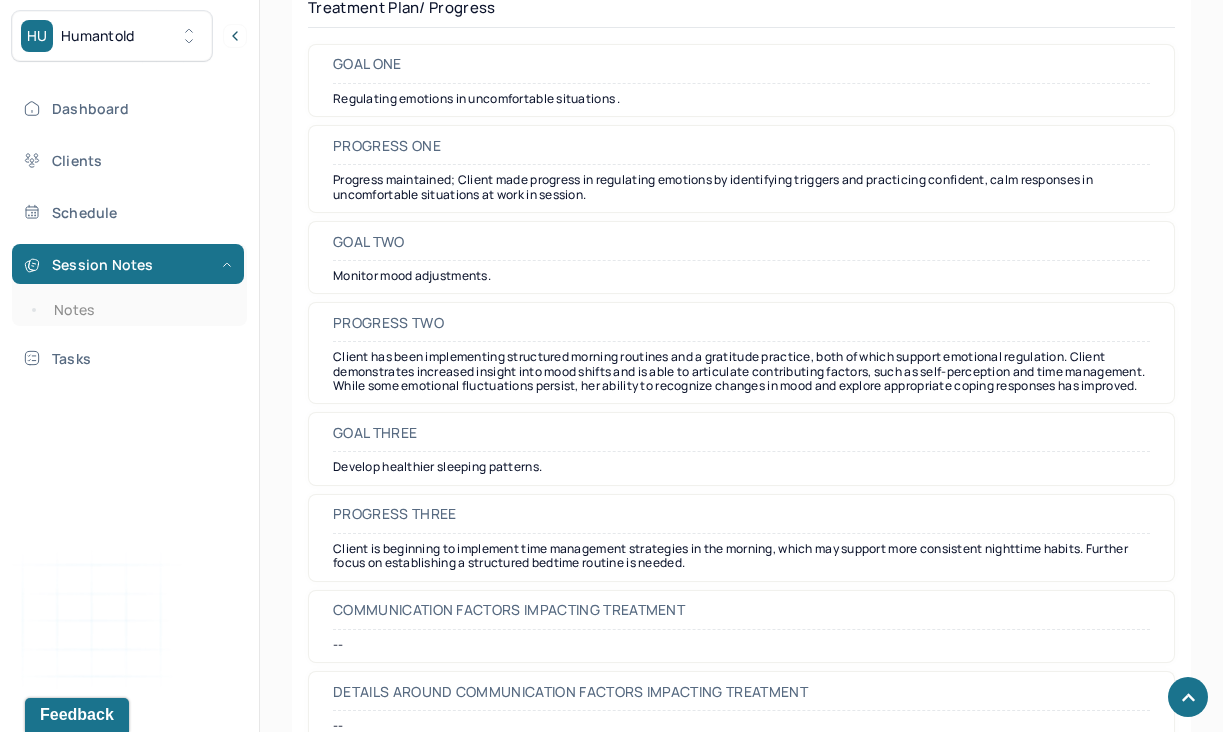 scroll, scrollTop: 3137, scrollLeft: 0, axis: vertical 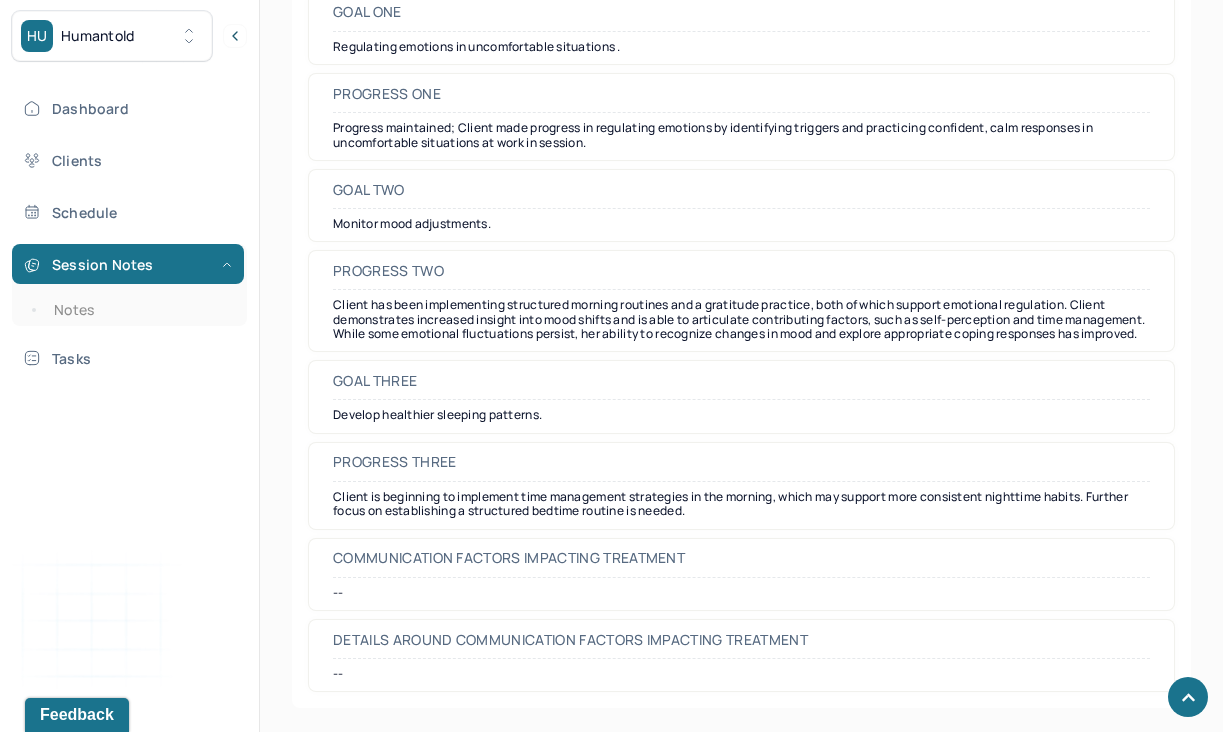 click on "Dashboard Clients Schedule Session Notes Notes Tasks" at bounding box center (129, 233) 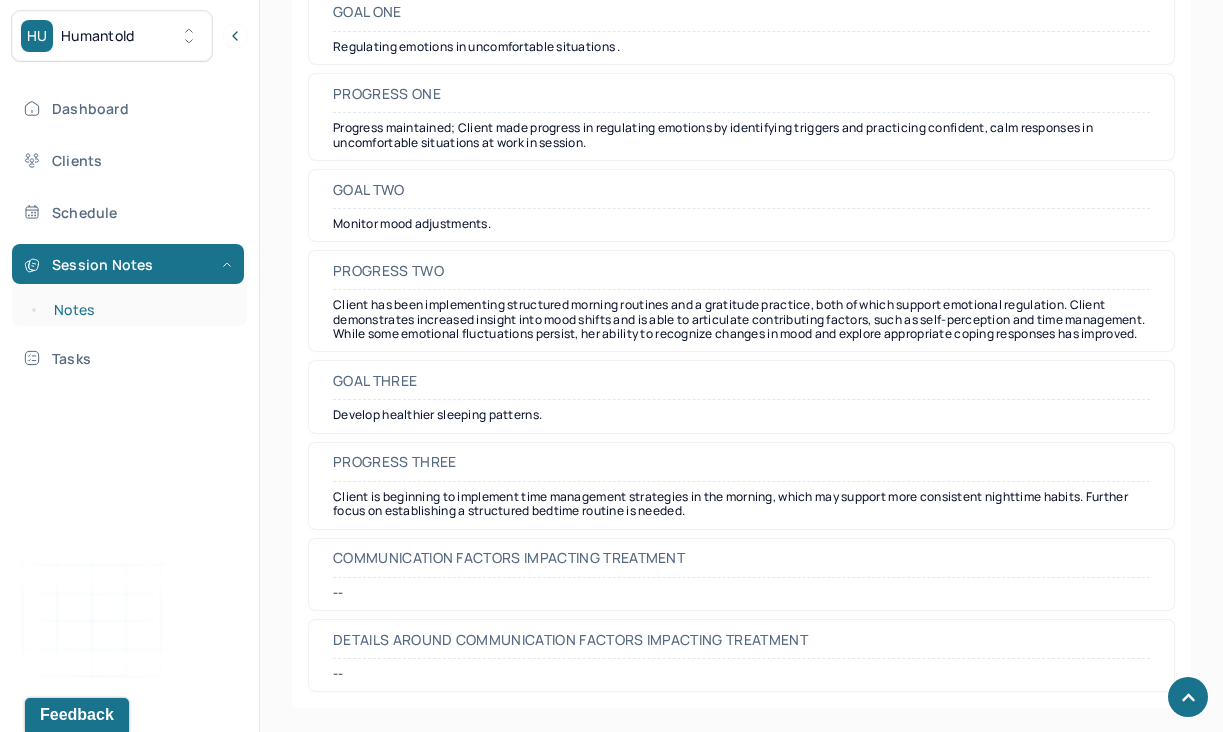 click on "Notes" at bounding box center [139, 310] 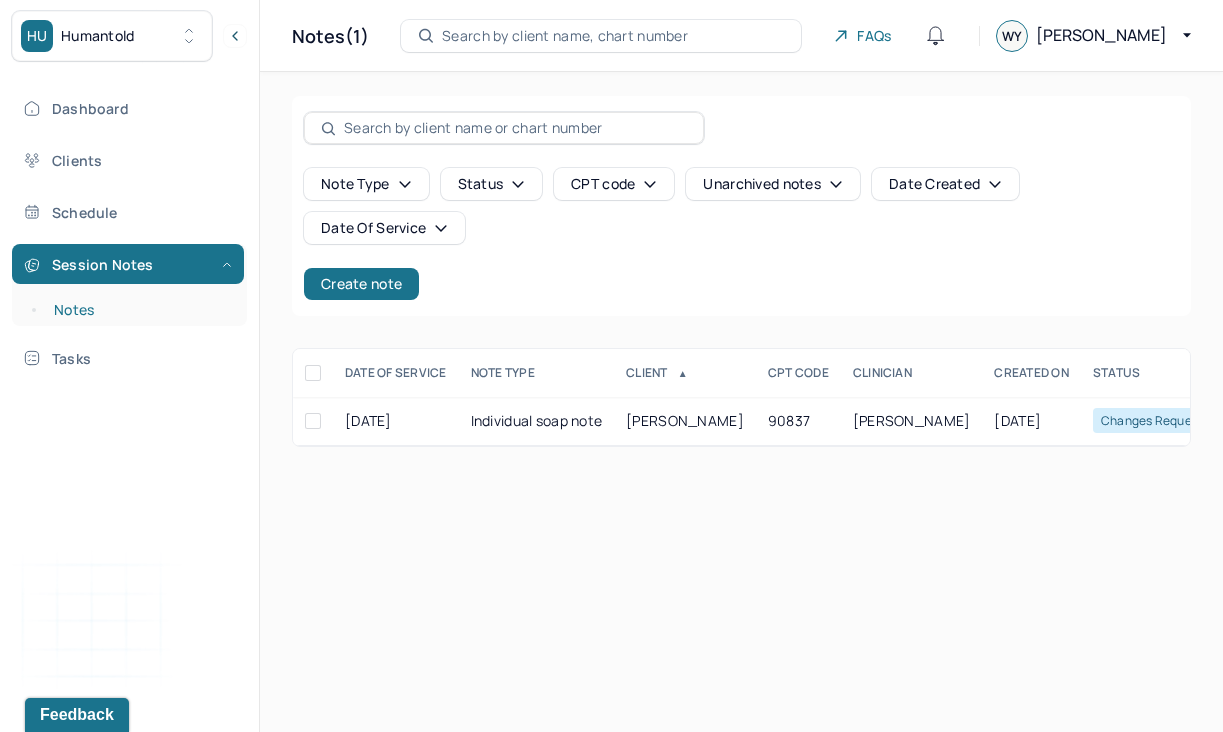 scroll, scrollTop: 0, scrollLeft: 0, axis: both 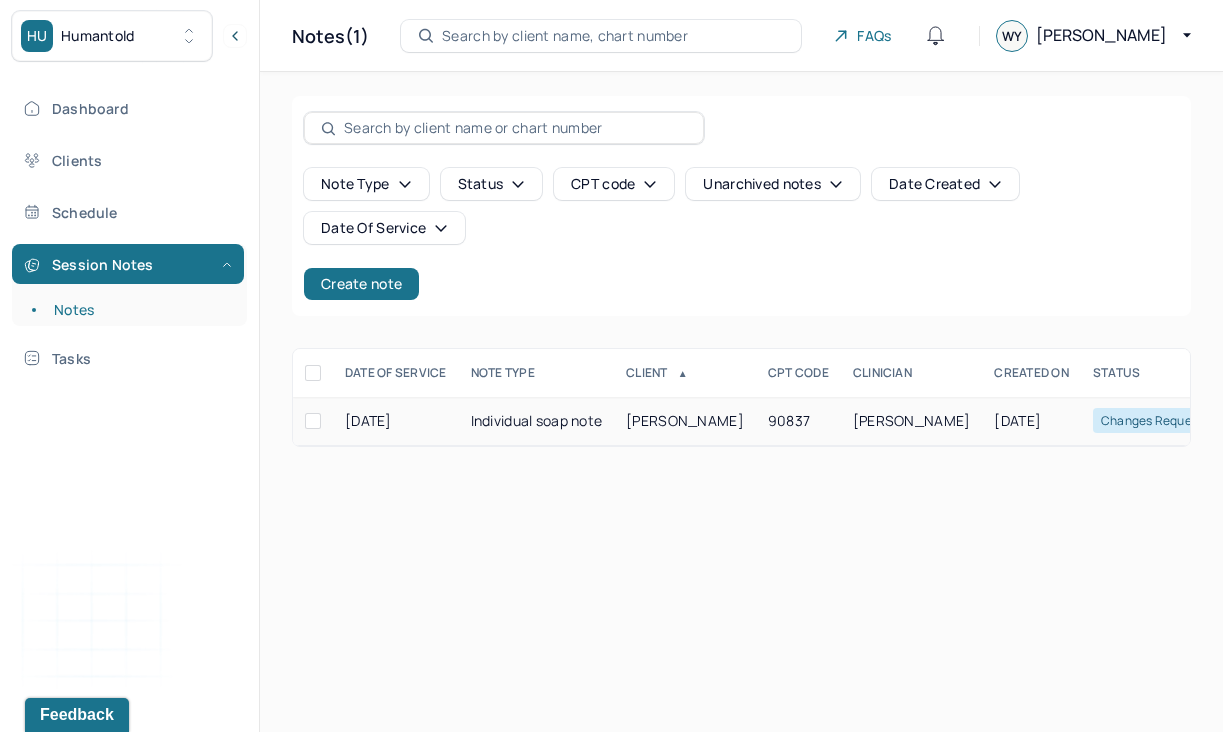 drag, startPoint x: 567, startPoint y: 432, endPoint x: 440, endPoint y: 430, distance: 127.01575 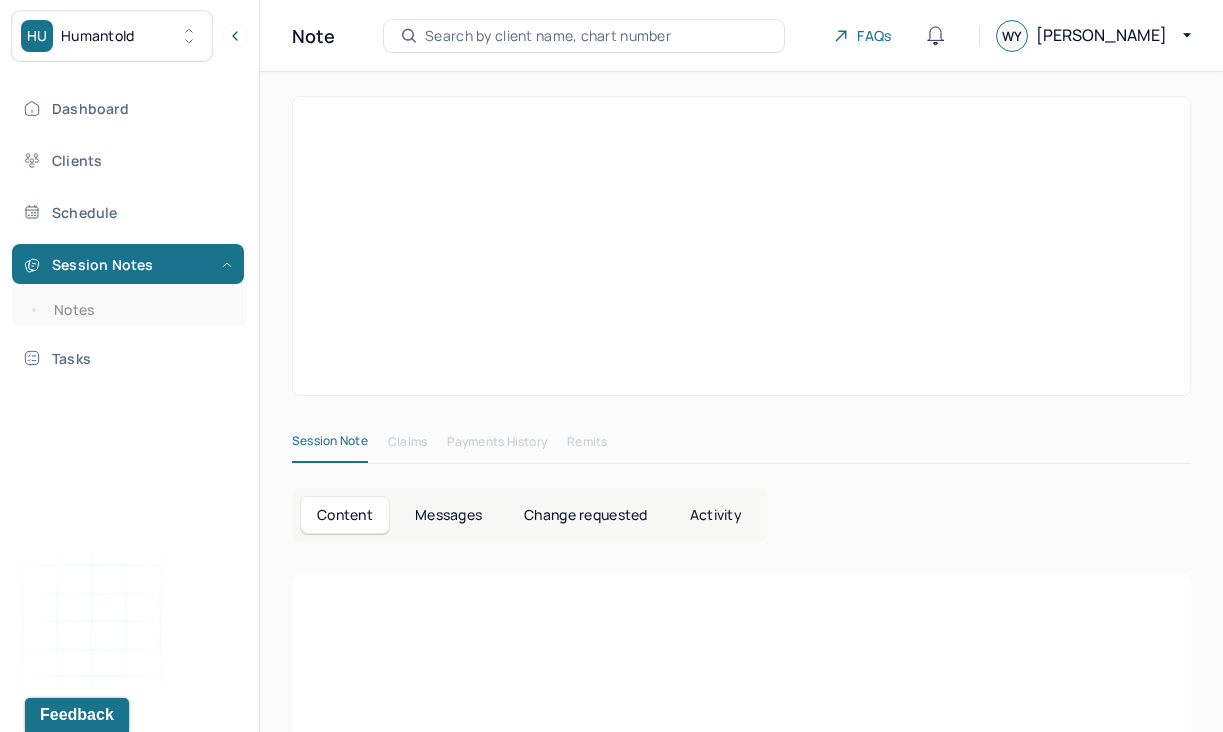 click on "Session Note     Claims     Payments History     Remits     Content     Messages     Change requested     Activity" at bounding box center [741, 613] 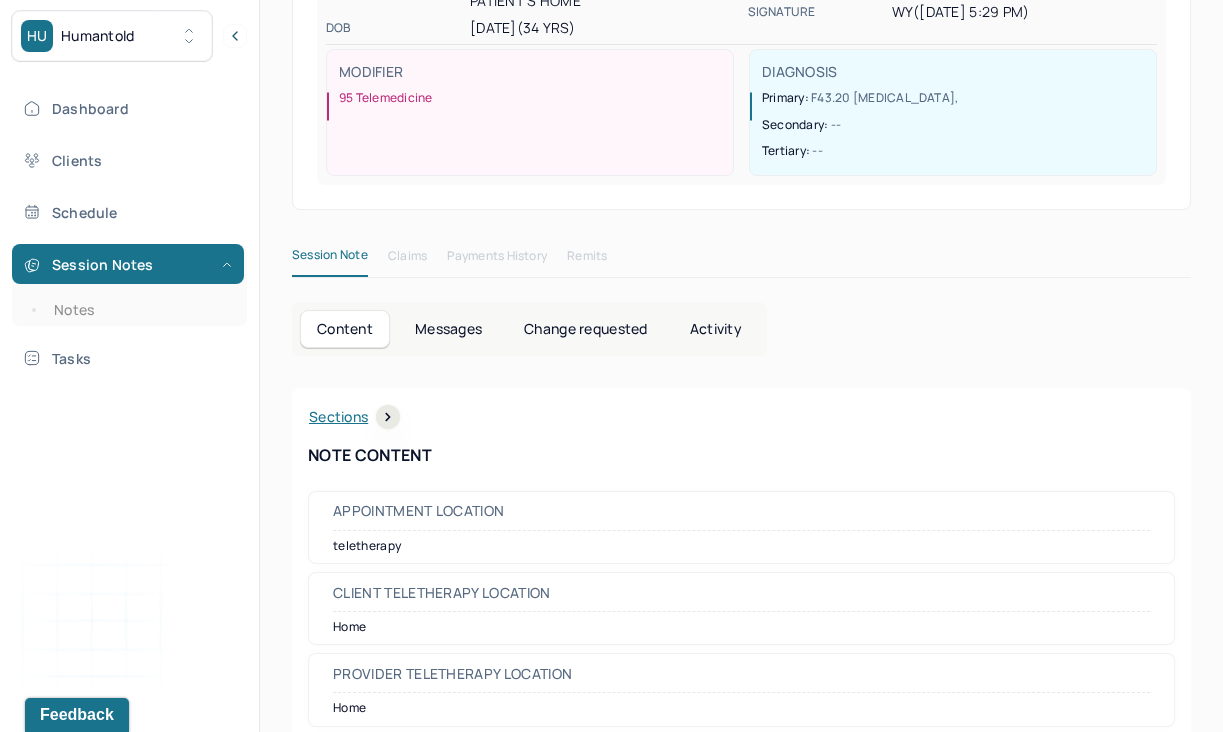 scroll, scrollTop: 477, scrollLeft: 0, axis: vertical 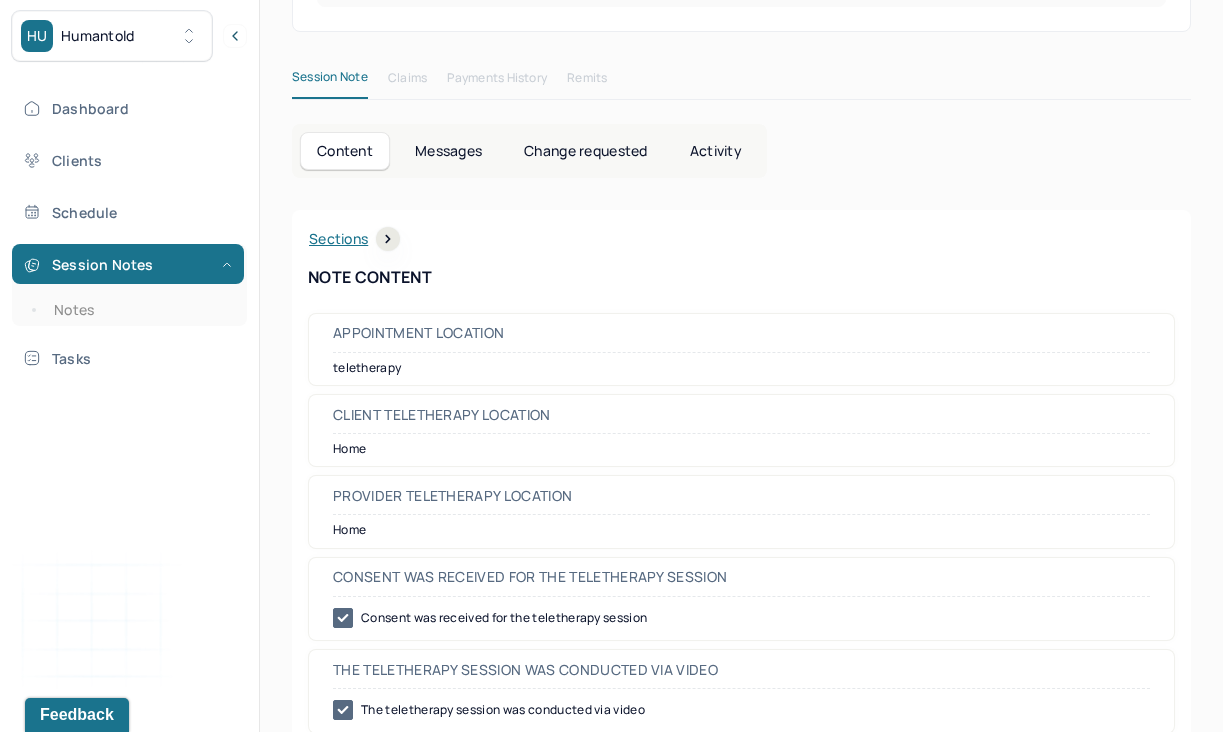 click on "Messages" at bounding box center (448, 151) 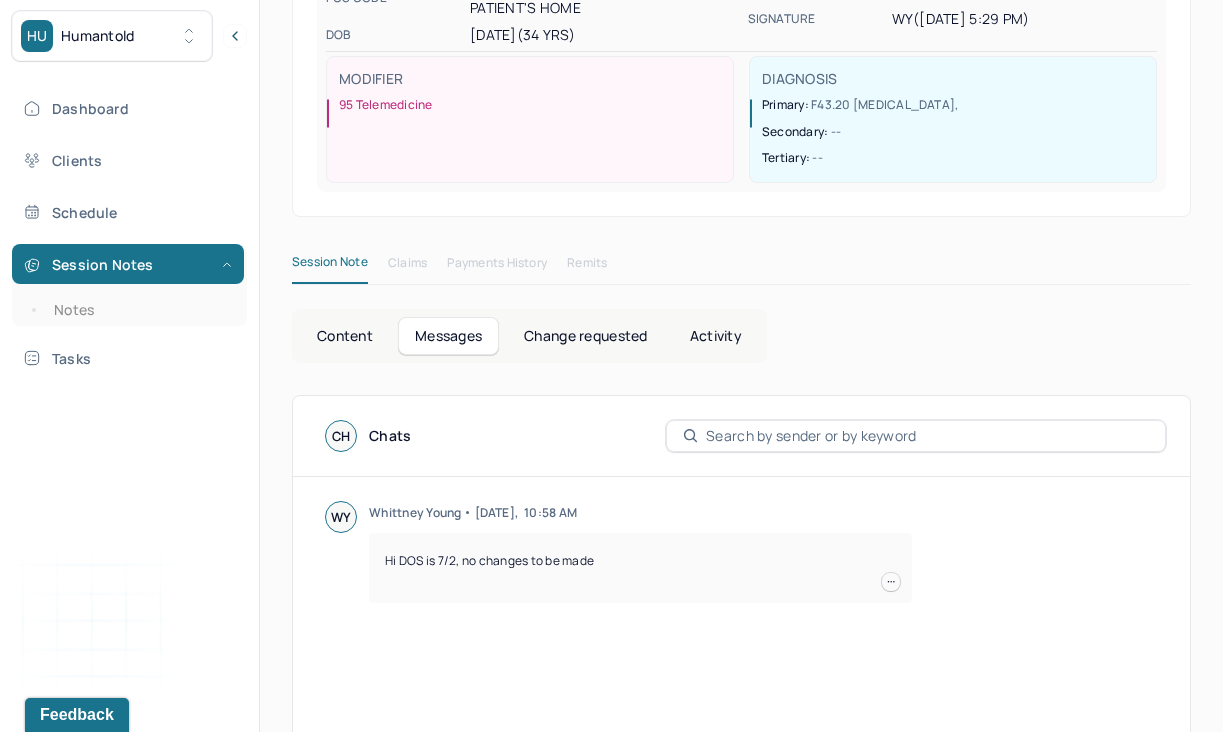 scroll, scrollTop: 0, scrollLeft: 0, axis: both 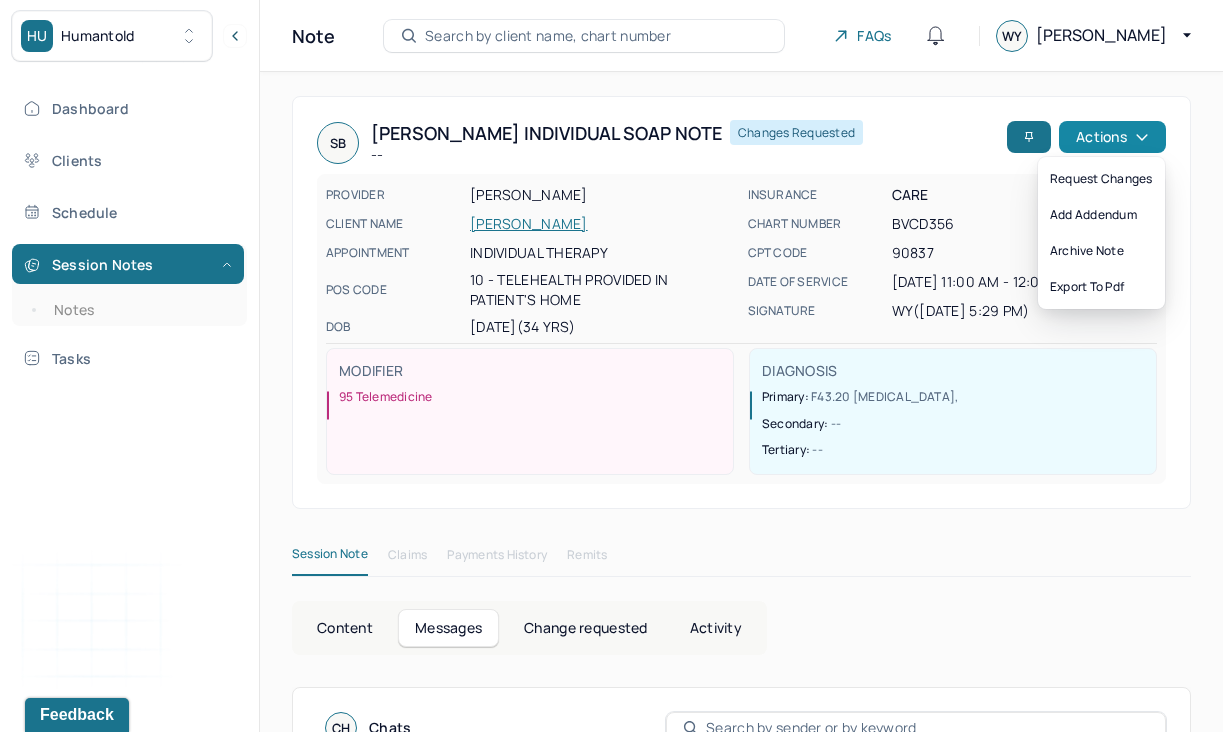 click on "Actions" at bounding box center [1112, 137] 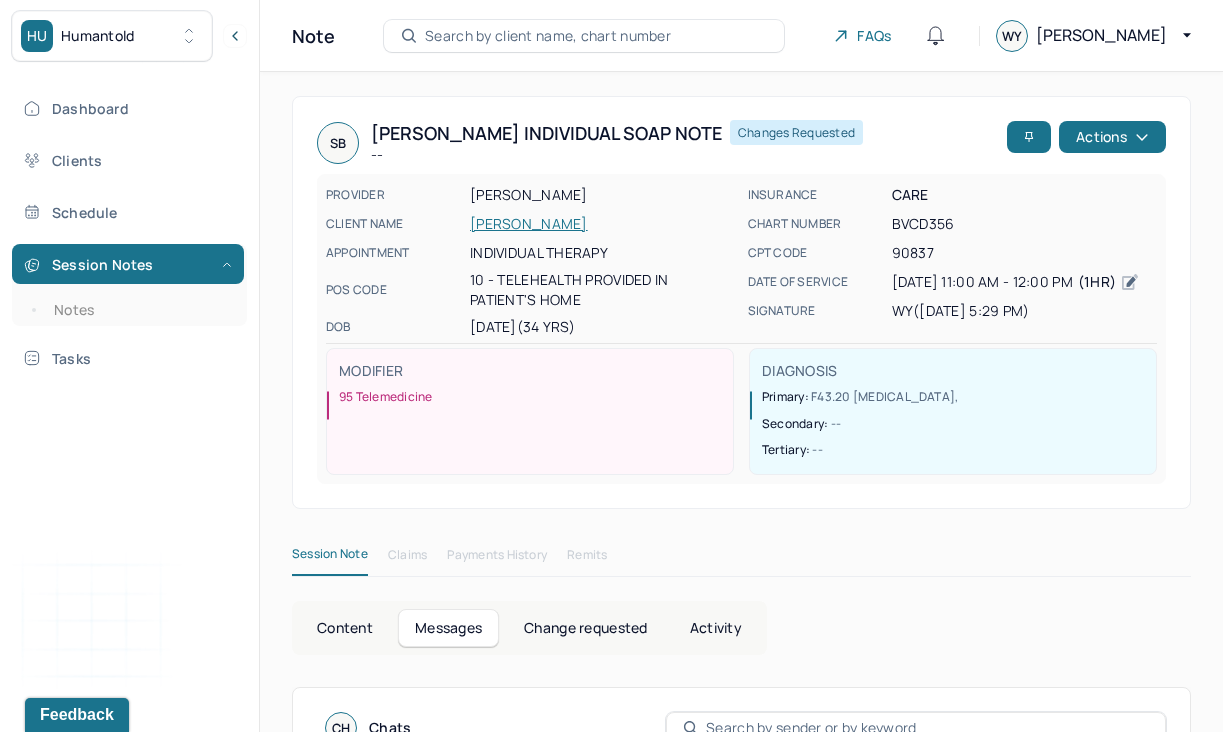 click on "[PERSON_NAME]" at bounding box center (603, 224) 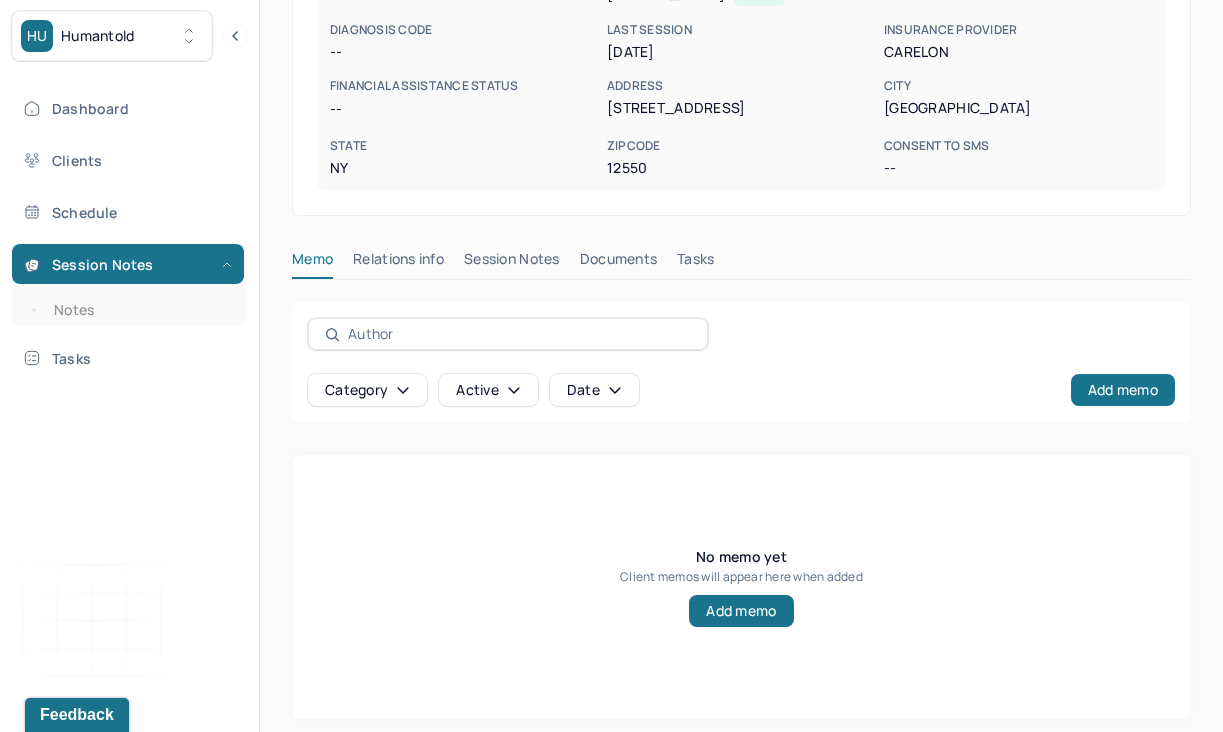 scroll, scrollTop: 381, scrollLeft: 0, axis: vertical 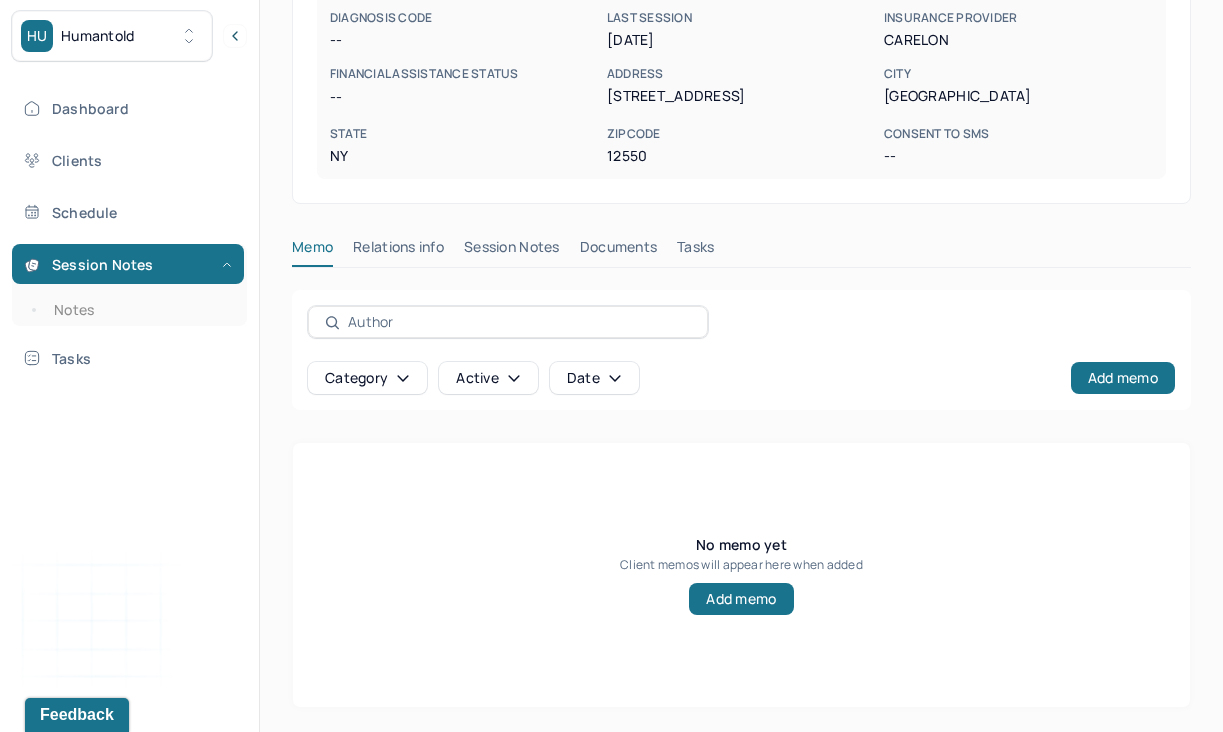 click on "[PERSON_NAME] active         -- CLIENT CHART NUMBER BVCD356 PREFERRED NAME -- SEX [DEMOGRAPHIC_DATA] AGE [DEMOGRAPHIC_DATA]  yrs DATE OF BIRTH [DEMOGRAPHIC_DATA]  CONTACT [PHONE_NUMBER] EMAIL [EMAIL_ADDRESS][DOMAIN_NAME] PROVIDER [PERSON_NAME] LMHC DIAGNOSIS -- DIAGNOSIS CODE -- LAST SESSION [DATE] insurance provider CARELON FINANCIAL ASSISTANCE STATUS -- Address [STREET_ADDRESS][US_STATE] Consent to Sms --   Memo     Relations info     Session Notes     Documents     Tasks     Category     active     Date     Add memo   No memo yet Client memos will appear here when added   Add memo" at bounding box center (741, 211) 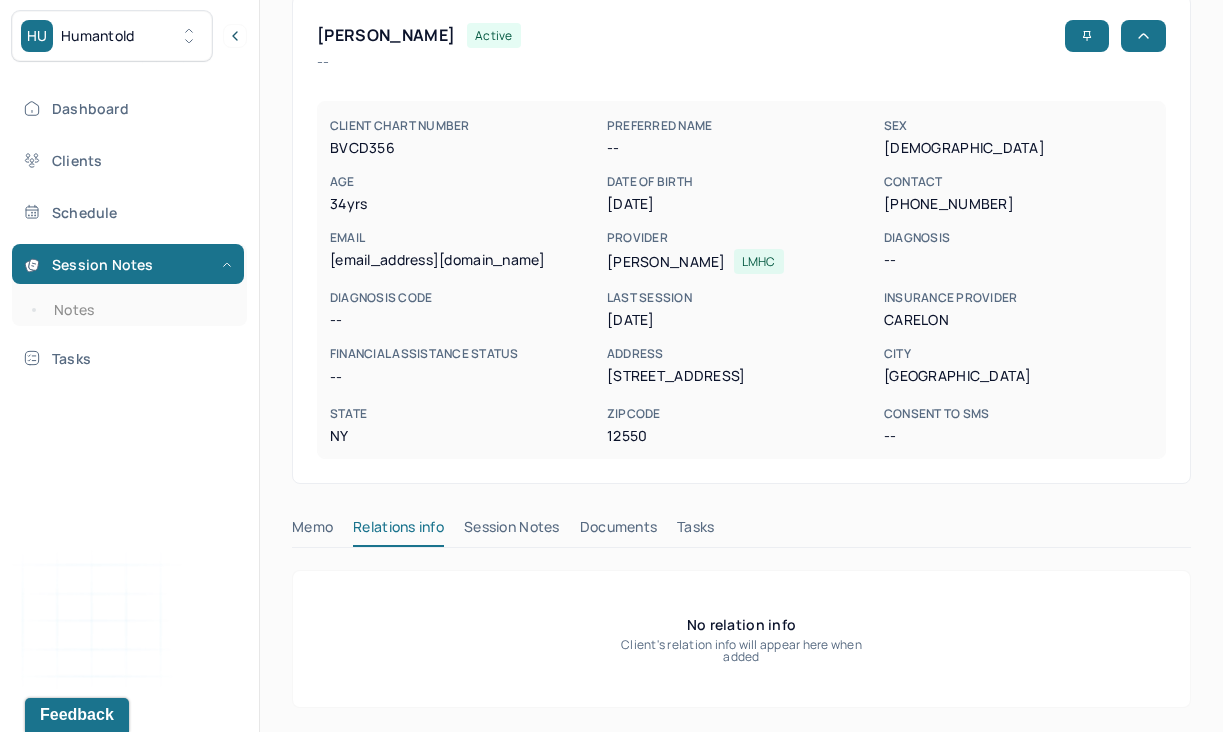 click on "Session Notes" at bounding box center [512, 531] 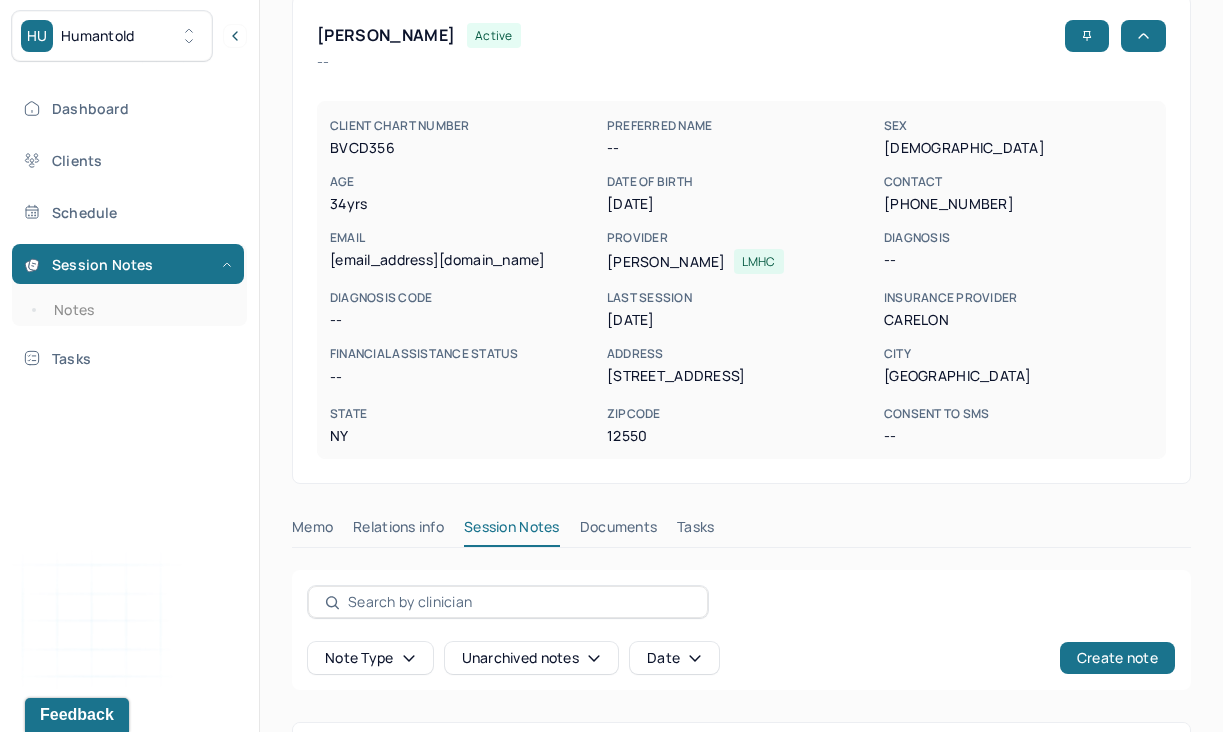 click on "Memo     Relations info     Session Notes     Documents     Tasks" at bounding box center [741, 532] 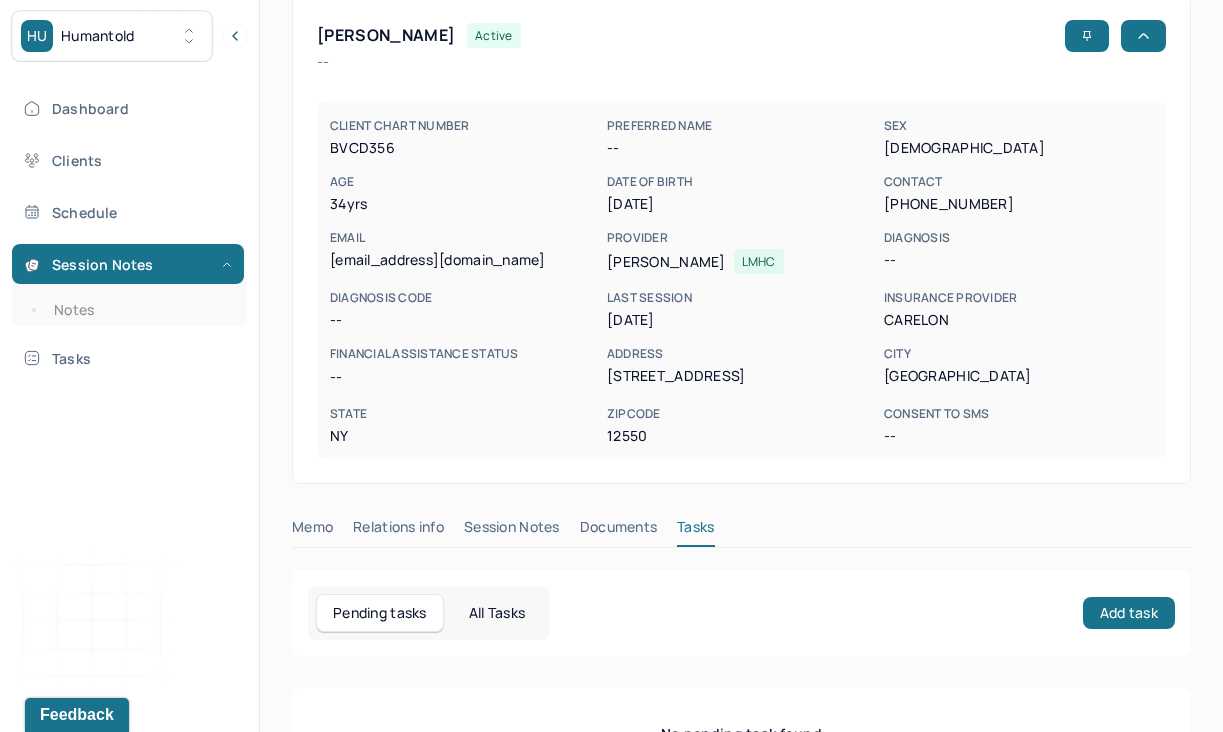 scroll, scrollTop: 202, scrollLeft: 0, axis: vertical 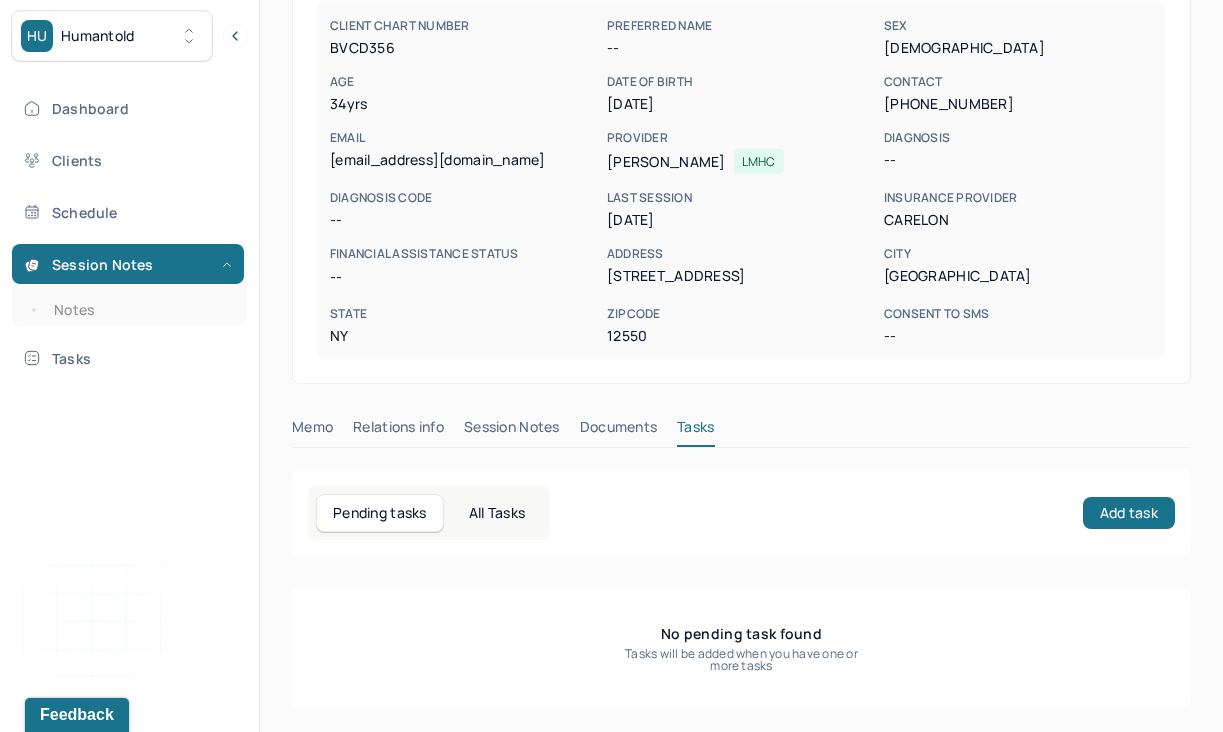 click on "All Tasks" at bounding box center [497, 513] 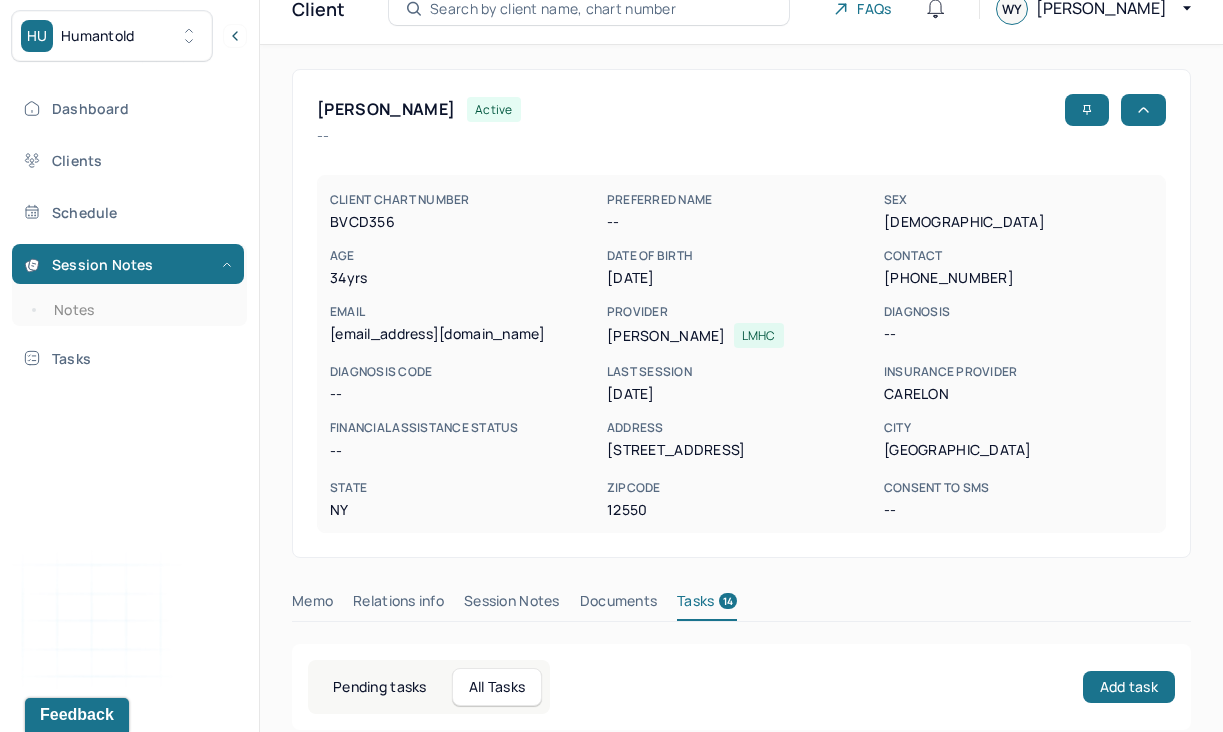 scroll, scrollTop: 0, scrollLeft: 0, axis: both 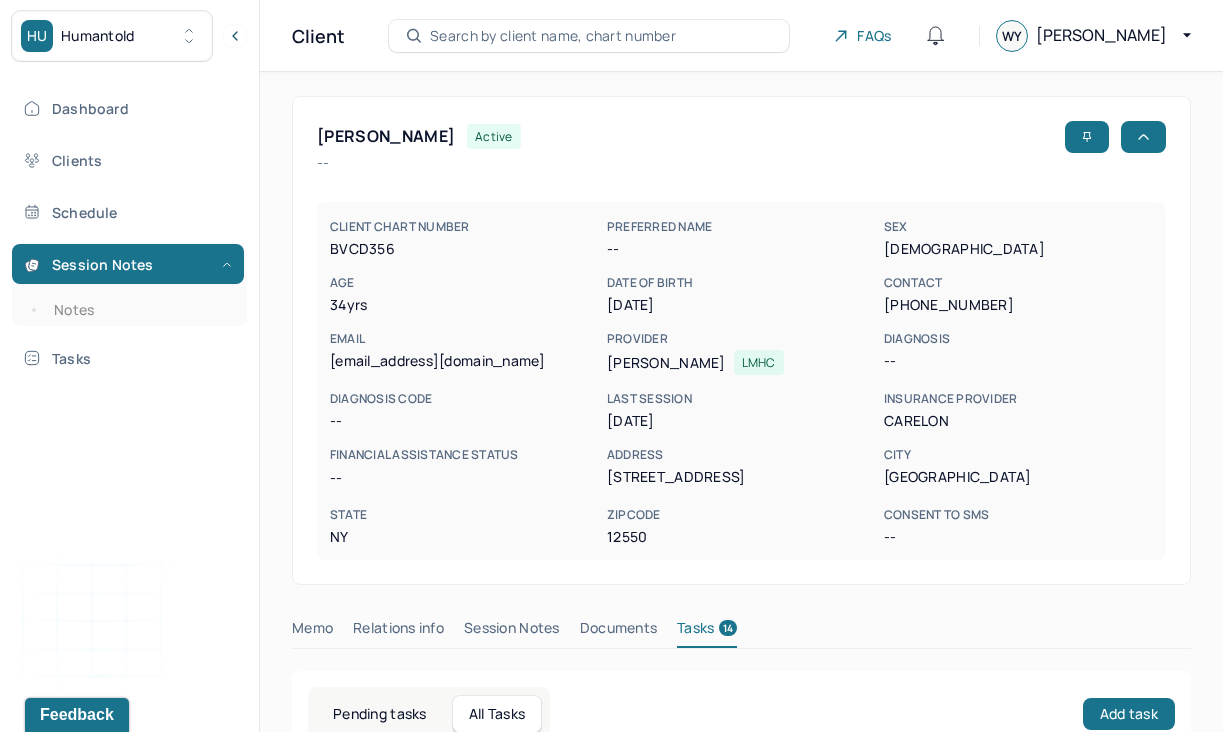click on "Session Notes Notes" at bounding box center (129, 285) 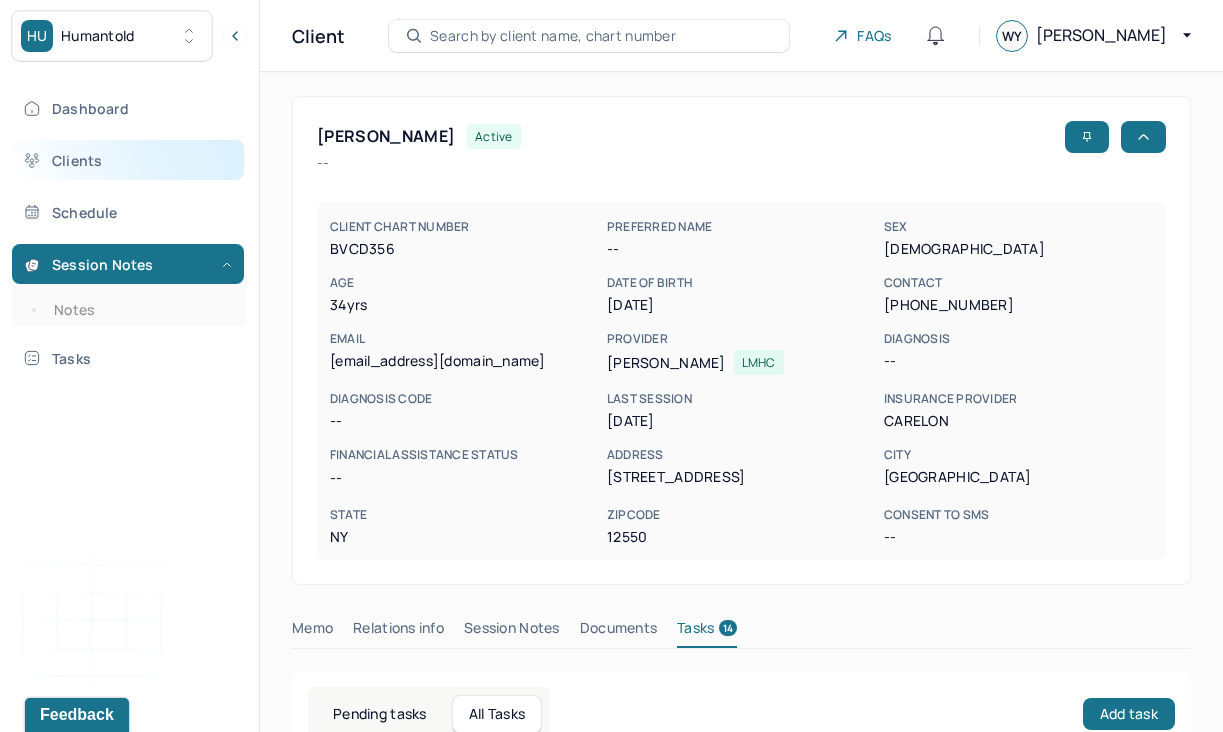 click on "Clients" at bounding box center (128, 160) 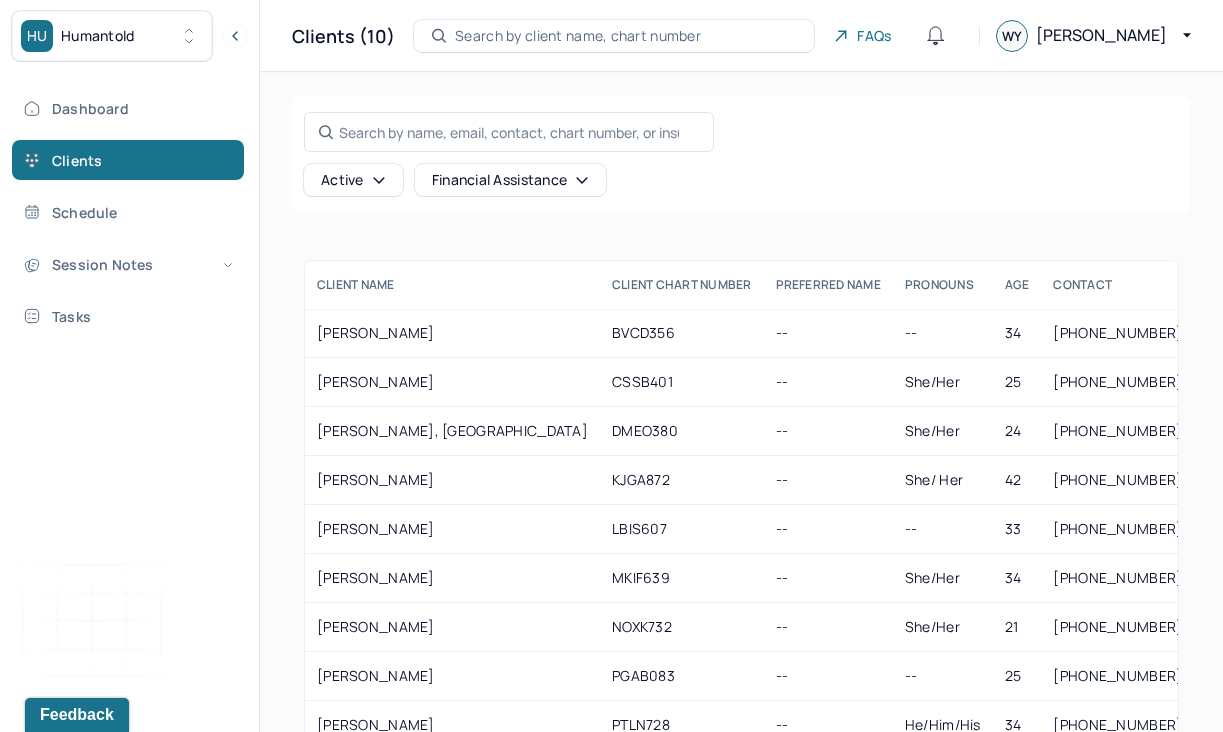 click on "Dashboard Clients Schedule Session Notes Tasks" at bounding box center (129, 212) 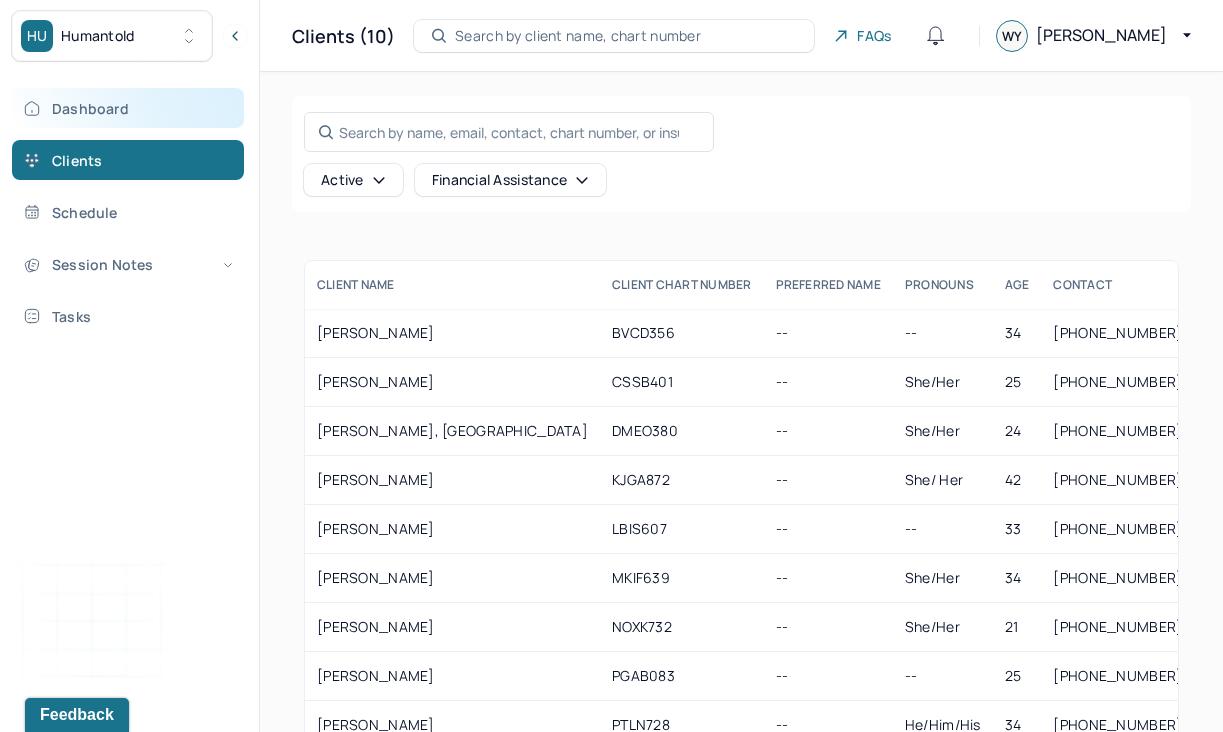 click on "Dashboard" at bounding box center (128, 108) 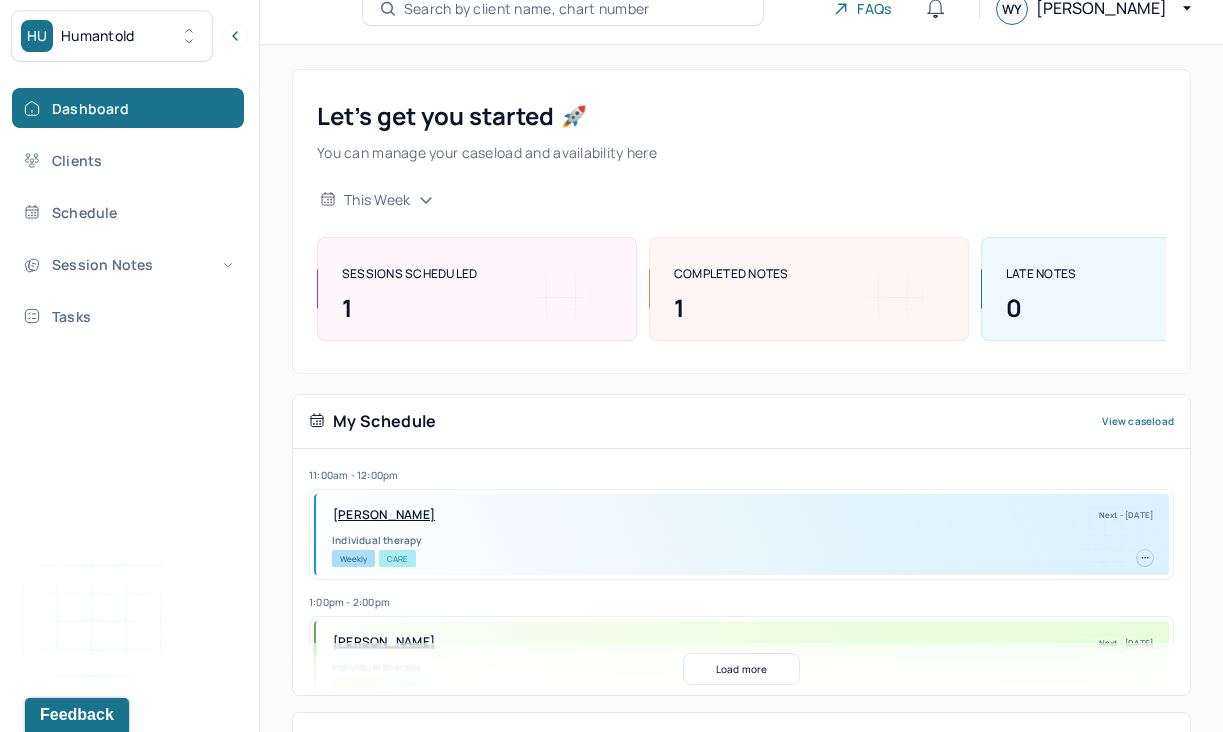 scroll, scrollTop: 0, scrollLeft: 0, axis: both 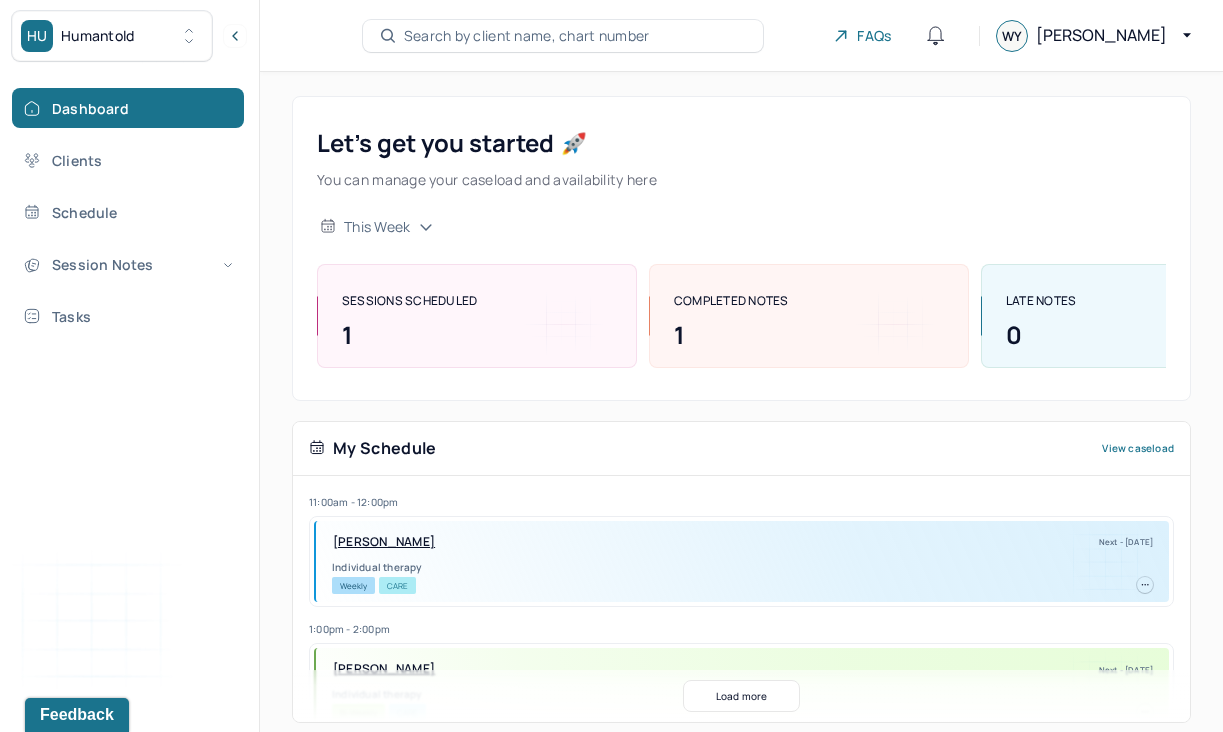 click on "HU Humantold" at bounding box center (112, 36) 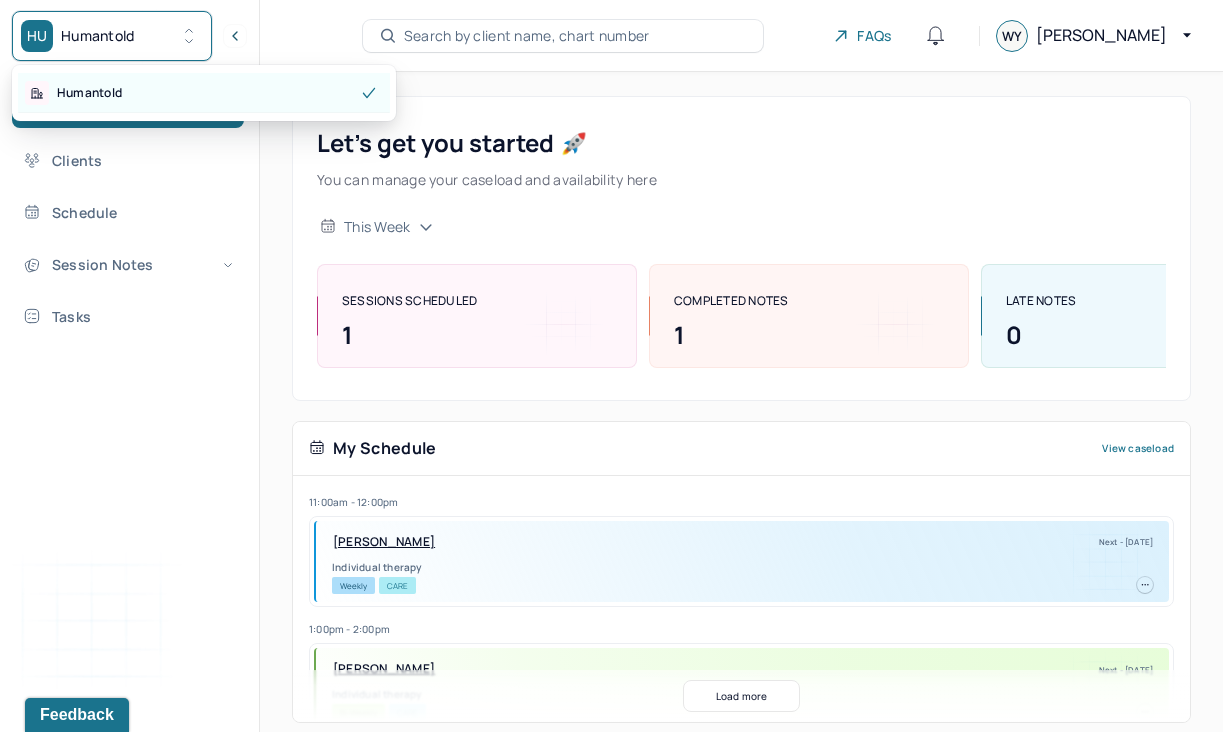 click on "Humantold" at bounding box center (89, 93) 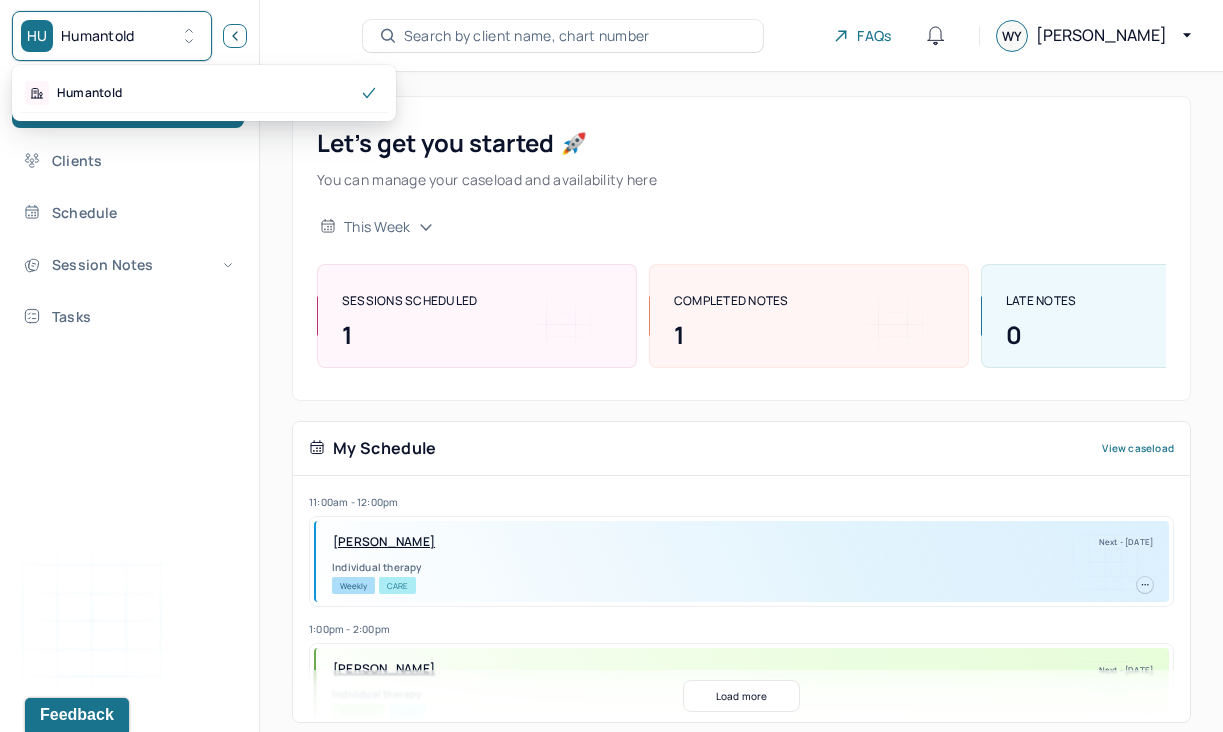 click 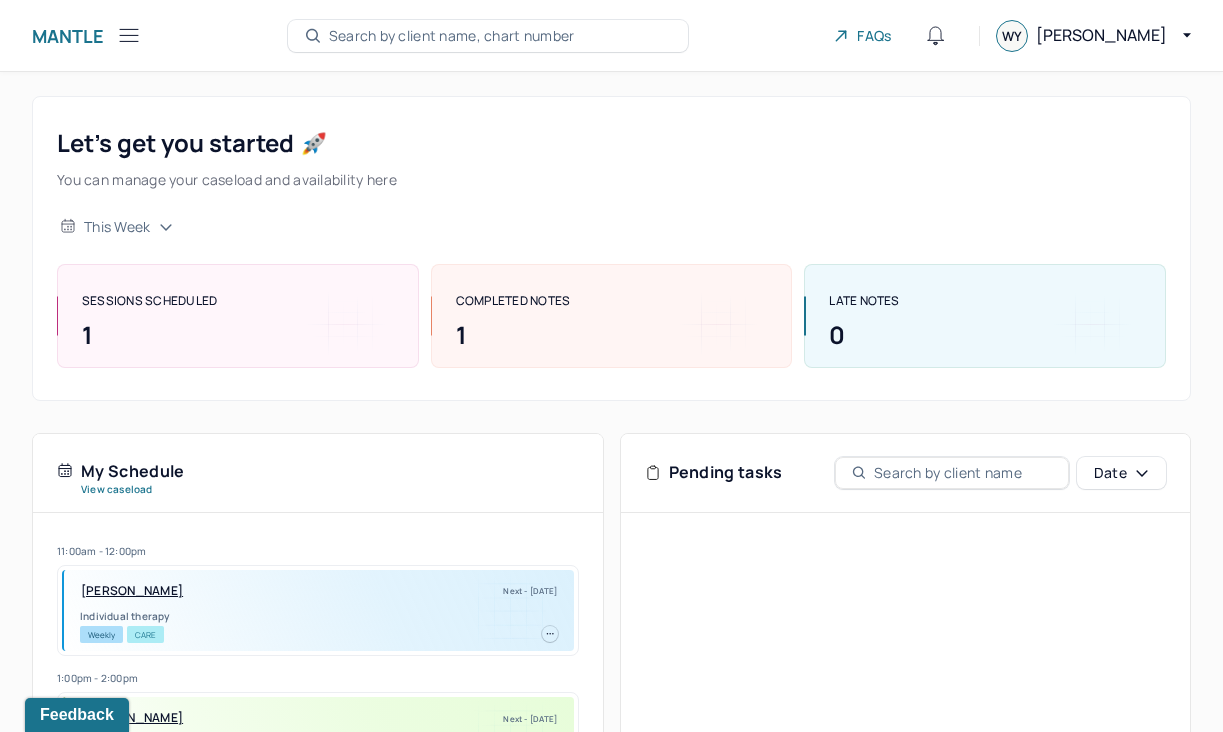 click on "Mantle       Search by client name, chart number     FAQs     [PERSON_NAME]" at bounding box center (611, 36) 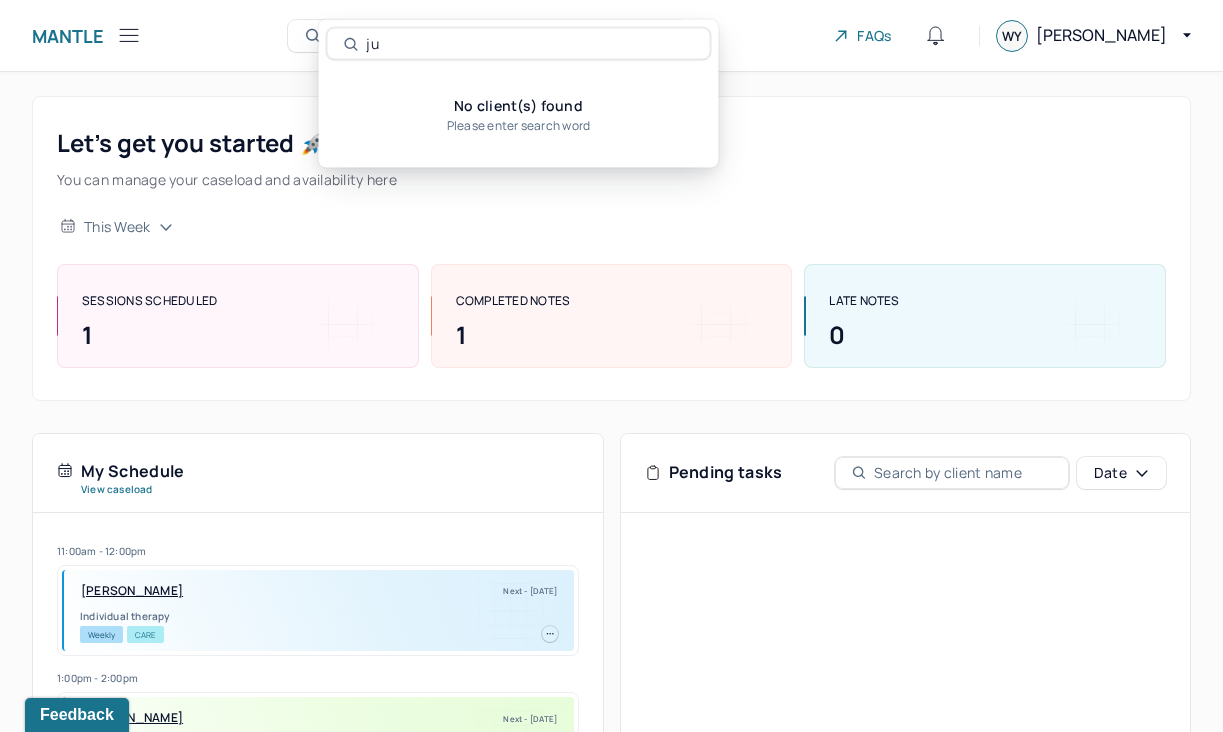 type on "j" 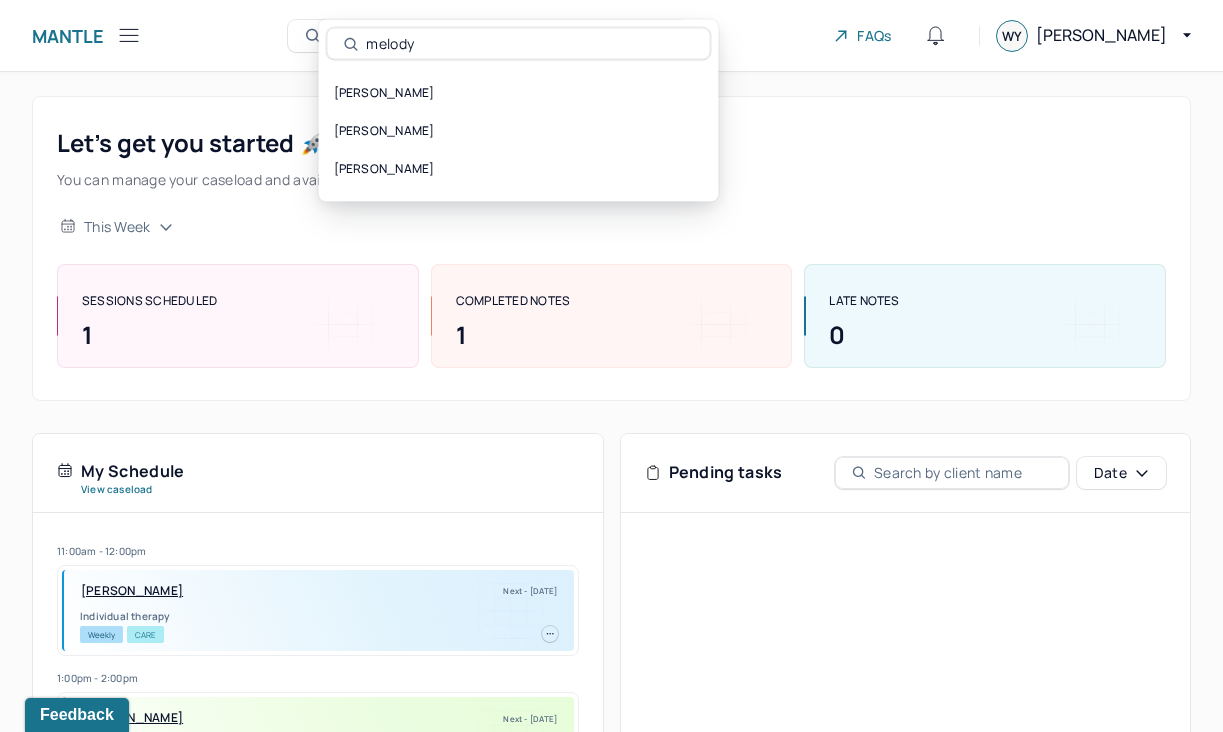 type on "melody" 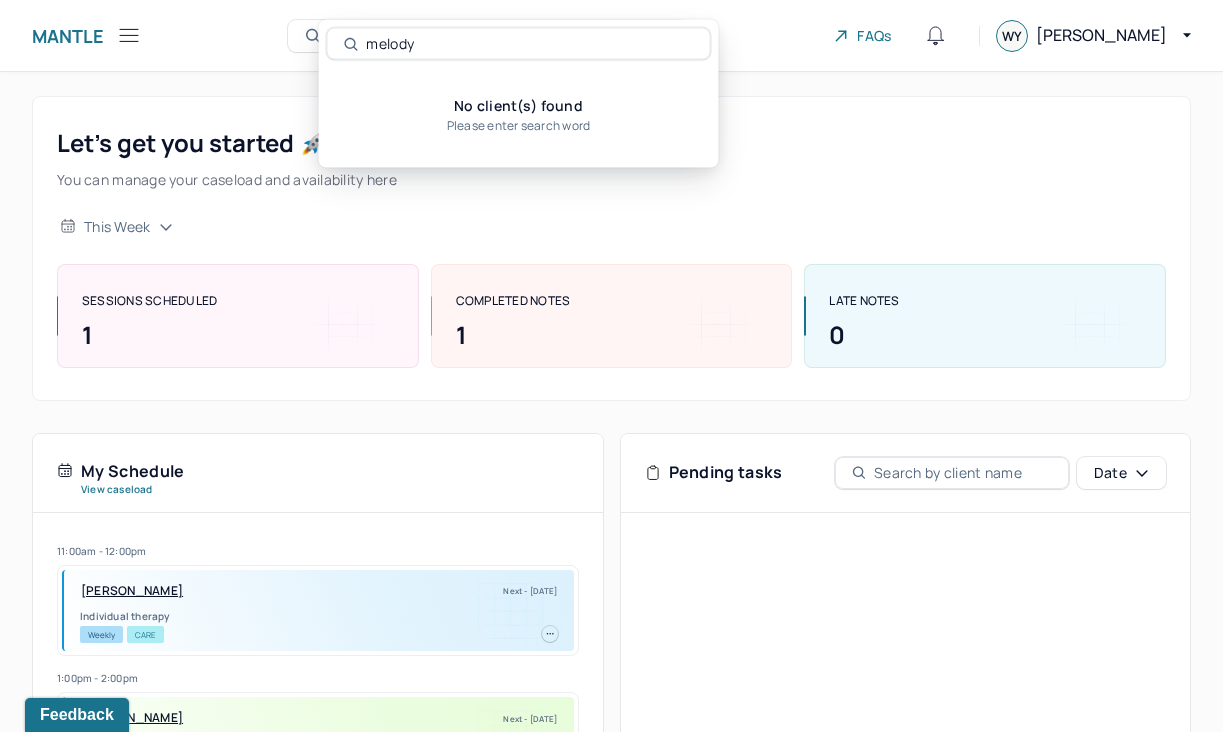 click on "Please enter search word" at bounding box center (519, 126) 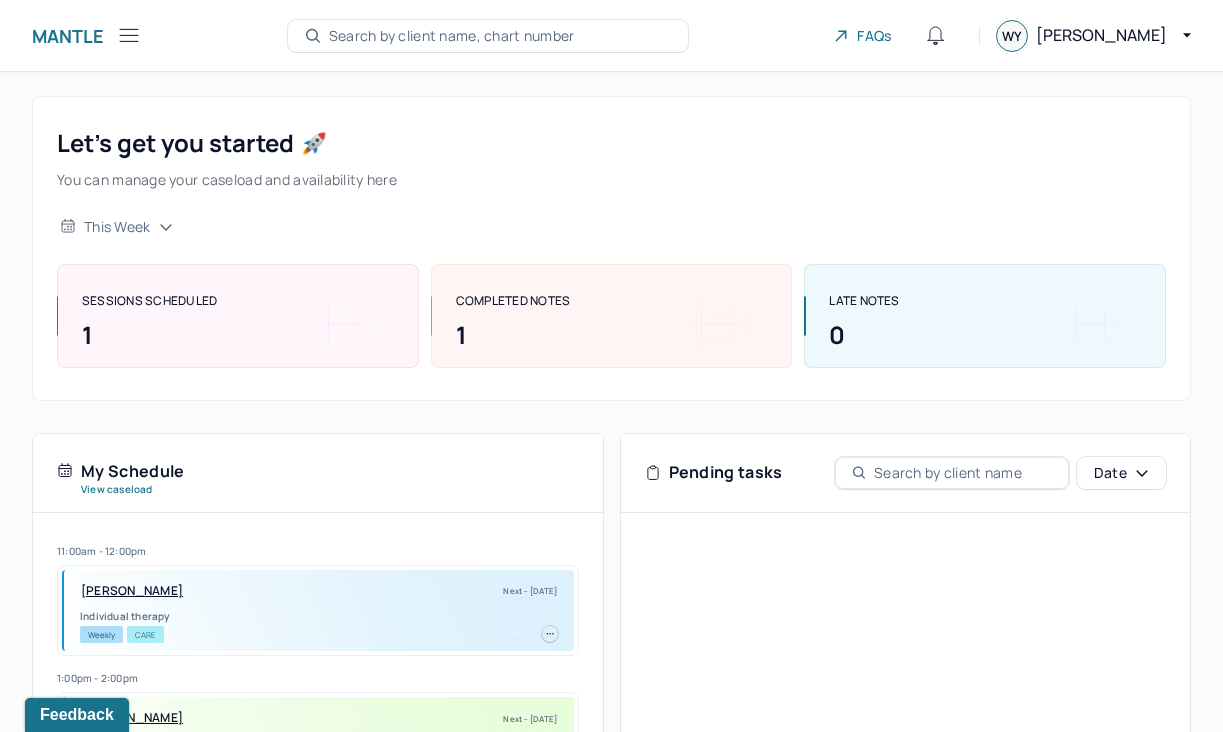 click on "[PERSON_NAME]" at bounding box center [1113, 35] 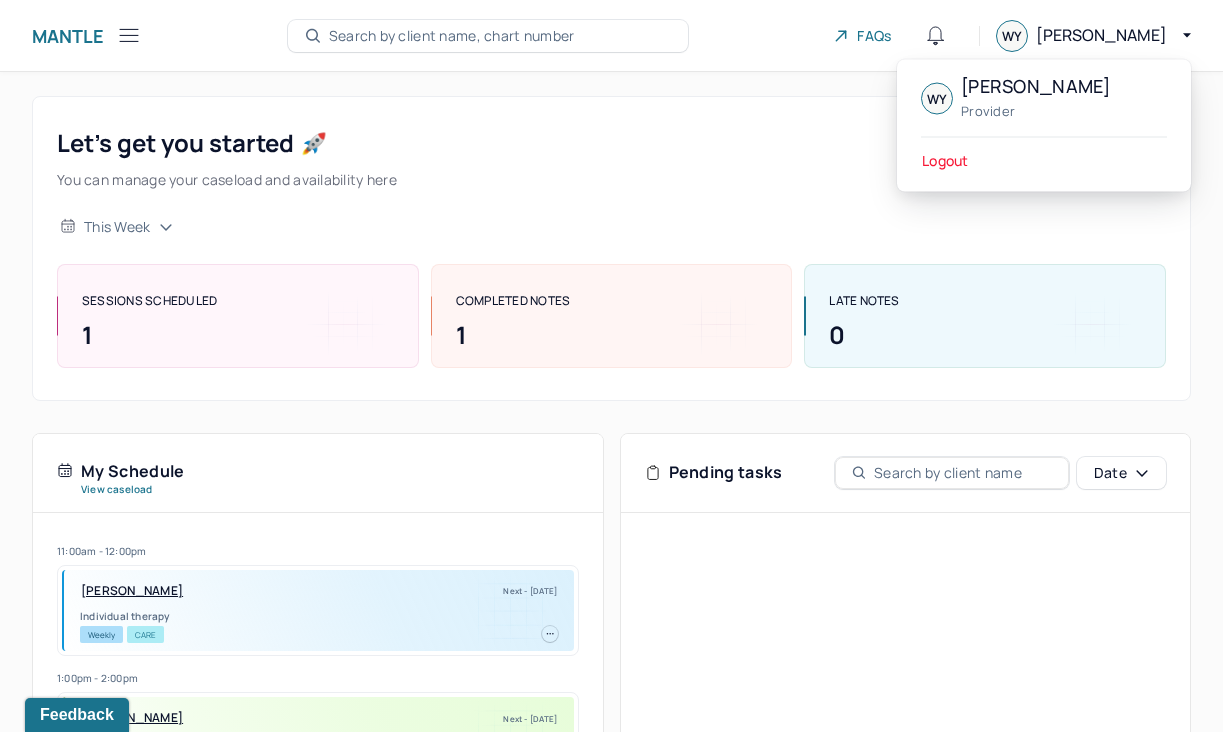 click on "provider" at bounding box center (1036, 111) 